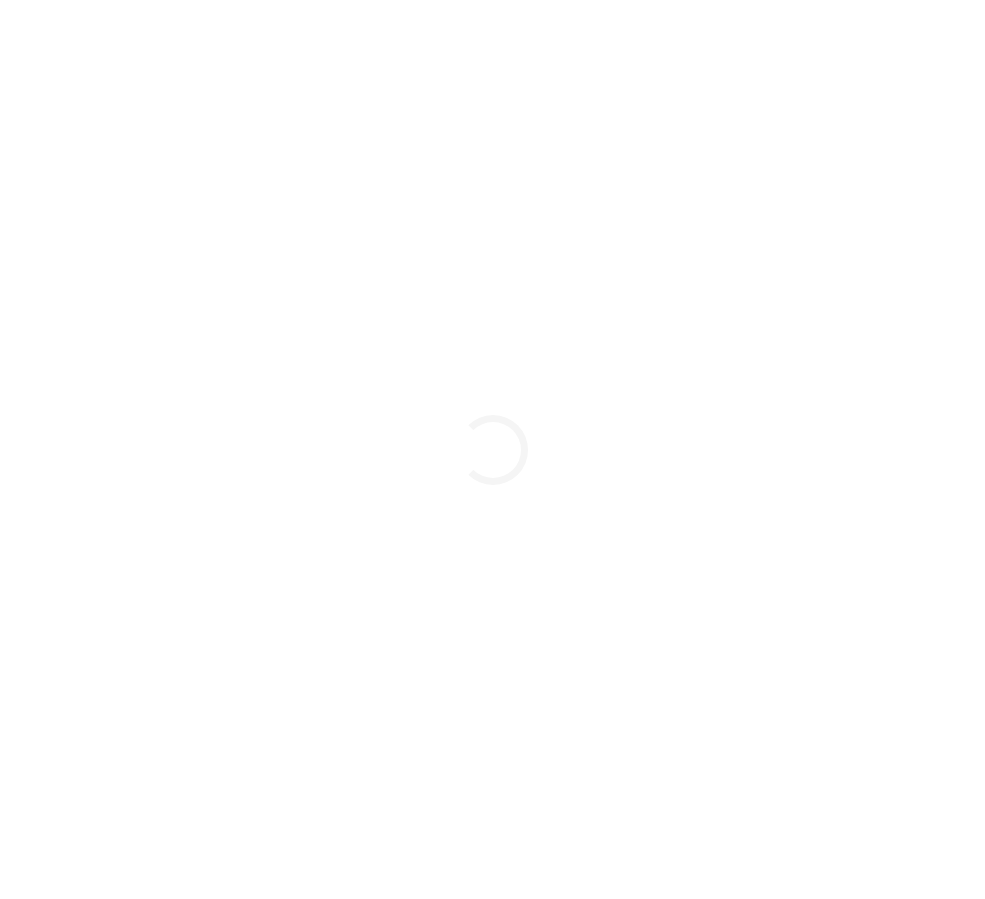 scroll, scrollTop: 0, scrollLeft: 0, axis: both 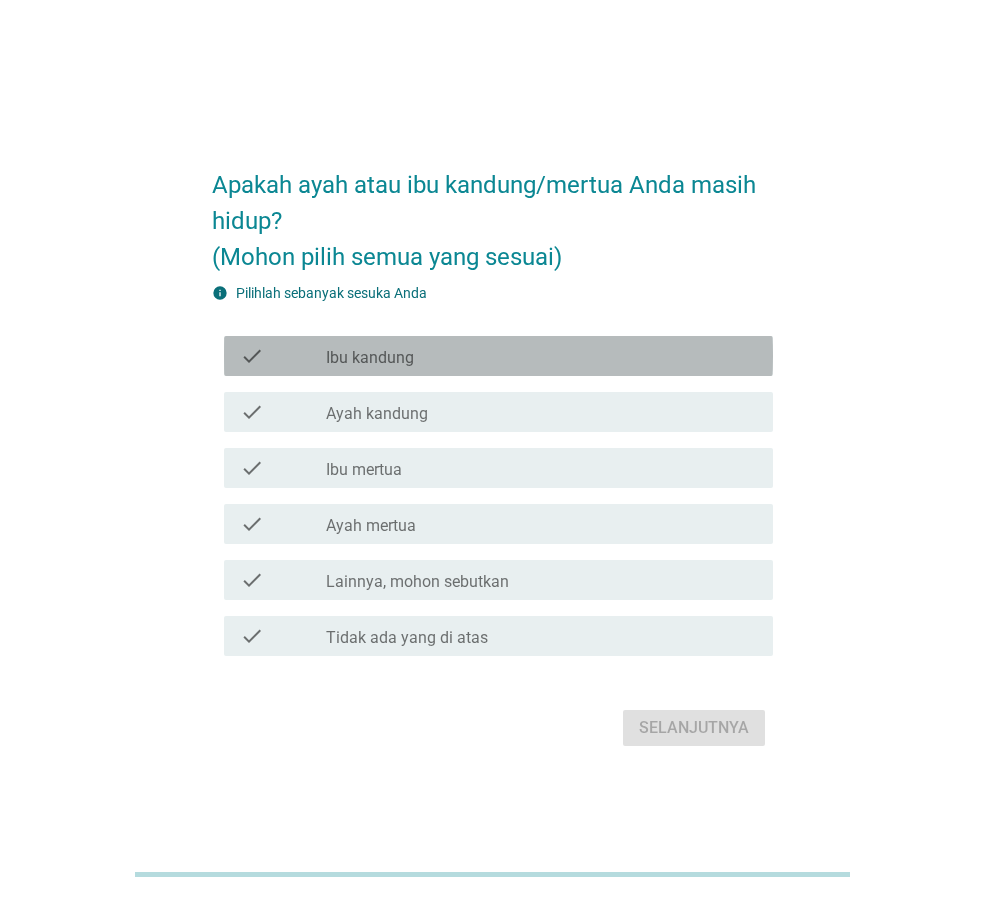click on "check_box_outline_blank Ibu kandung" at bounding box center [541, 356] 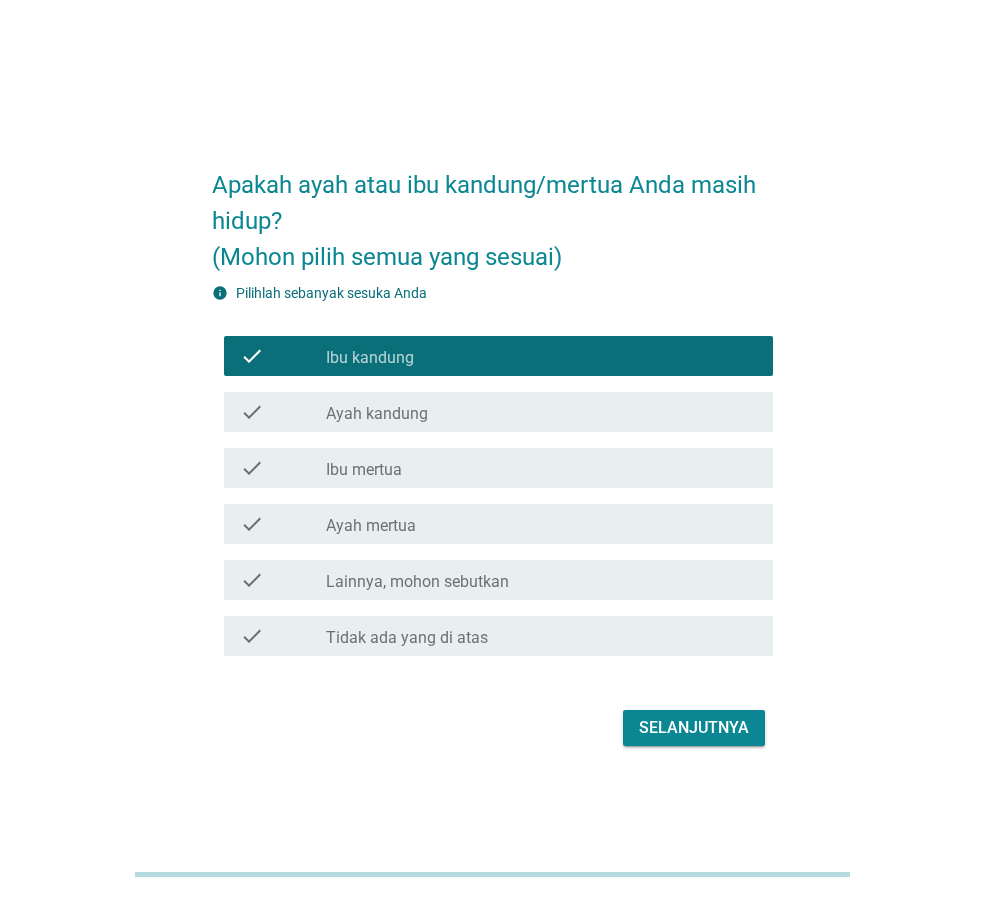 click on "check_box_outline_blank Ayah kandung" at bounding box center (541, 412) 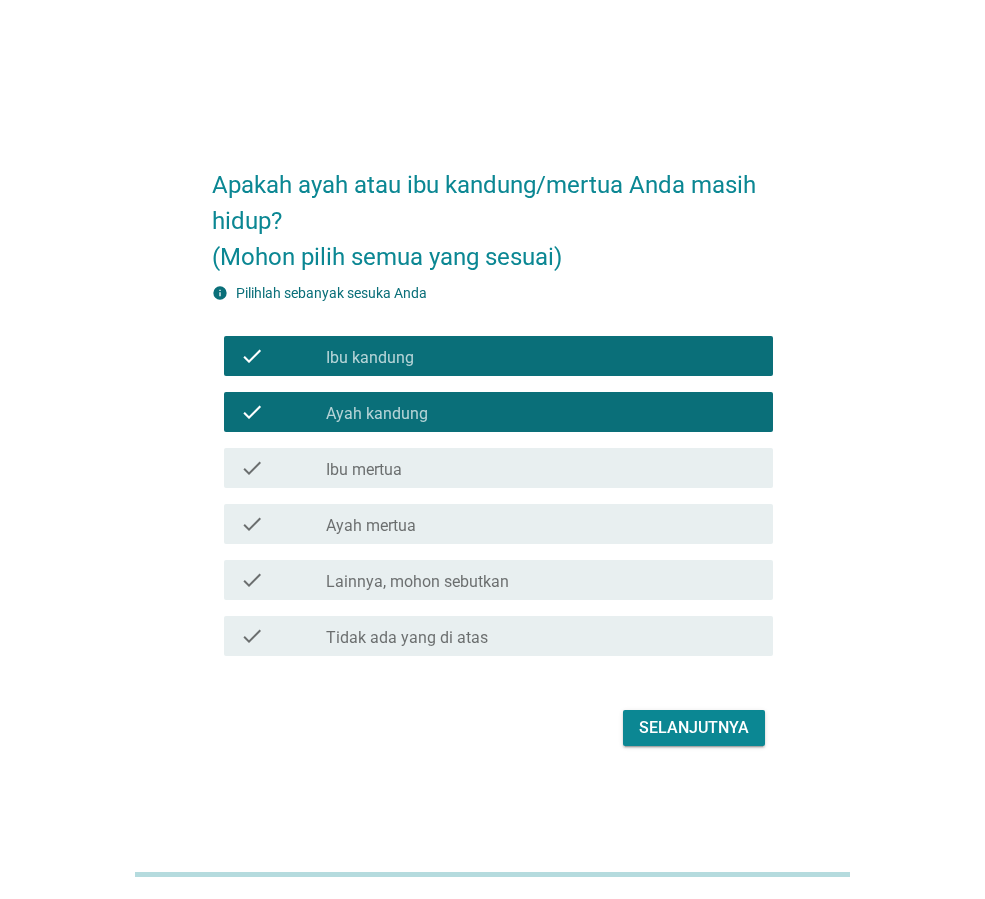 click on "check_box_outline_blank Ibu mertua" at bounding box center [541, 468] 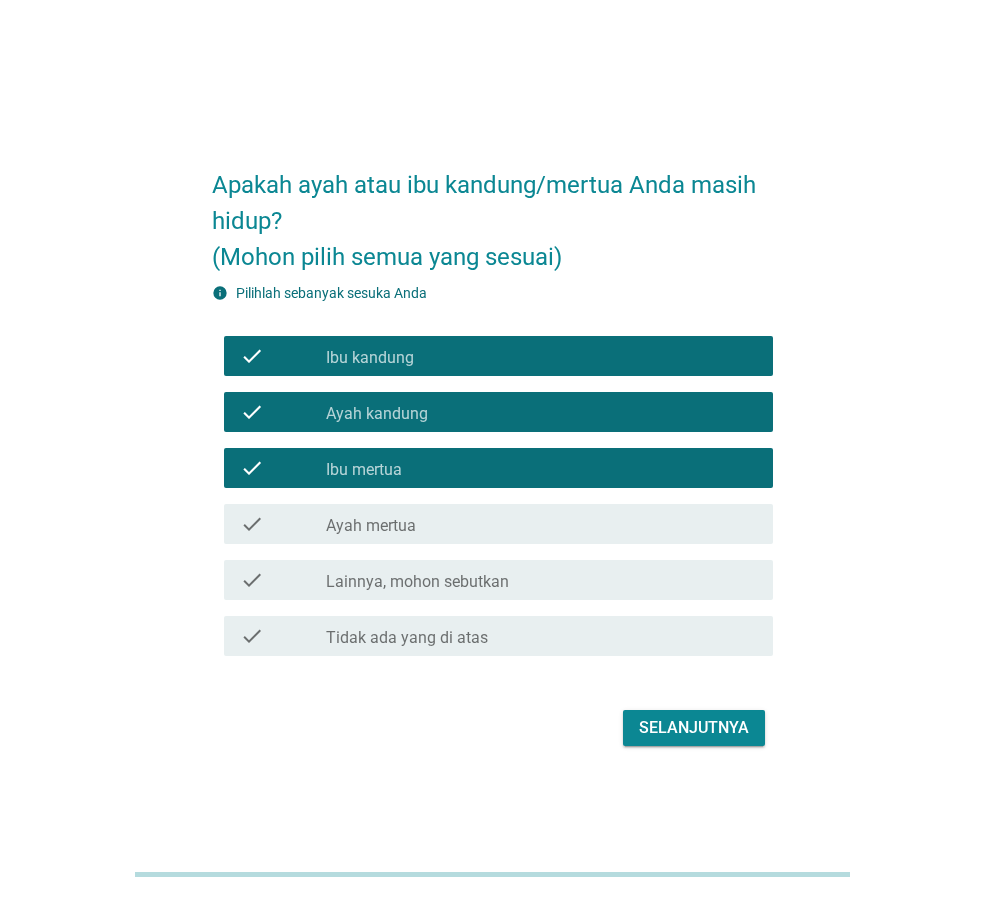 click on "check     check_box_outline_blank Ayah mertua" at bounding box center (498, 524) 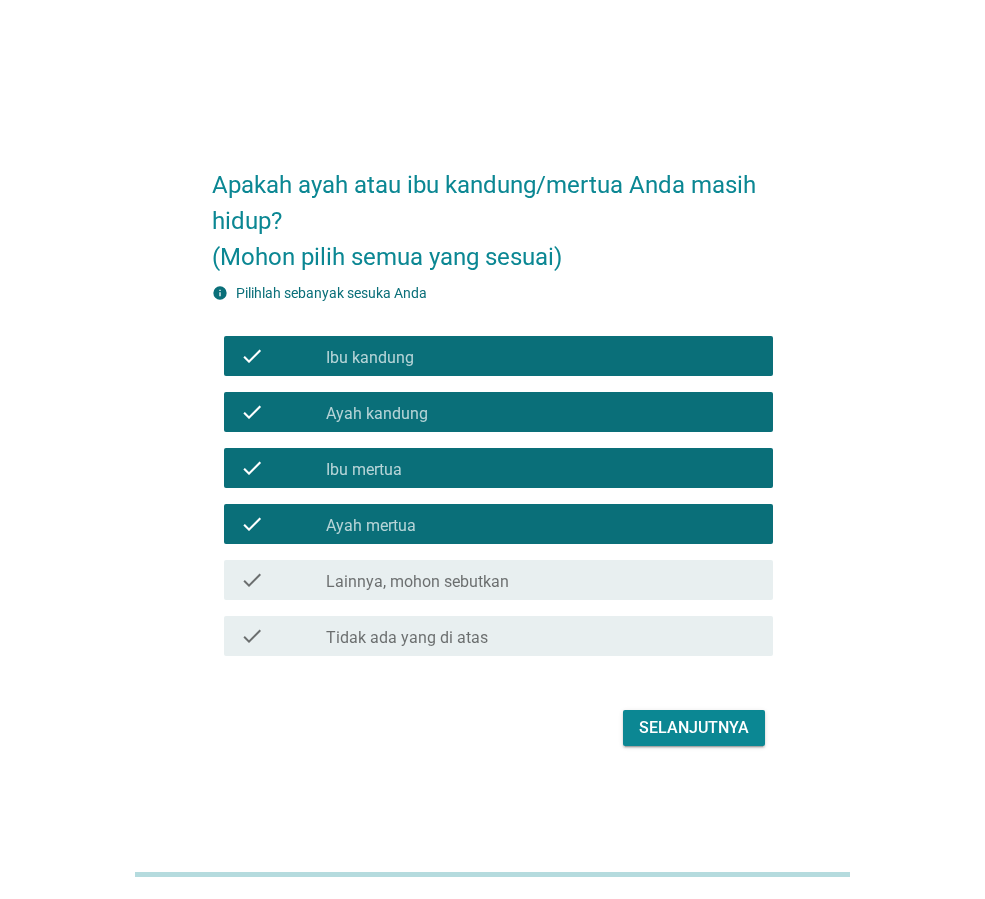 click on "Selanjutnya" at bounding box center (694, 728) 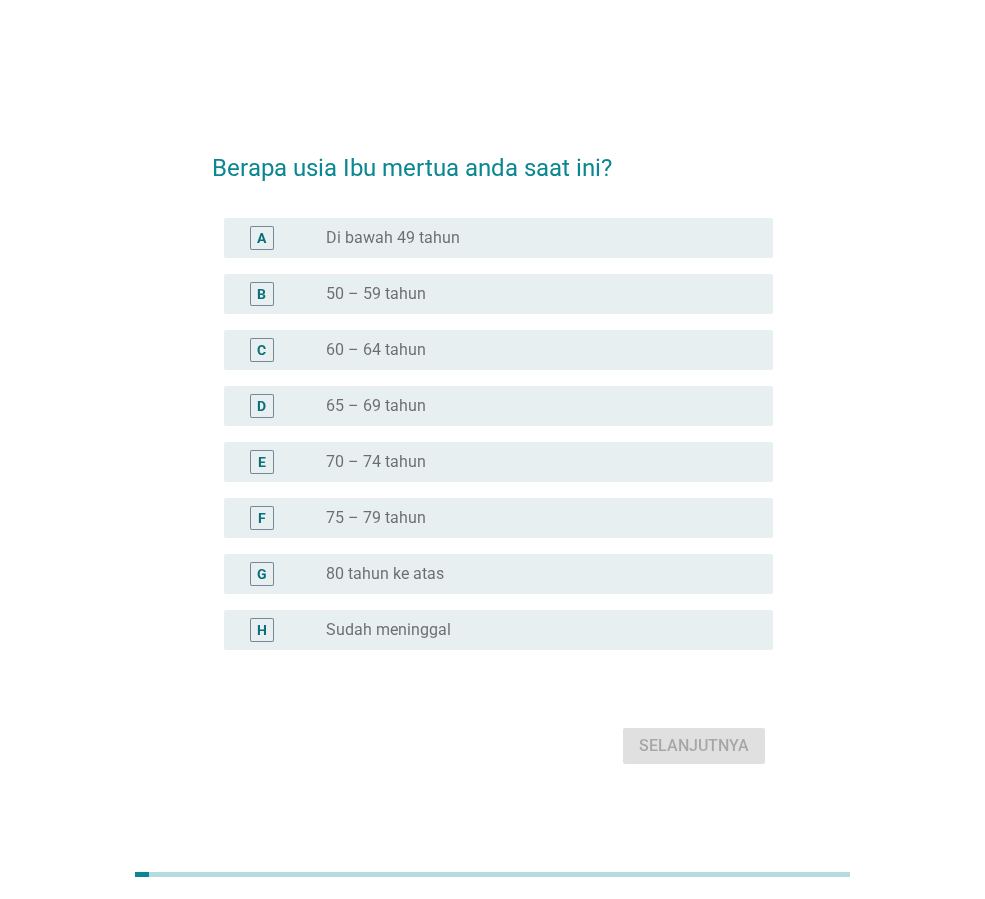 click on "radio_button_unchecked 50 – 59 tahun" at bounding box center [541, 294] 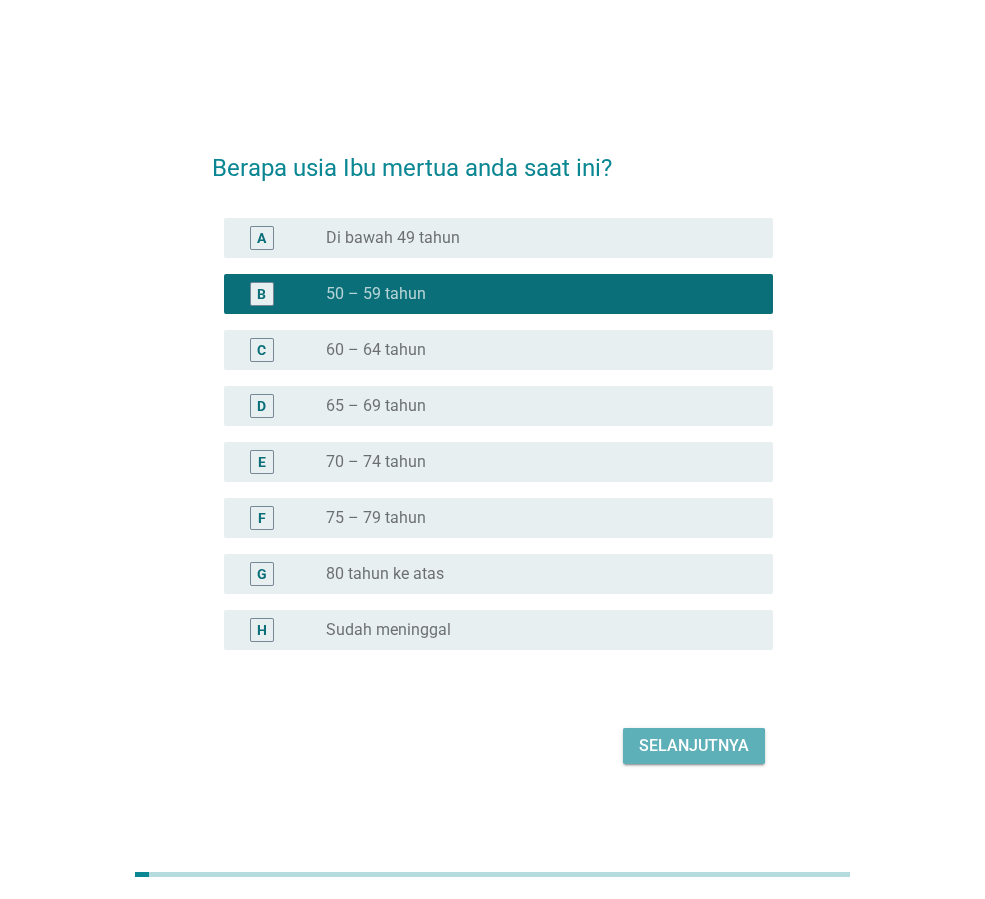 click on "Selanjutnya" at bounding box center [694, 746] 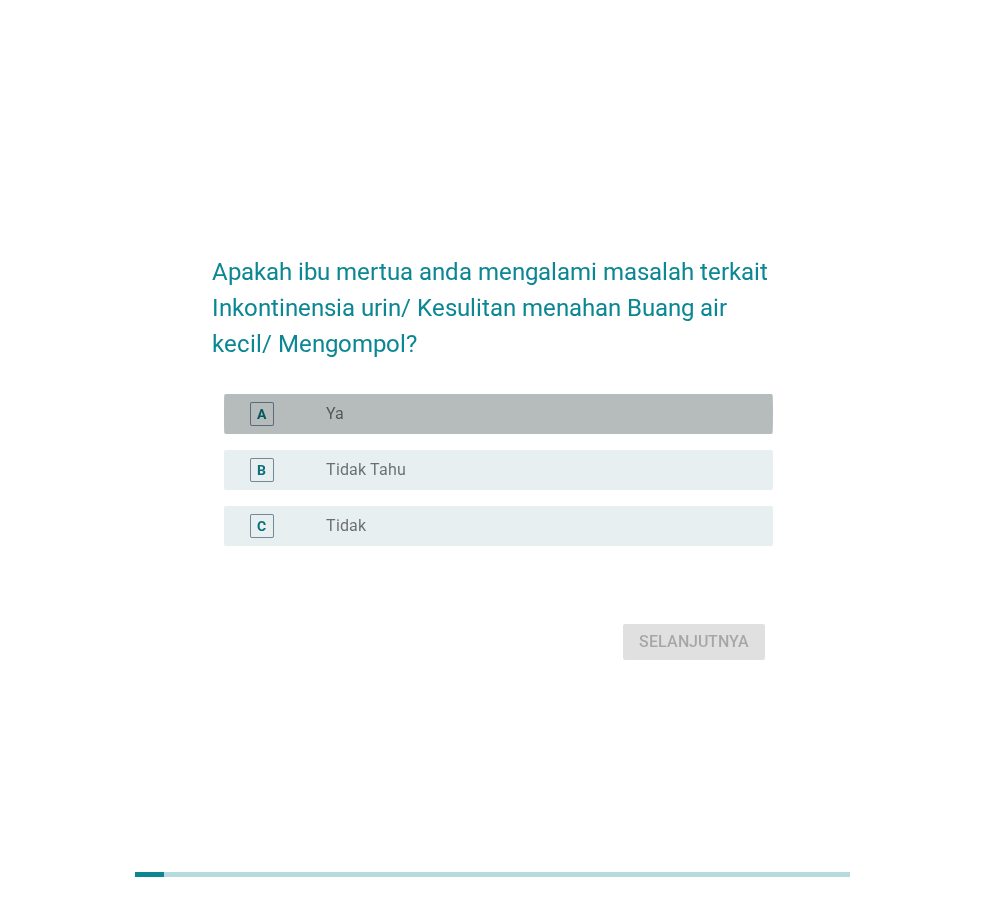 click on "A     radio_button_unchecked Ya" at bounding box center [498, 414] 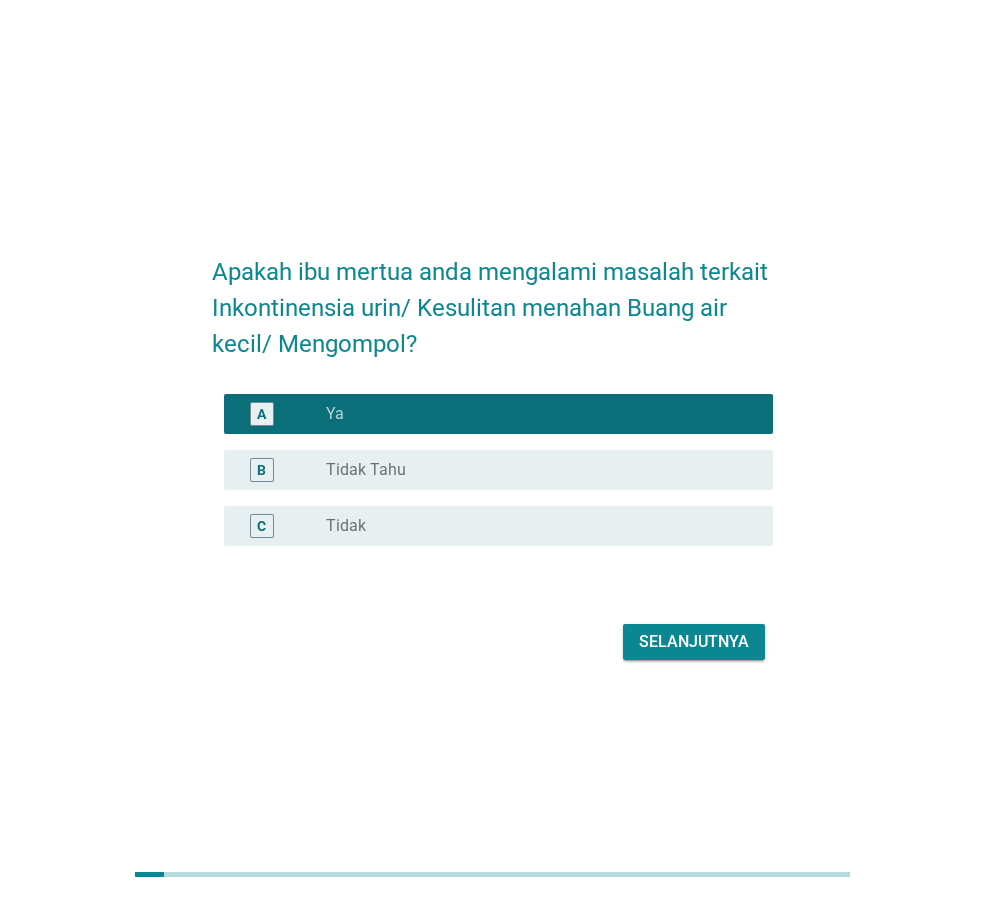 click on "Selanjutnya" at bounding box center (694, 642) 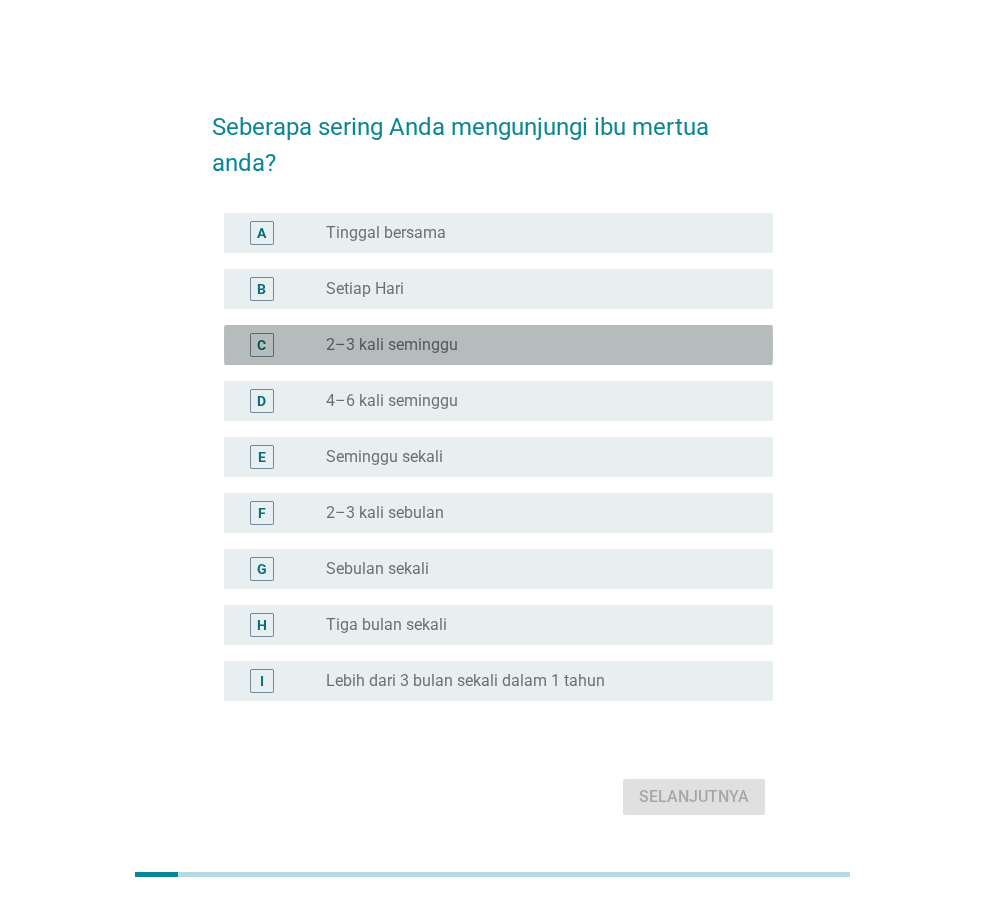 click on "2–3 kali seminggu" at bounding box center (392, 345) 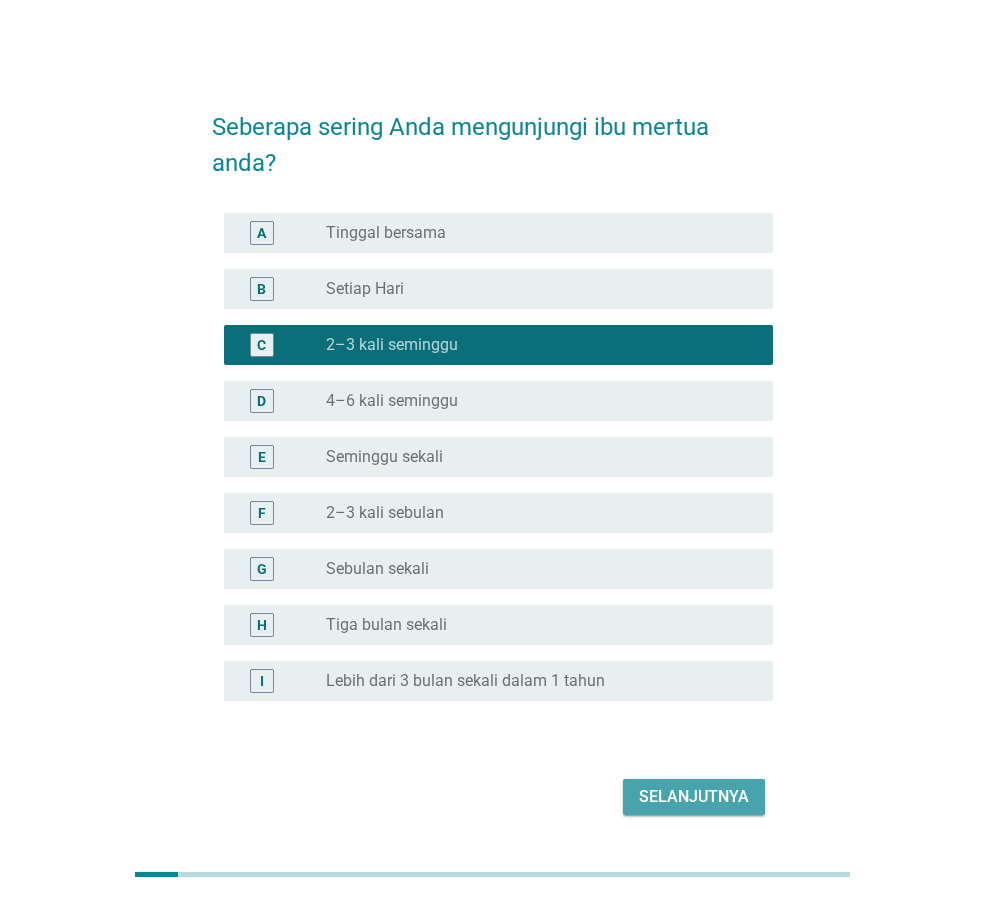 click on "Selanjutnya" at bounding box center (694, 797) 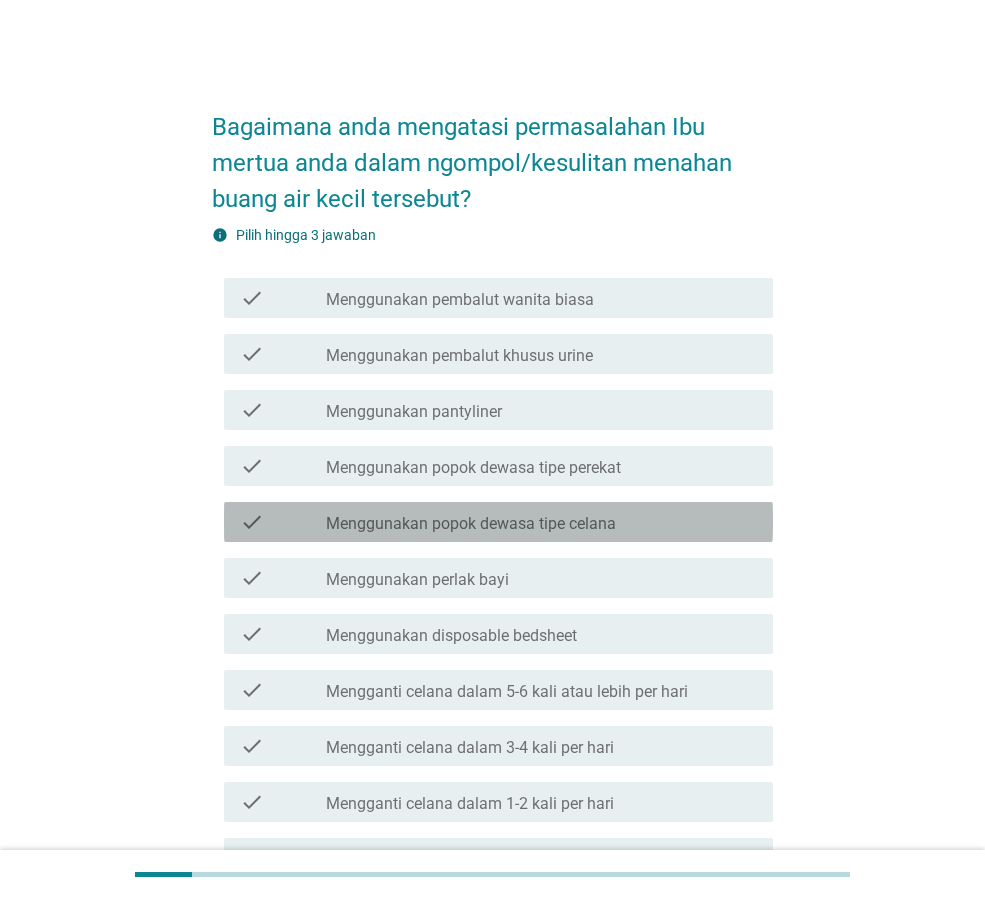 click on "Menggunakan popok dewasa tipe celana" at bounding box center [471, 524] 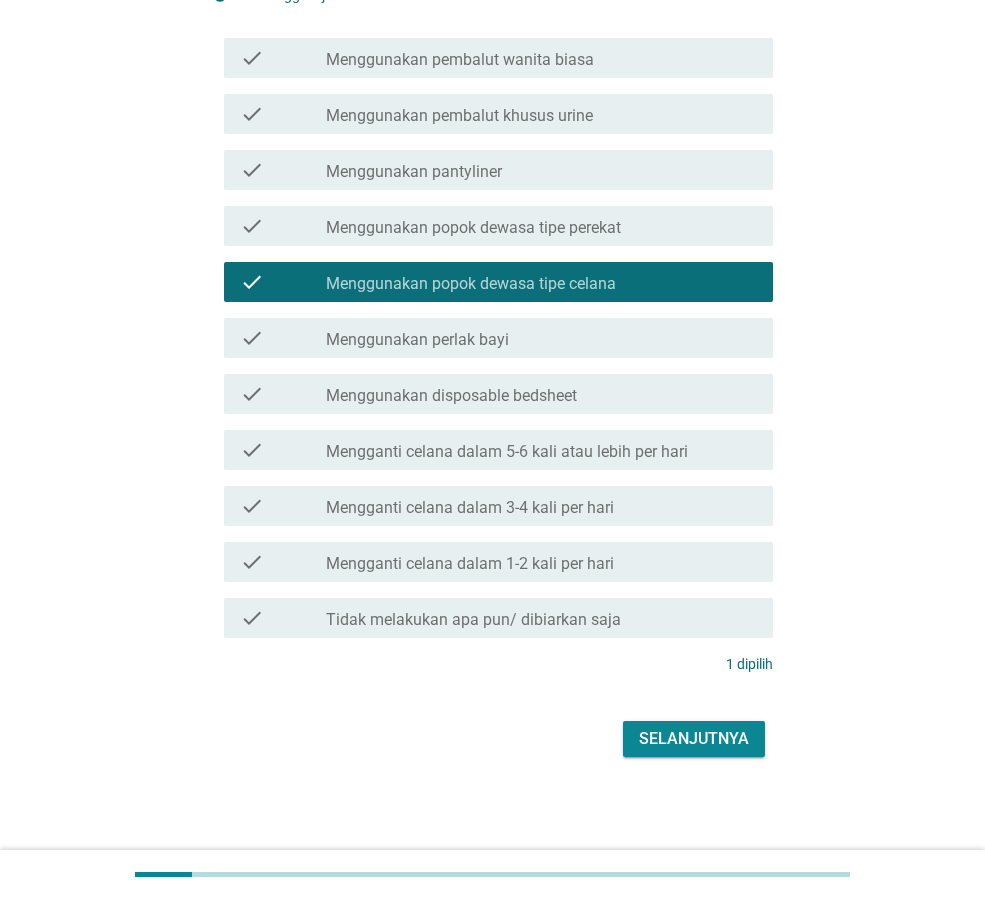 scroll, scrollTop: 241, scrollLeft: 0, axis: vertical 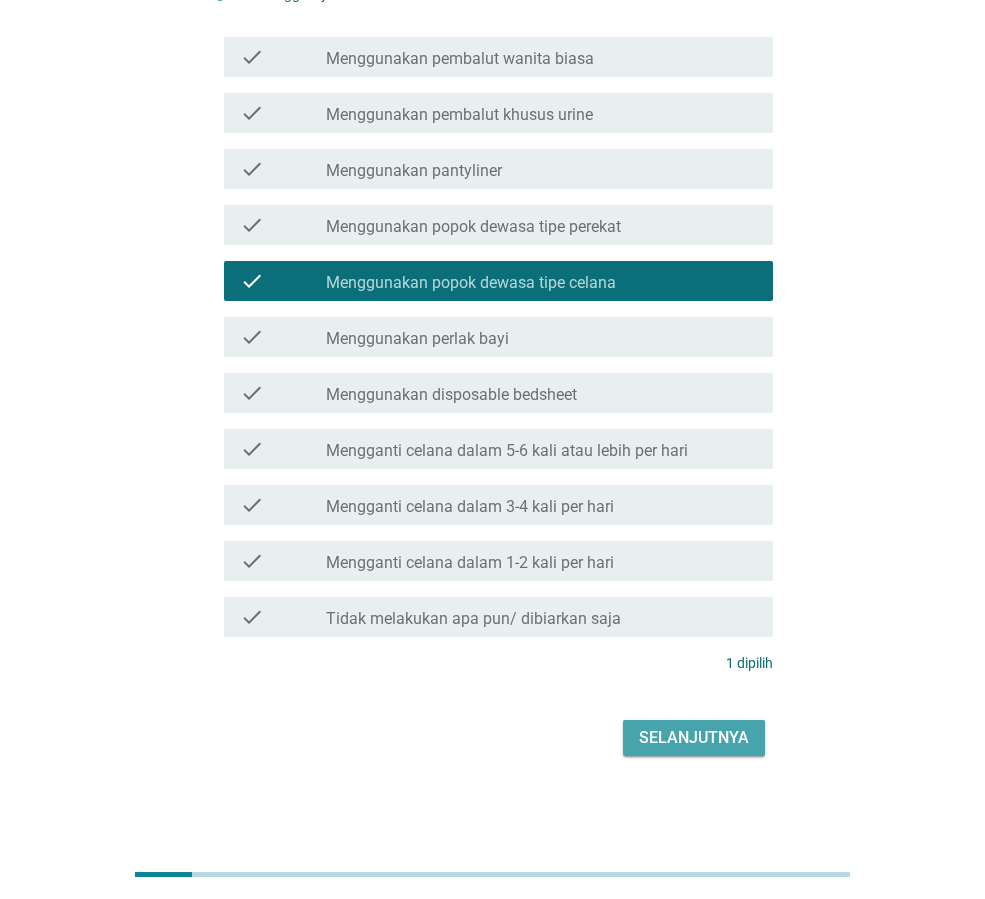 click on "Selanjutnya" at bounding box center (694, 738) 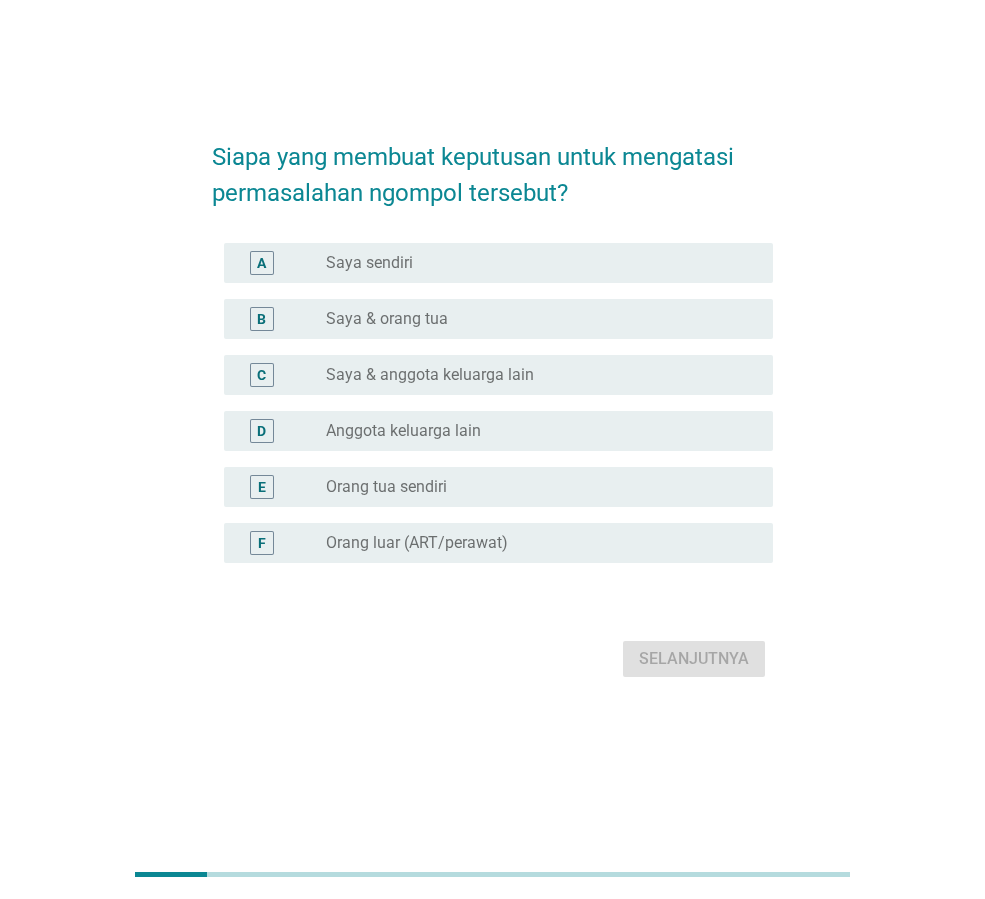 scroll, scrollTop: 0, scrollLeft: 0, axis: both 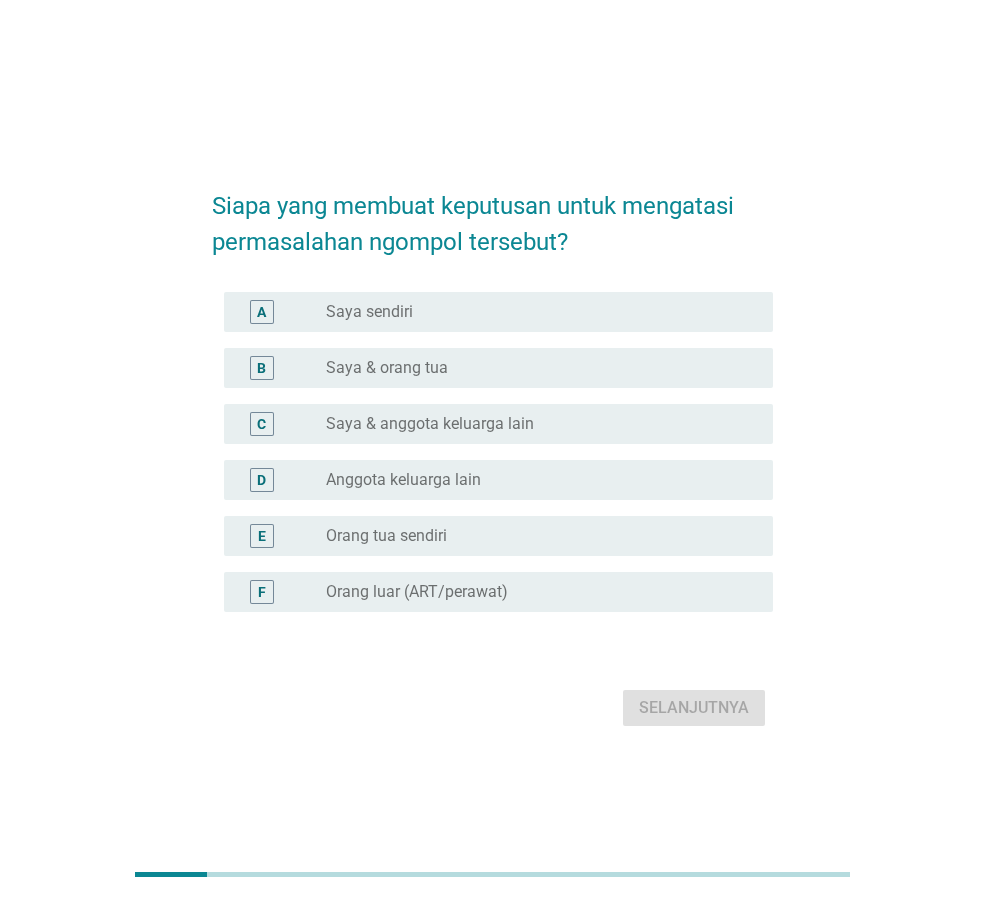 click on "Saya & anggota keluarga lain" at bounding box center (430, 424) 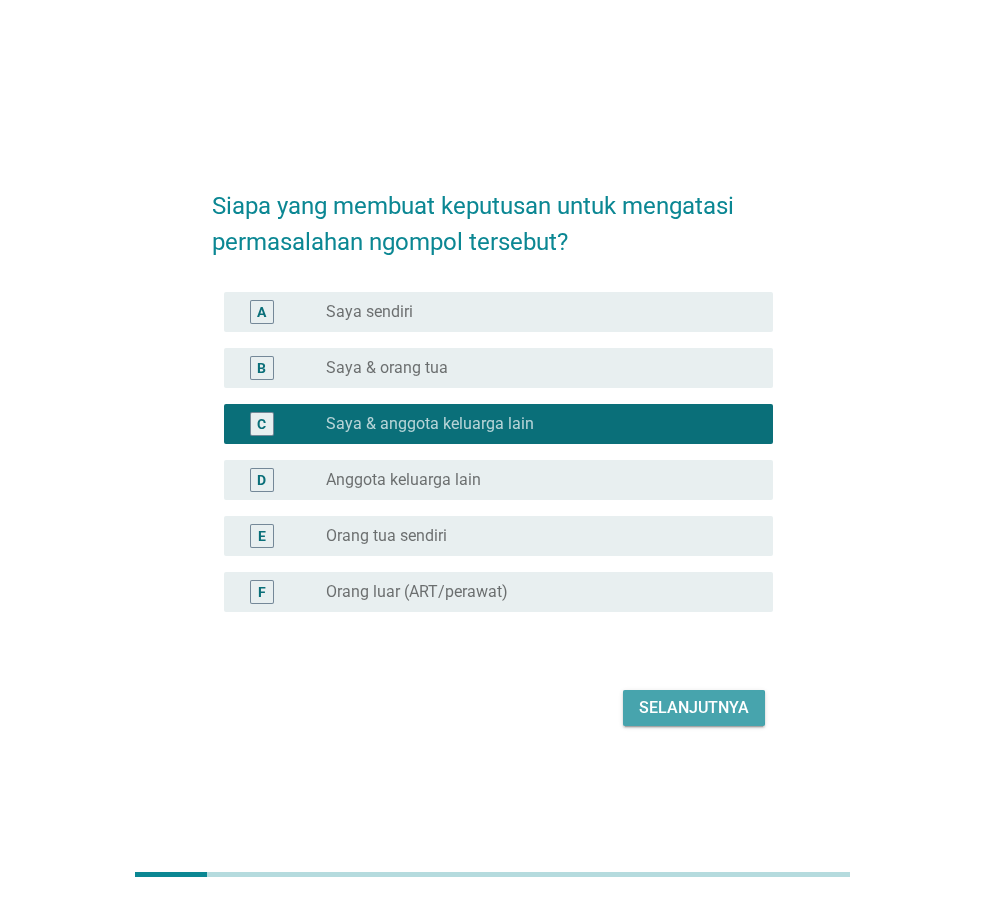 click on "Selanjutnya" at bounding box center [694, 708] 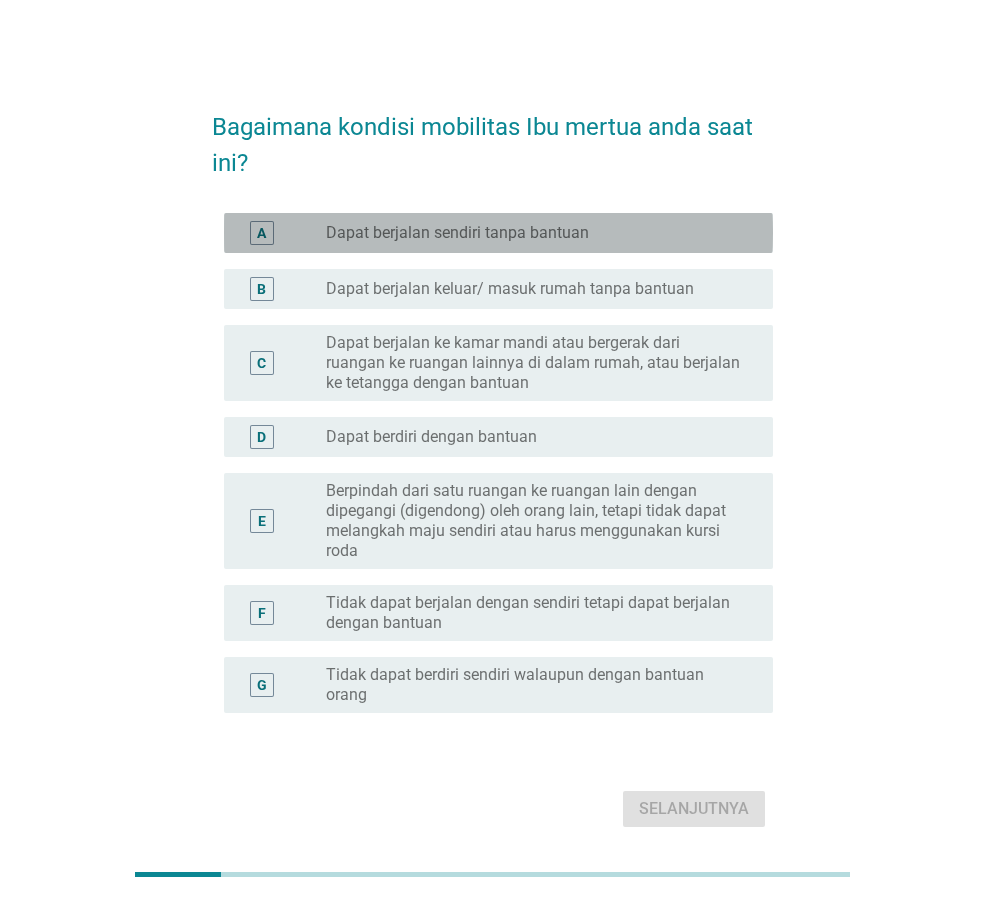 click on "Dapat berjalan sendiri tanpa bantuan" at bounding box center (457, 233) 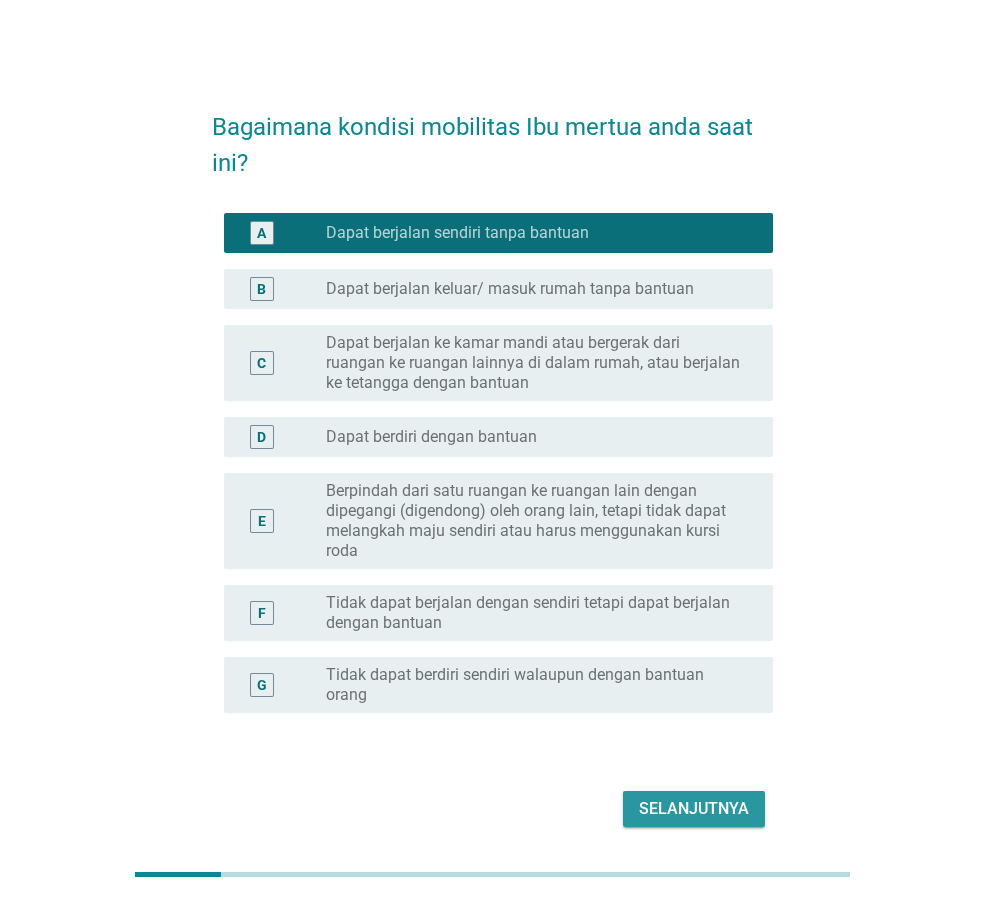 click on "Selanjutnya" at bounding box center (694, 809) 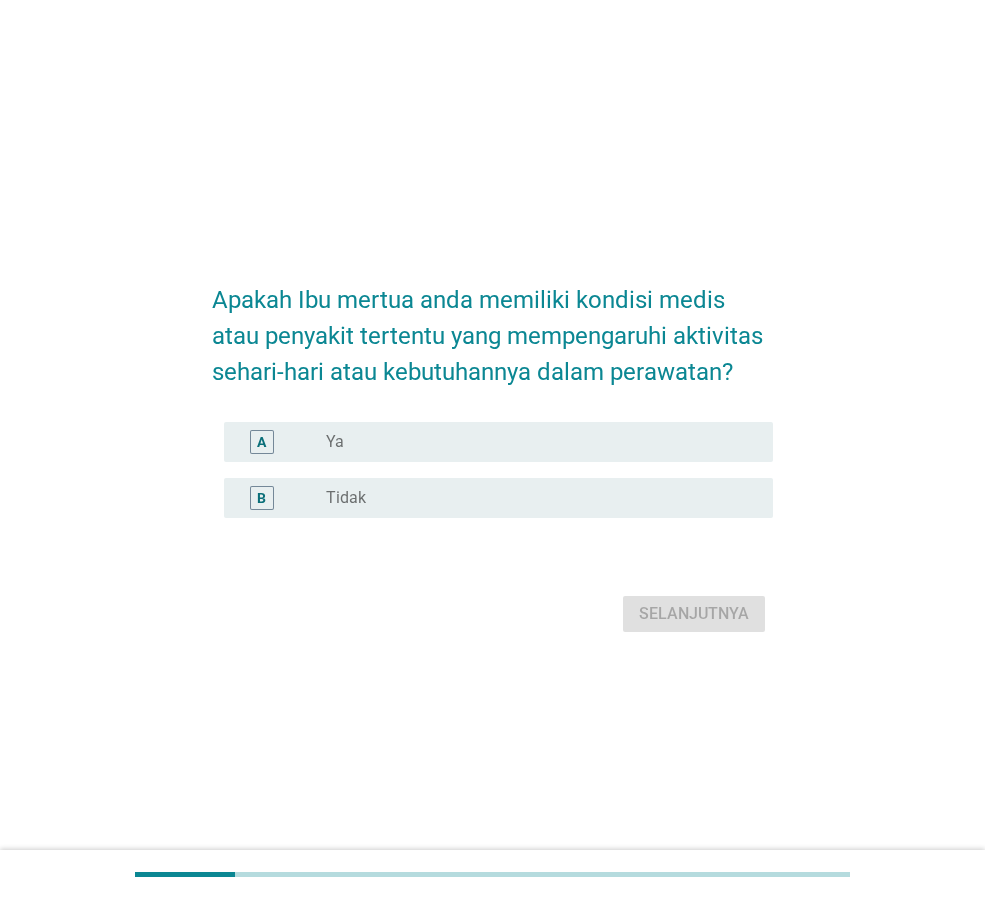 click on "B     radio_button_unchecked Tidak" at bounding box center [498, 498] 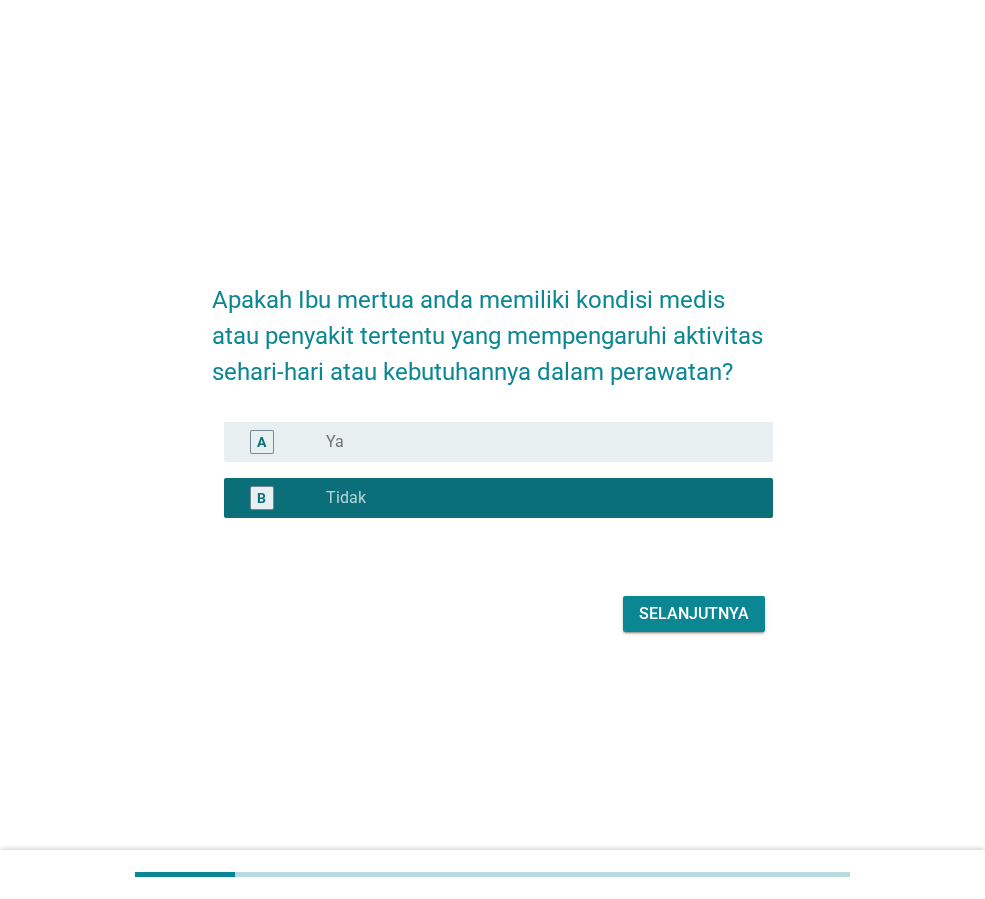 click on "Selanjutnya" at bounding box center (694, 614) 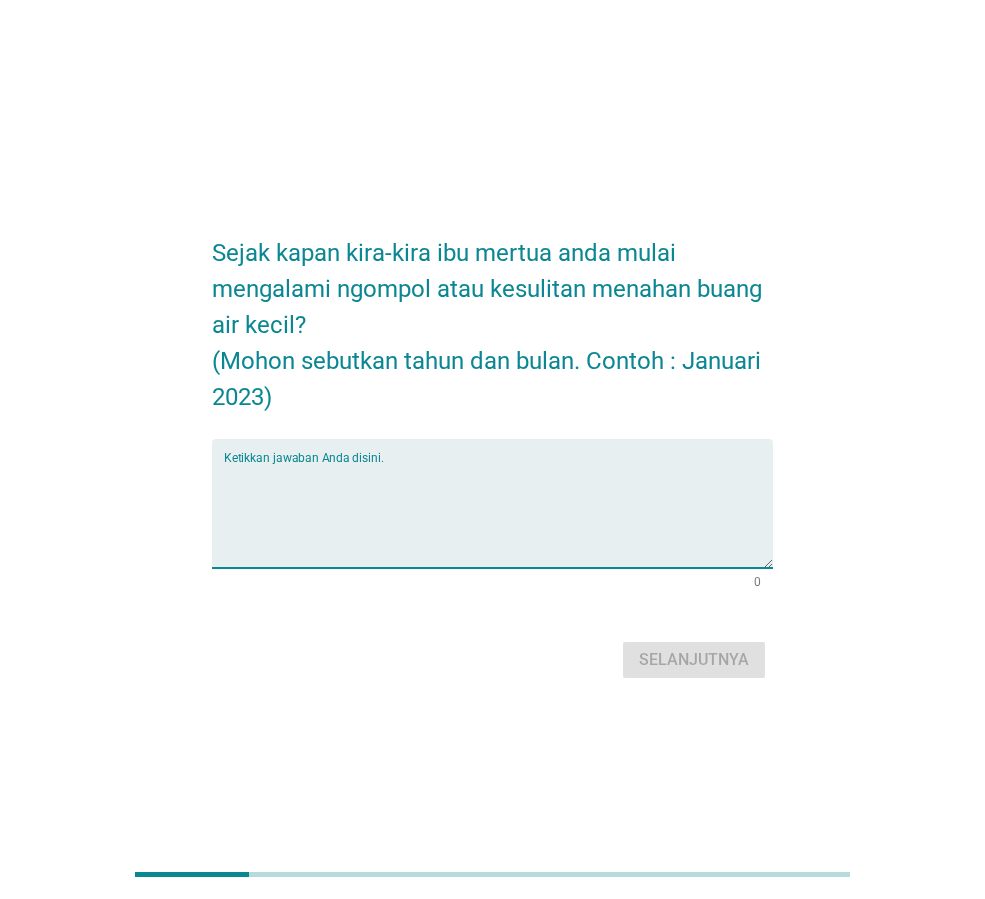 click at bounding box center (498, 515) 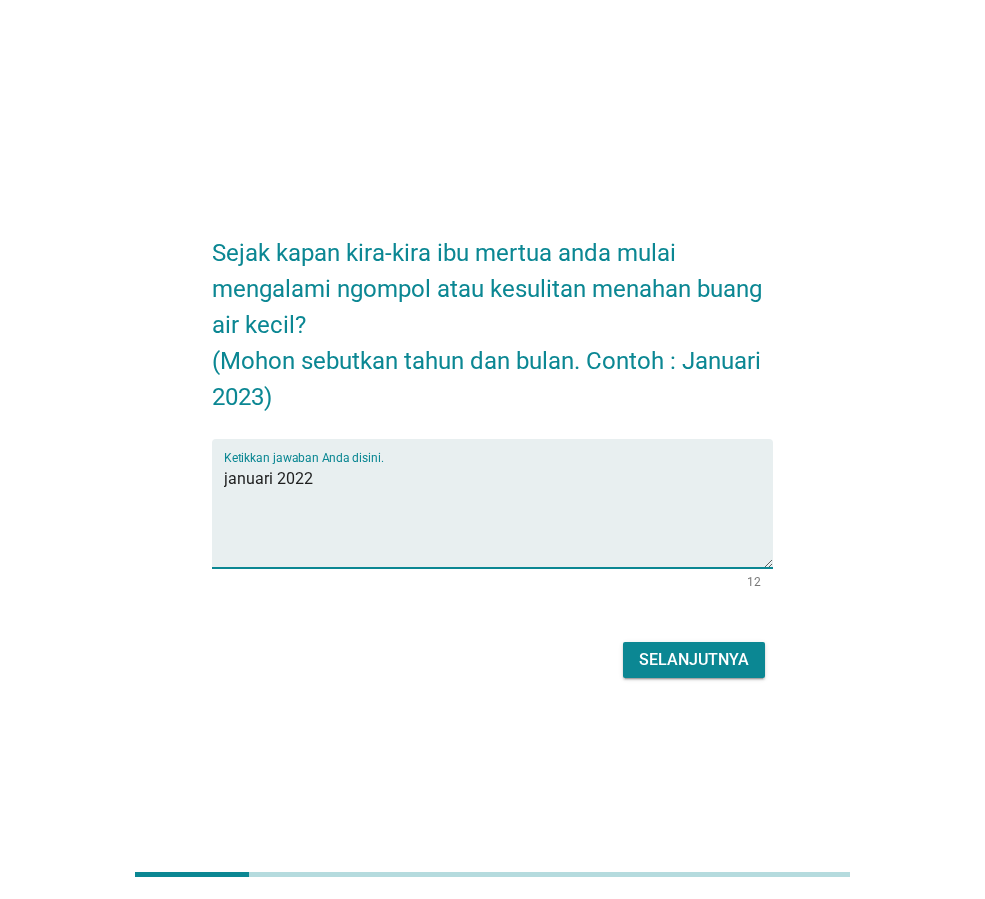 type on "januari 2022" 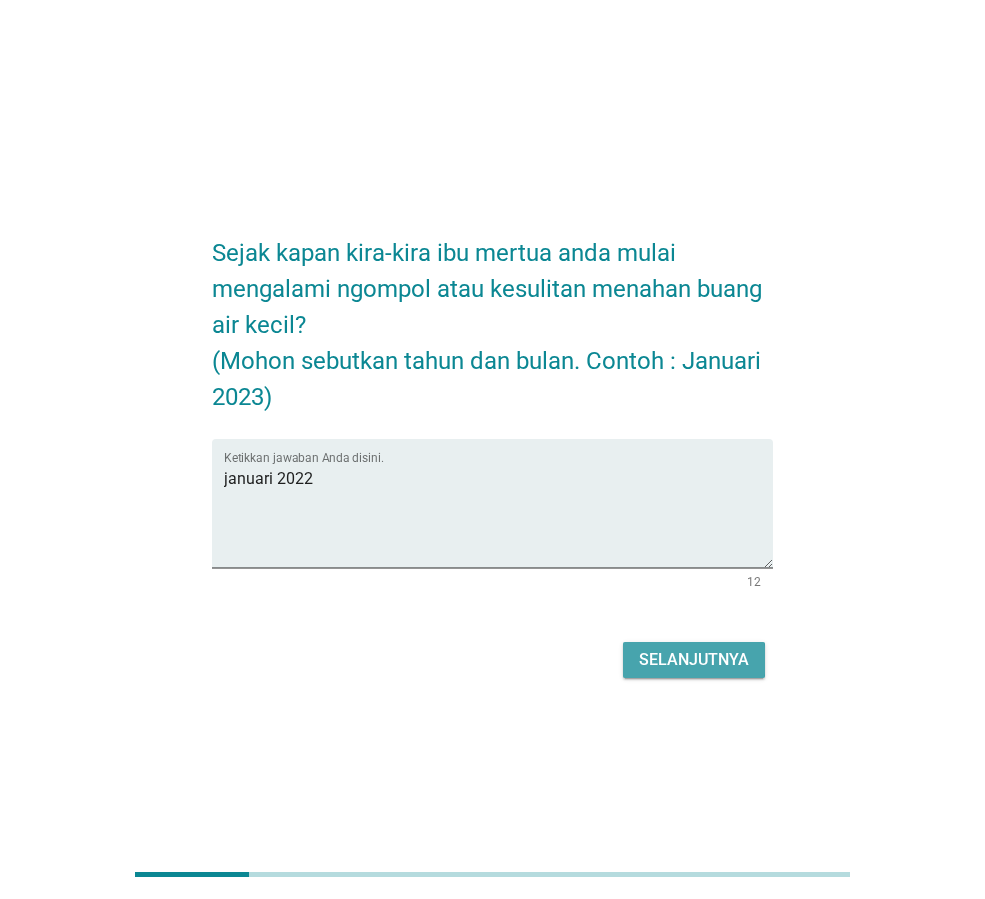 click on "Selanjutnya" at bounding box center [694, 660] 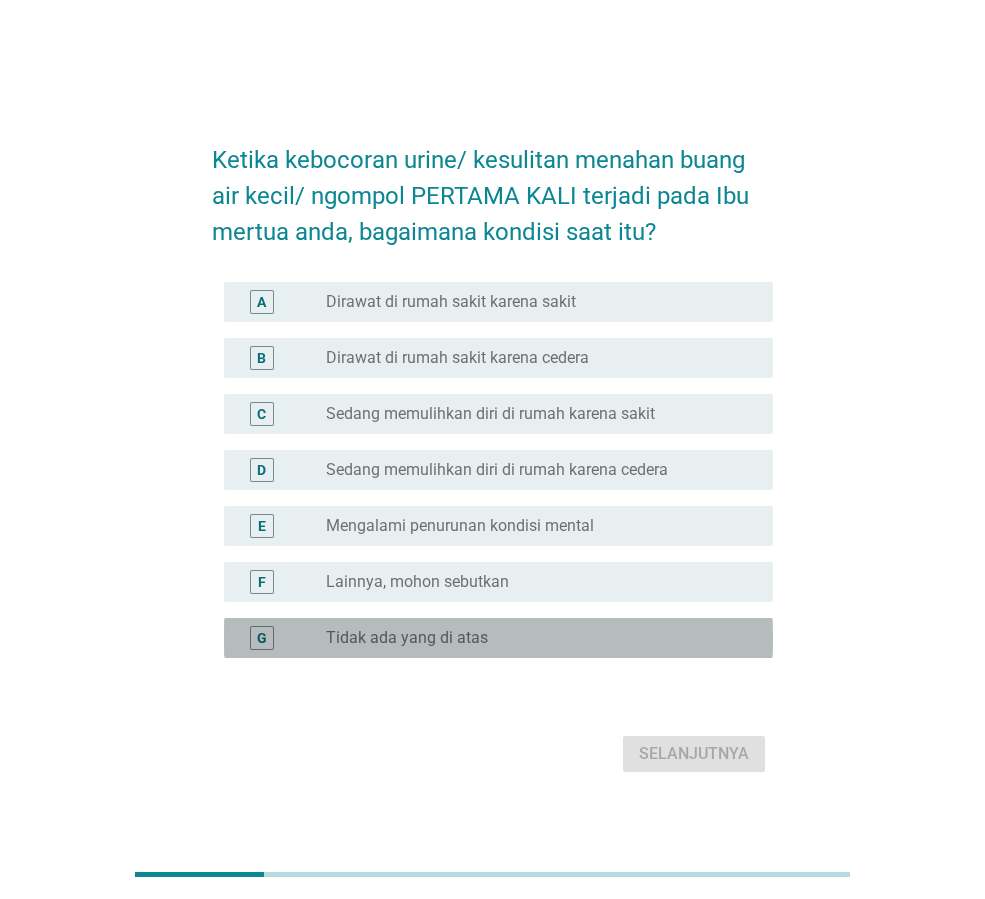click on "radio_button_unchecked Tidak ada yang di atas" at bounding box center (533, 638) 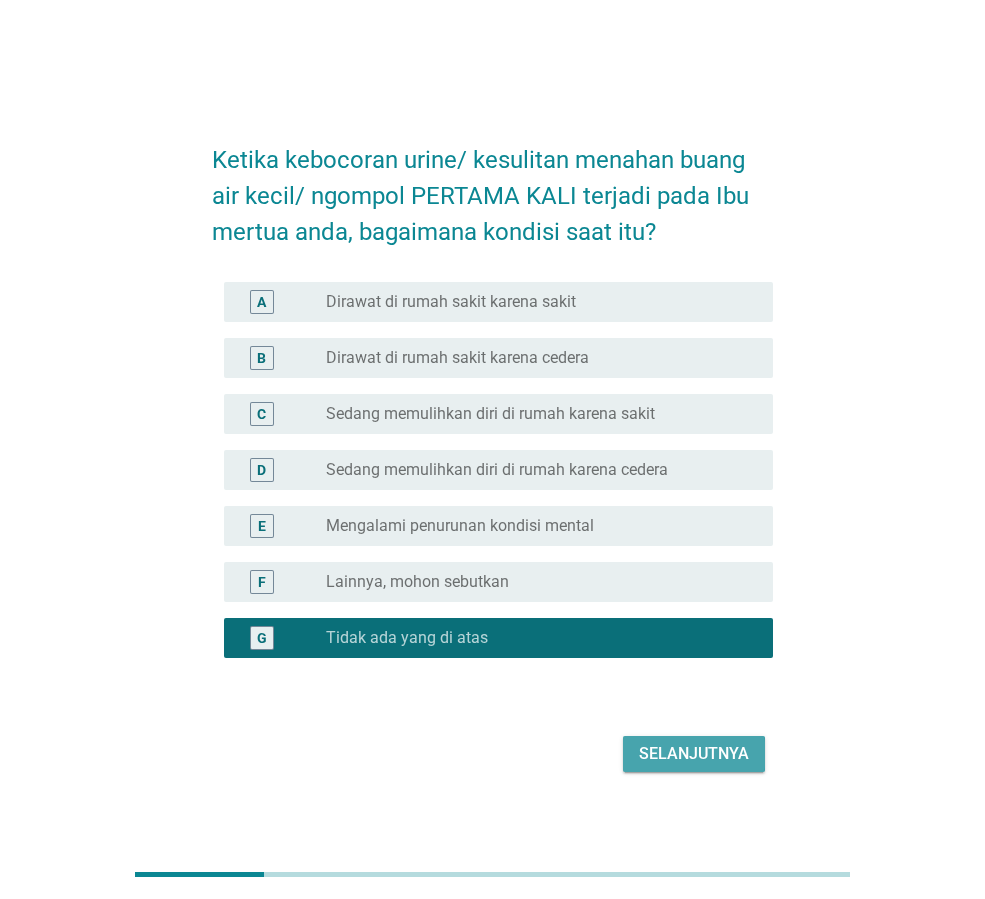 click on "Selanjutnya" at bounding box center [694, 754] 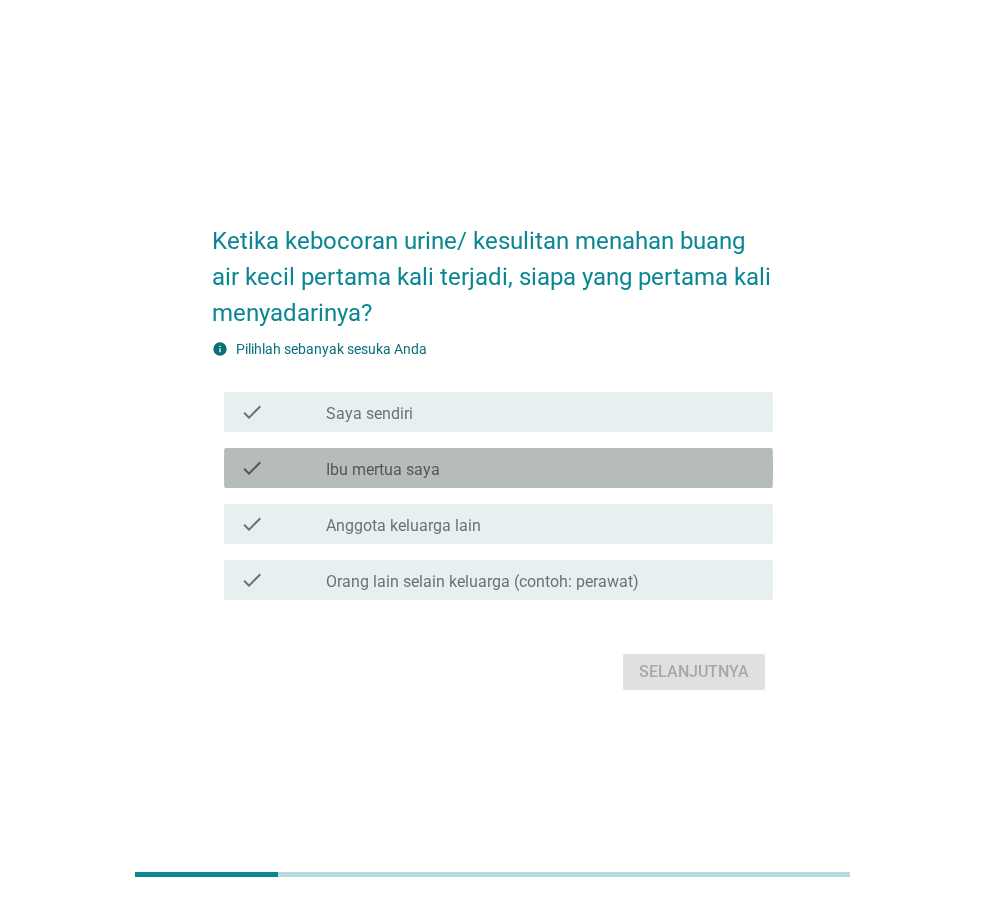 click on "check     check_box_outline_blank [NAME] mertua saya" at bounding box center (498, 468) 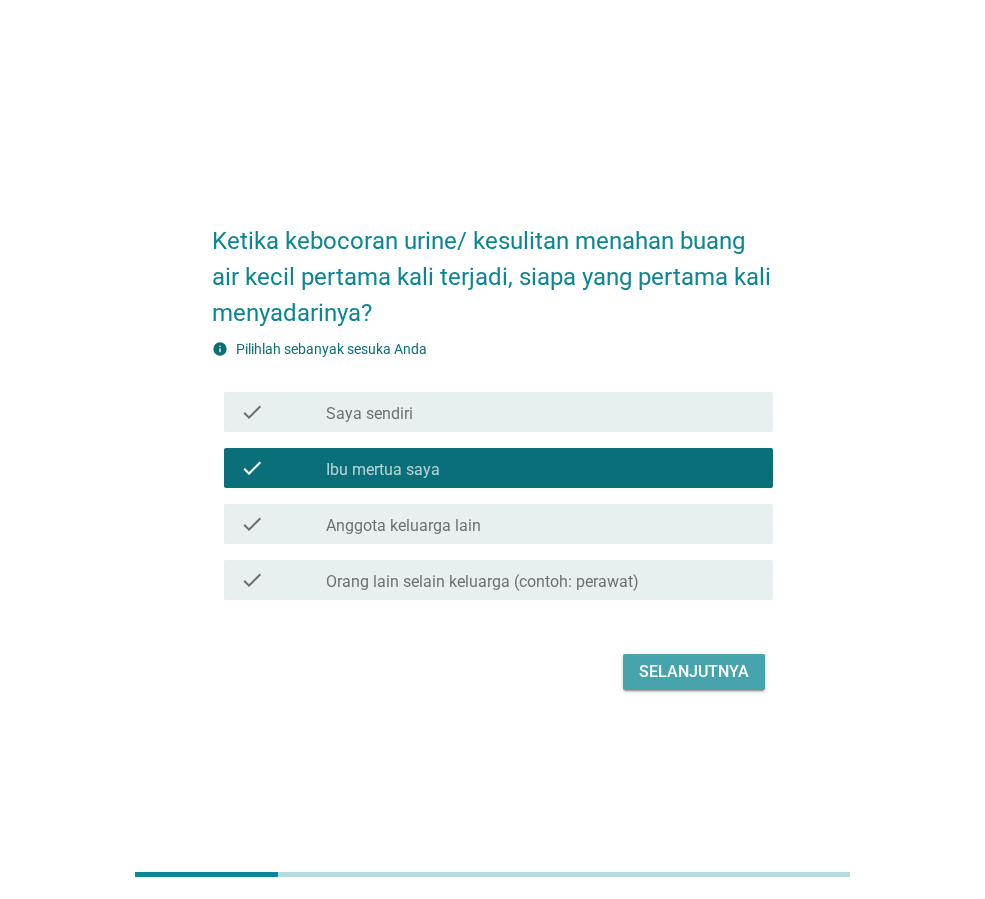 click on "Selanjutnya" at bounding box center [694, 672] 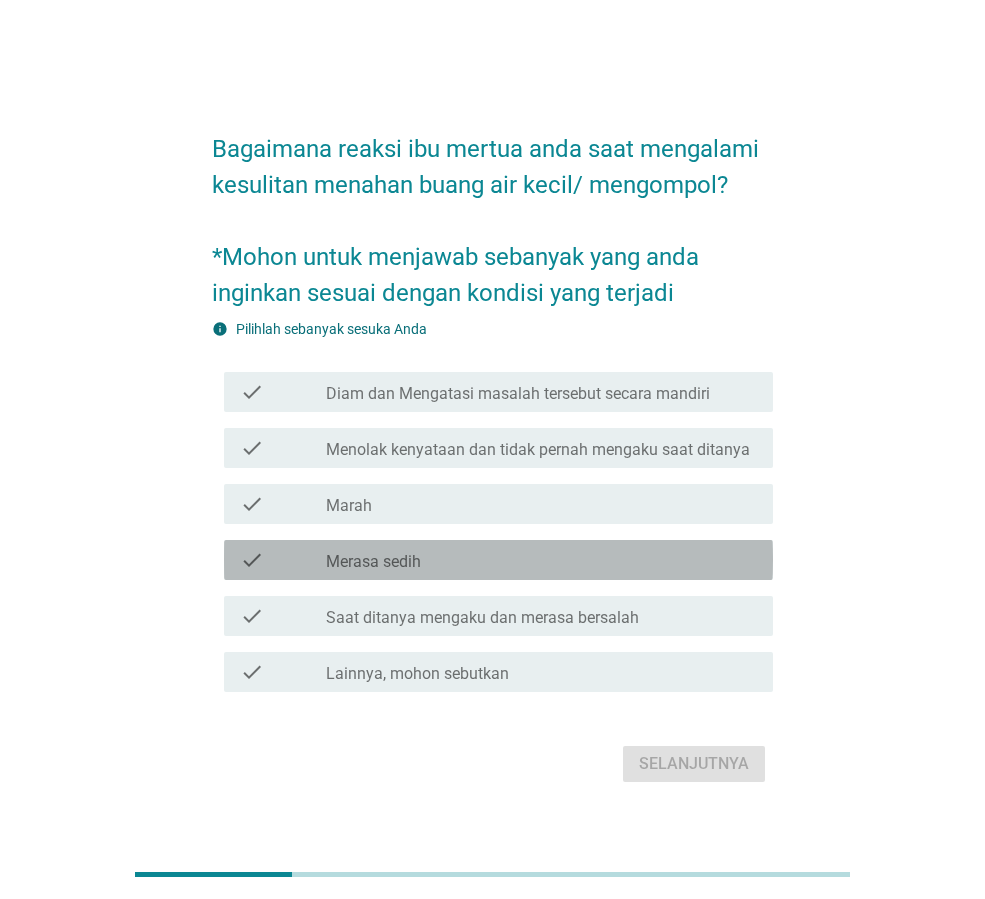 click on "check_box_outline_blank Merasa sedih" at bounding box center (541, 560) 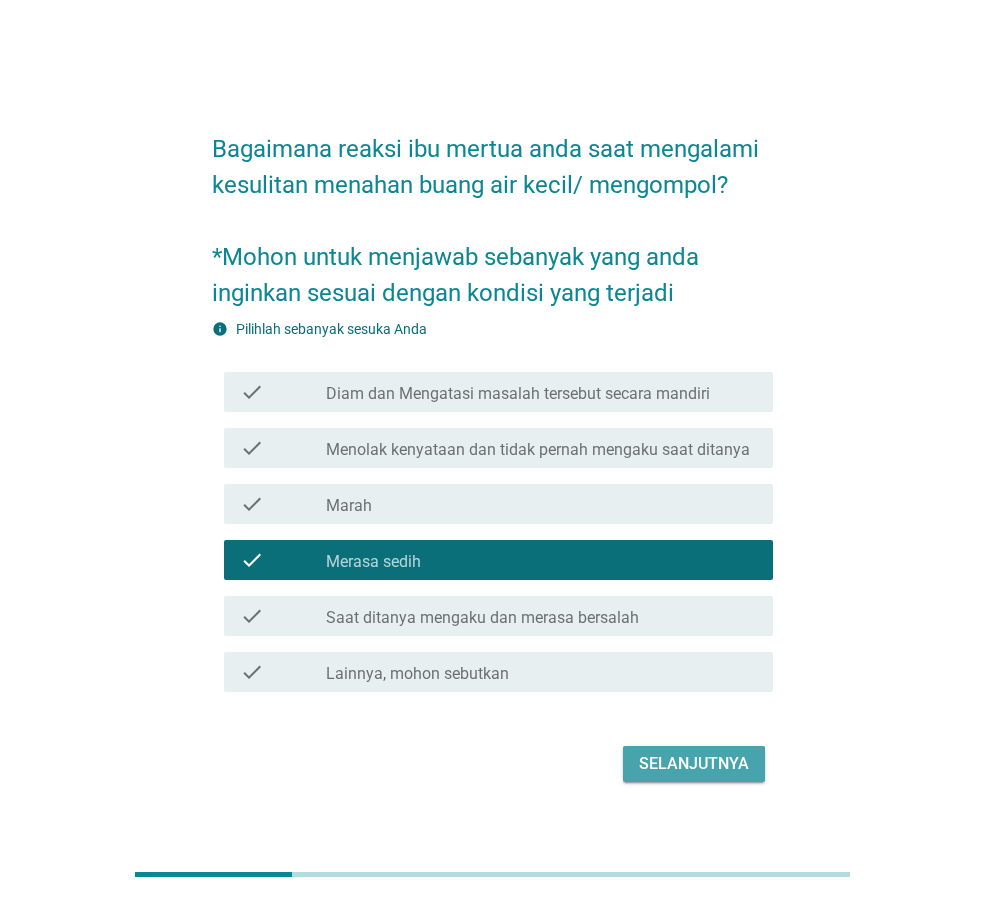 click on "Selanjutnya" at bounding box center [694, 764] 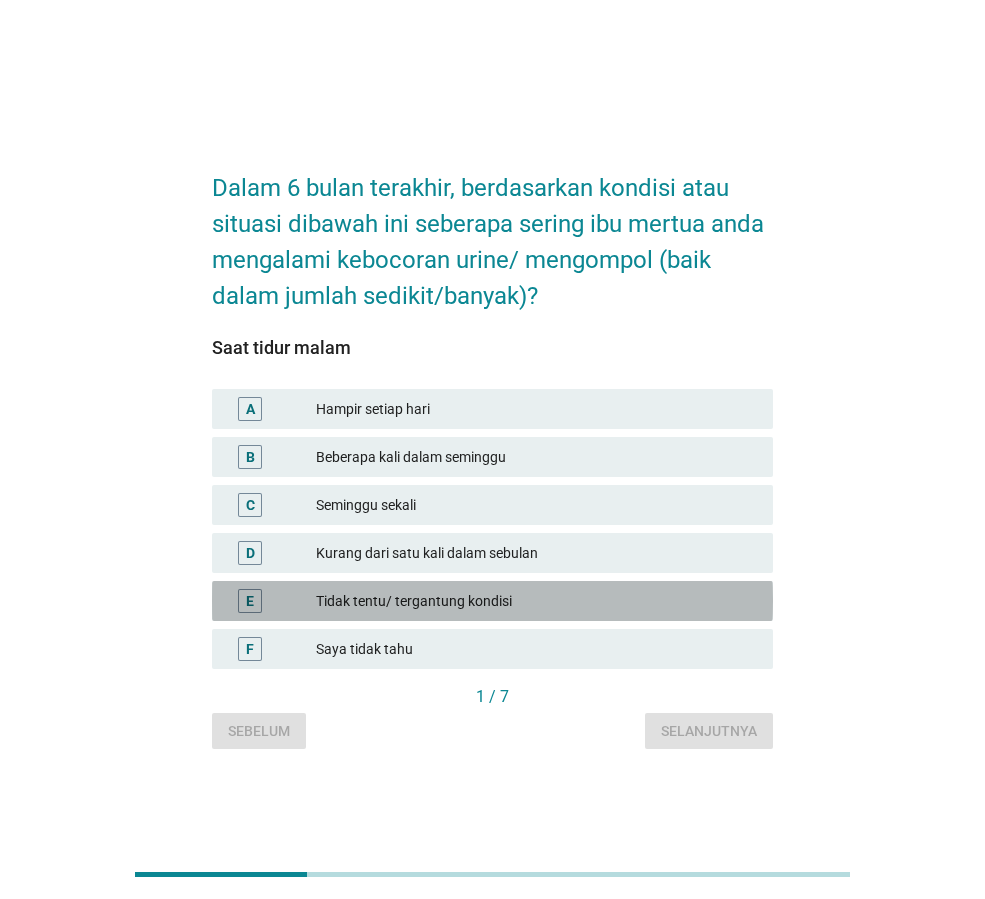 click on "E   Tidak tentu/ tergantung kondisi" at bounding box center (492, 601) 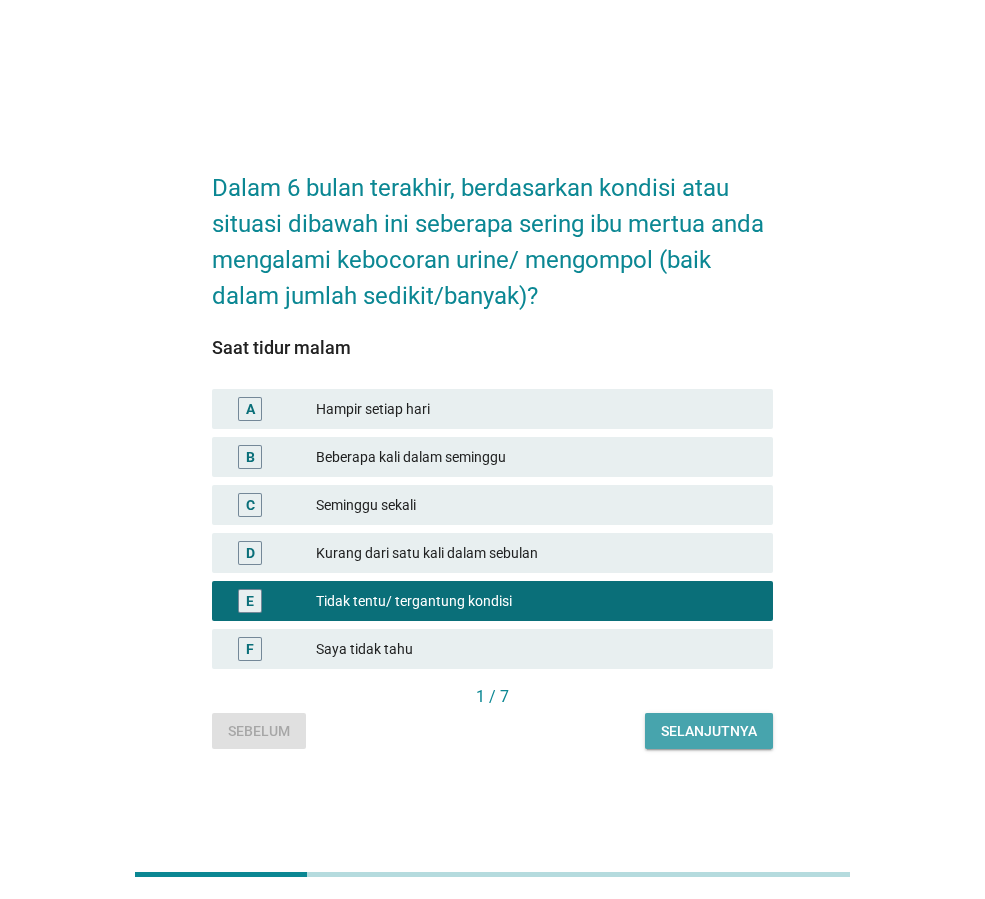 click on "Selanjutnya" at bounding box center (709, 731) 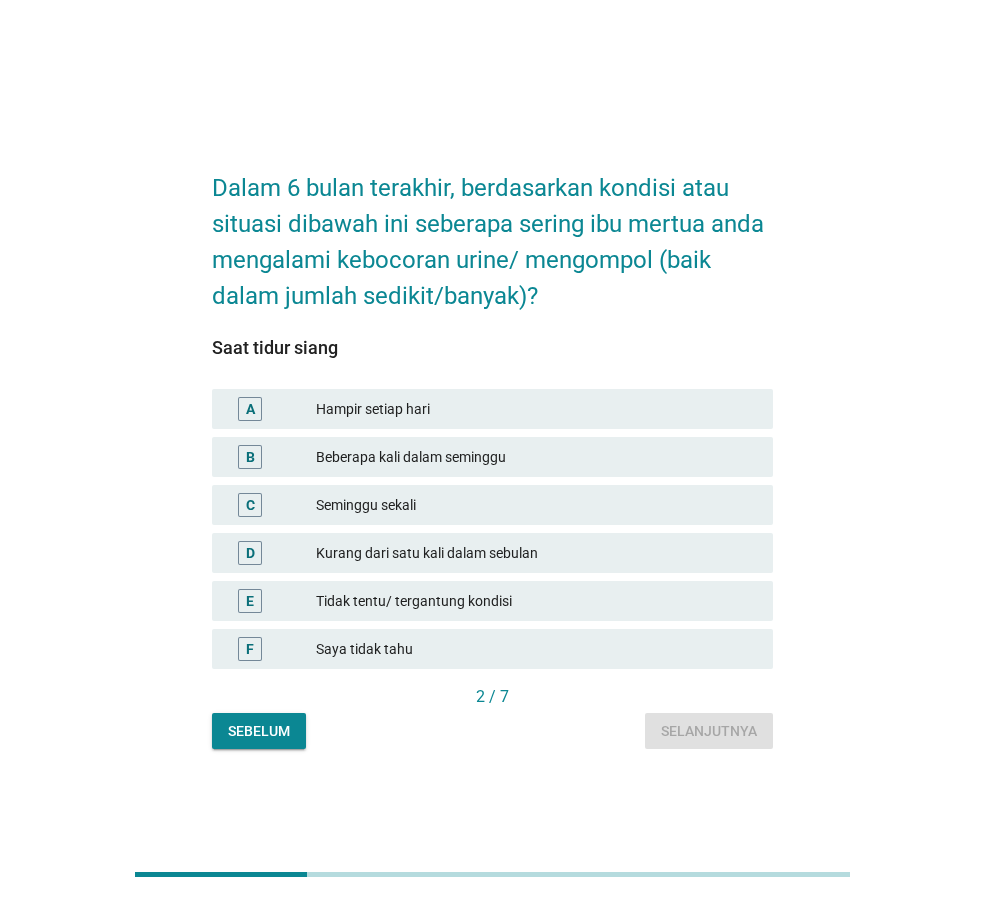 click on "Tidak tentu/ tergantung kondisi" at bounding box center (536, 601) 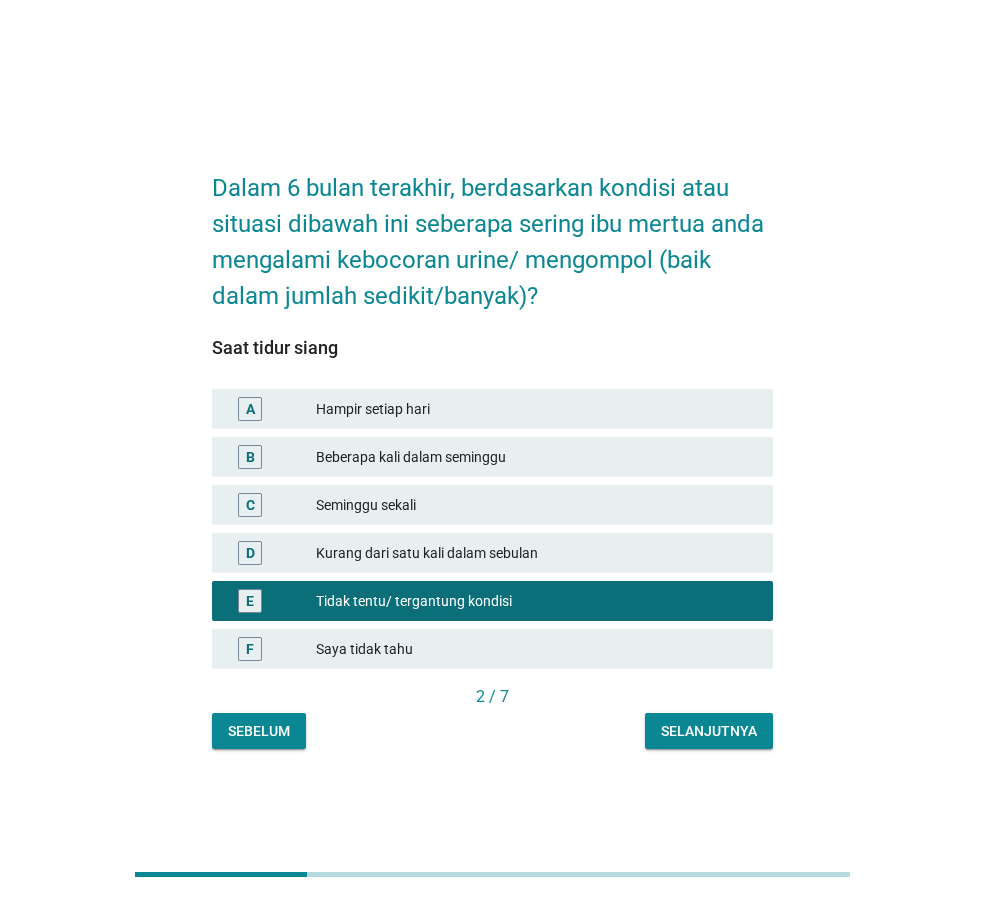 click on "Selanjutnya" at bounding box center [709, 731] 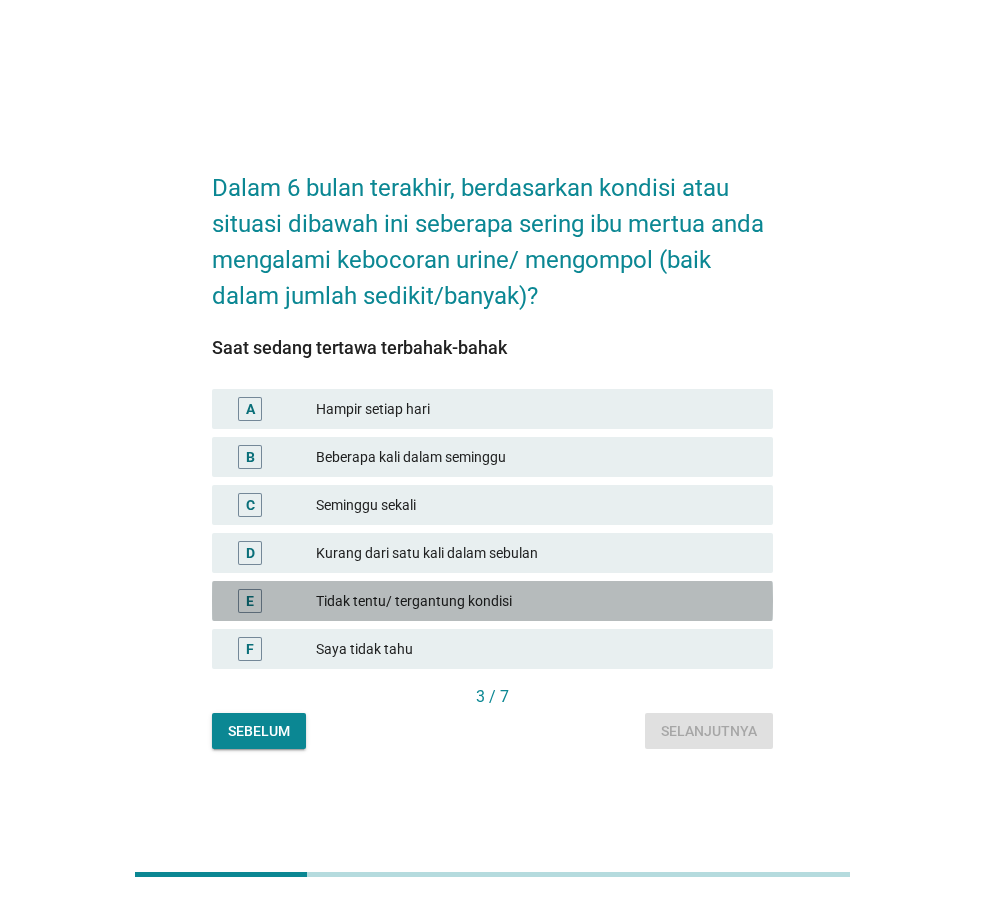 click on "Tidak tentu/ tergantung kondisi" at bounding box center (536, 601) 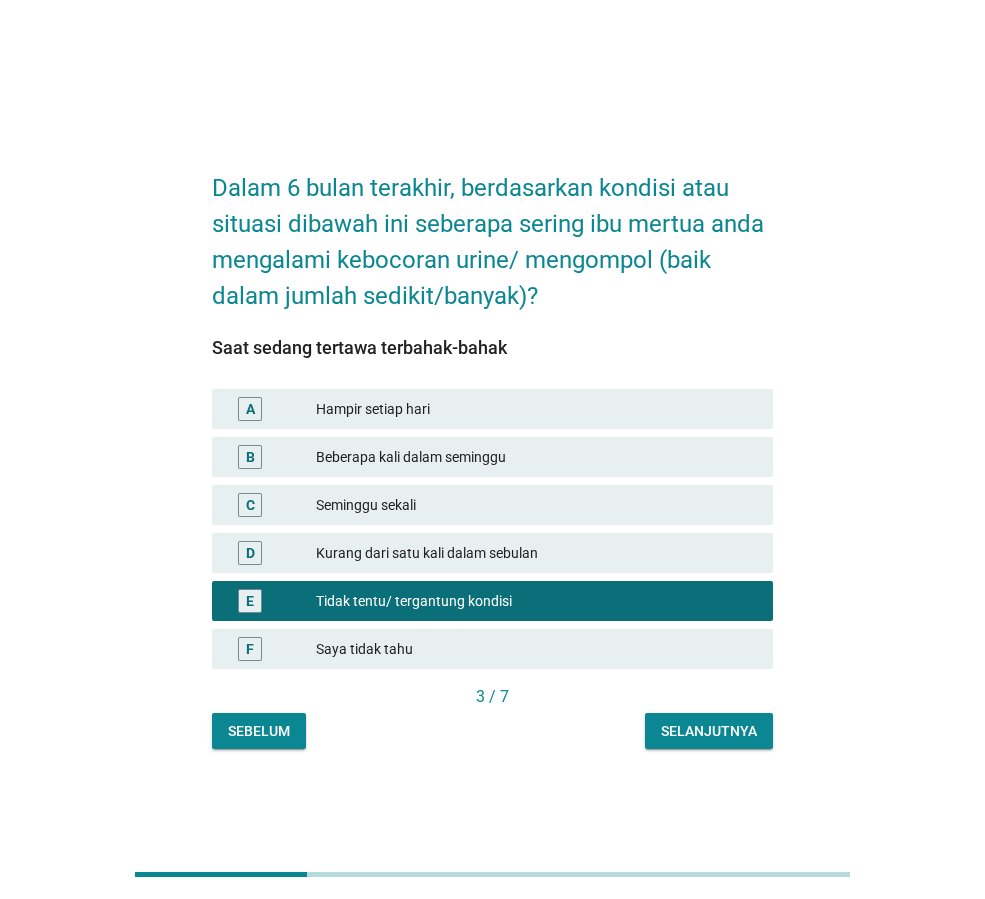 click on "Selanjutnya" at bounding box center [709, 731] 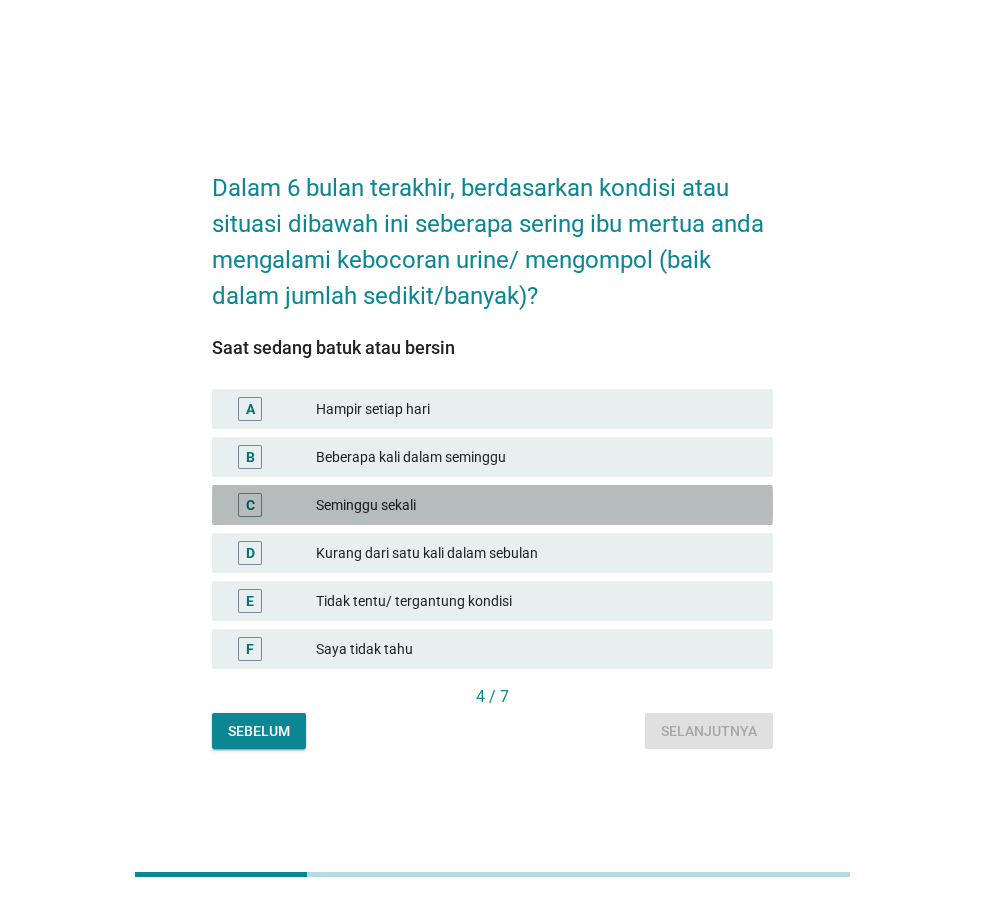 click on "Seminggu sekali" at bounding box center (536, 505) 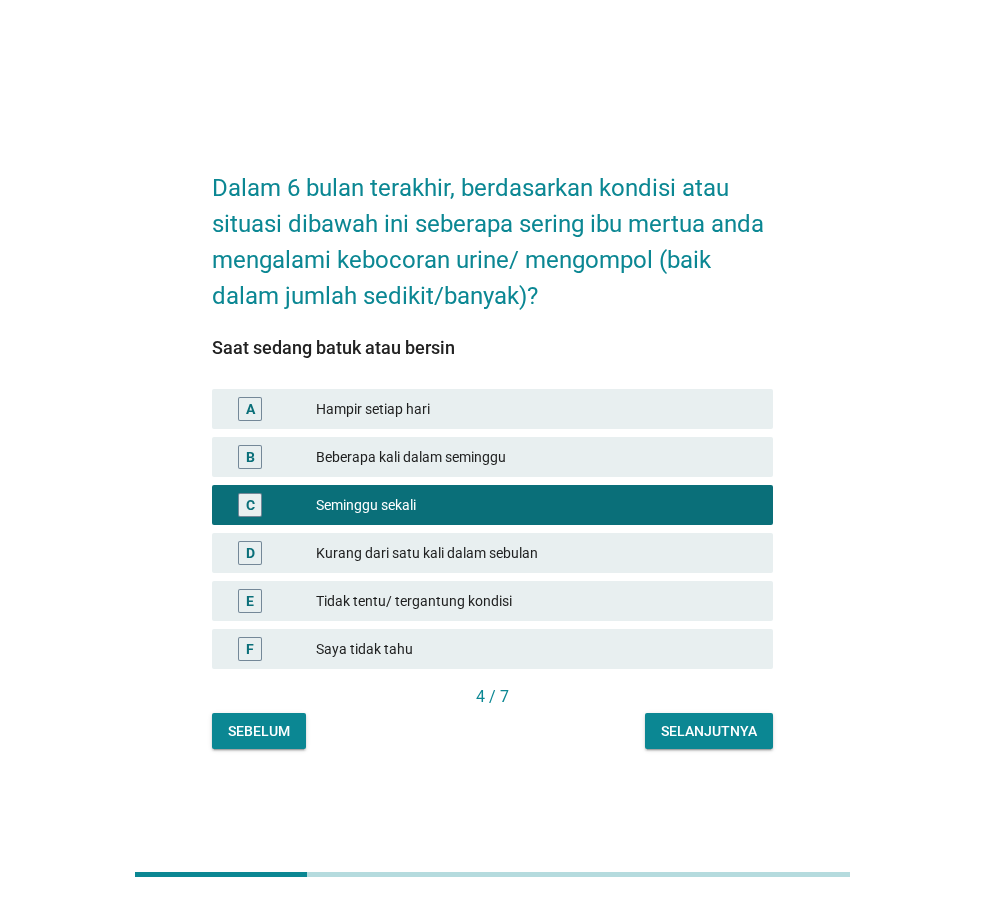 click on "Selanjutnya" at bounding box center (709, 731) 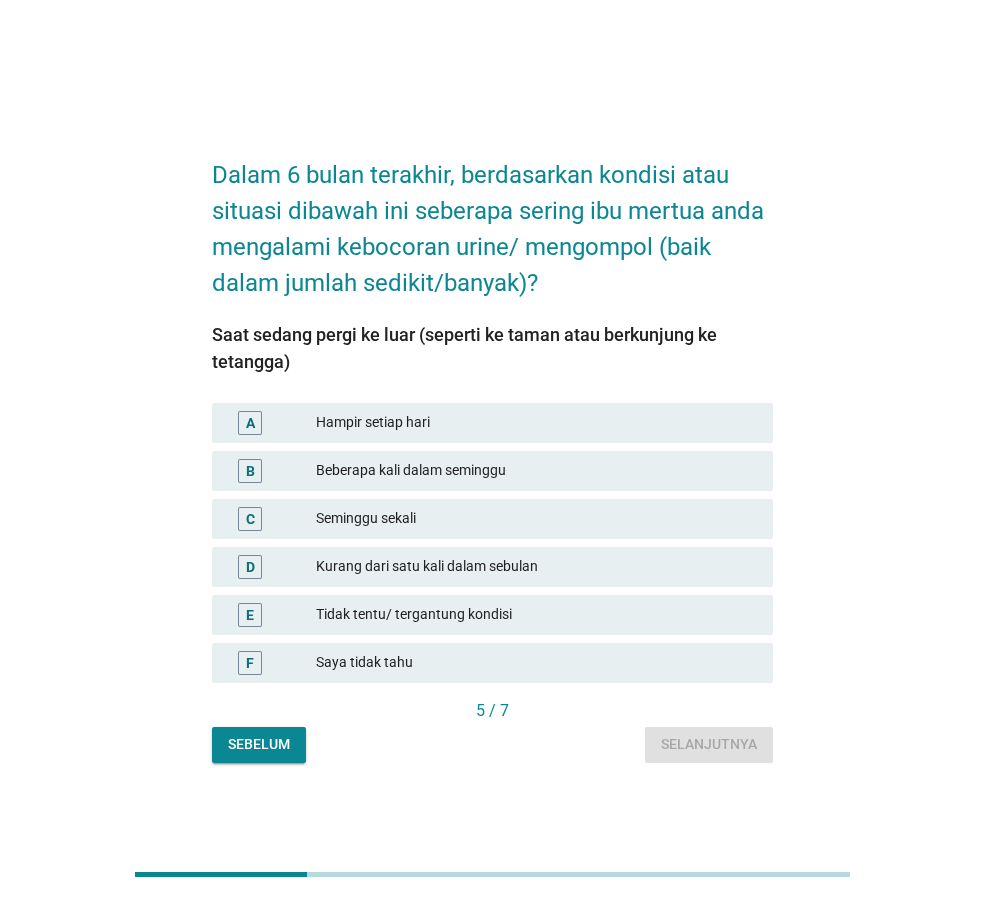click on "Seminggu sekali" at bounding box center (536, 519) 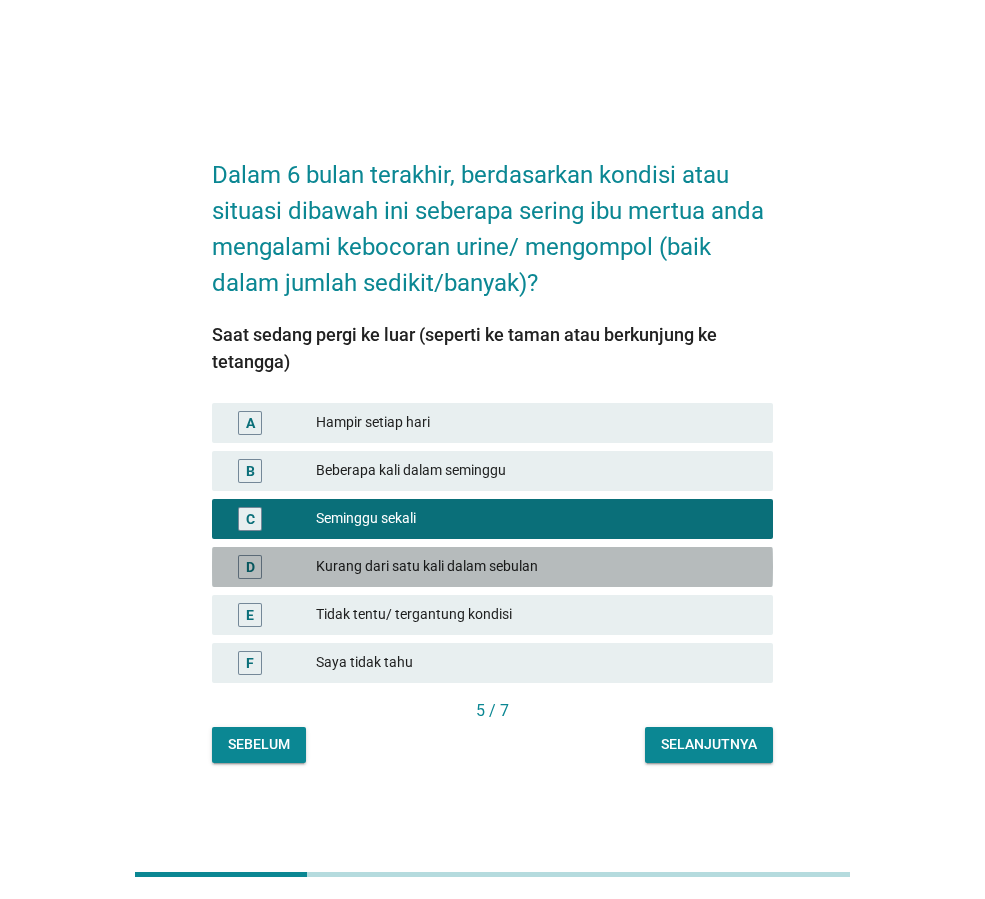 click on "Kurang dari satu kali dalam sebulan" at bounding box center (536, 567) 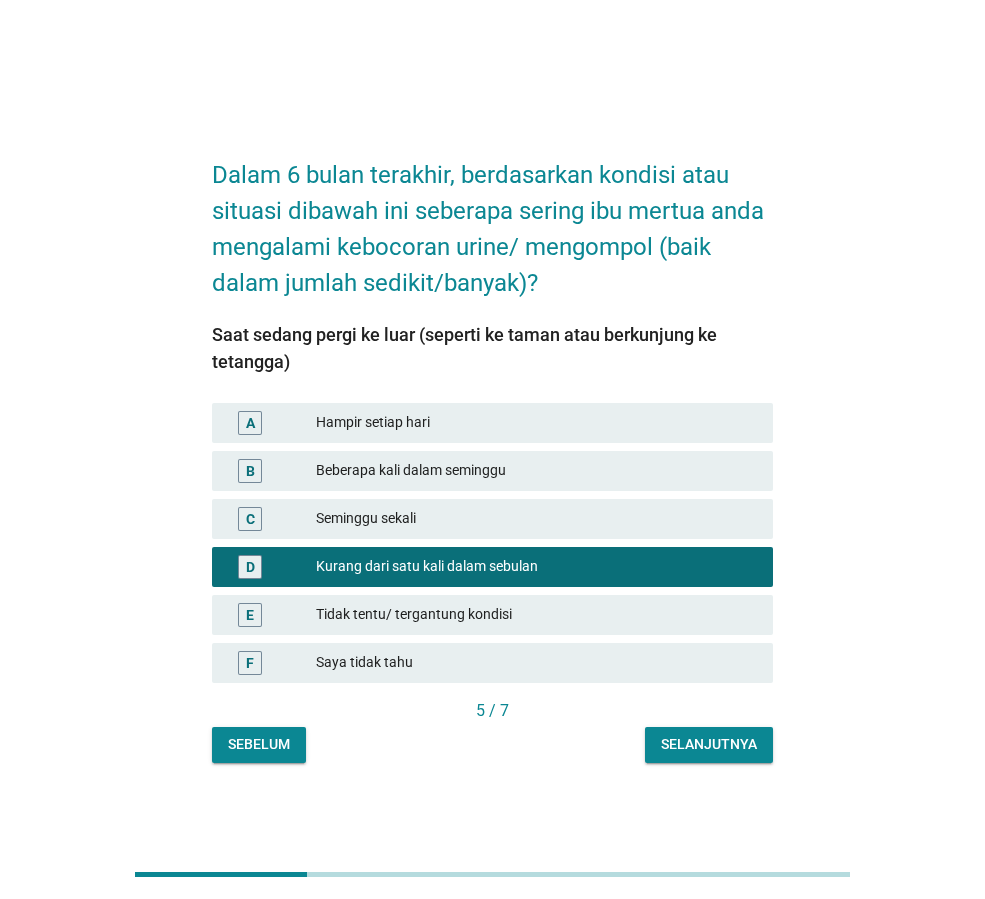 click on "Selanjutnya" at bounding box center (709, 744) 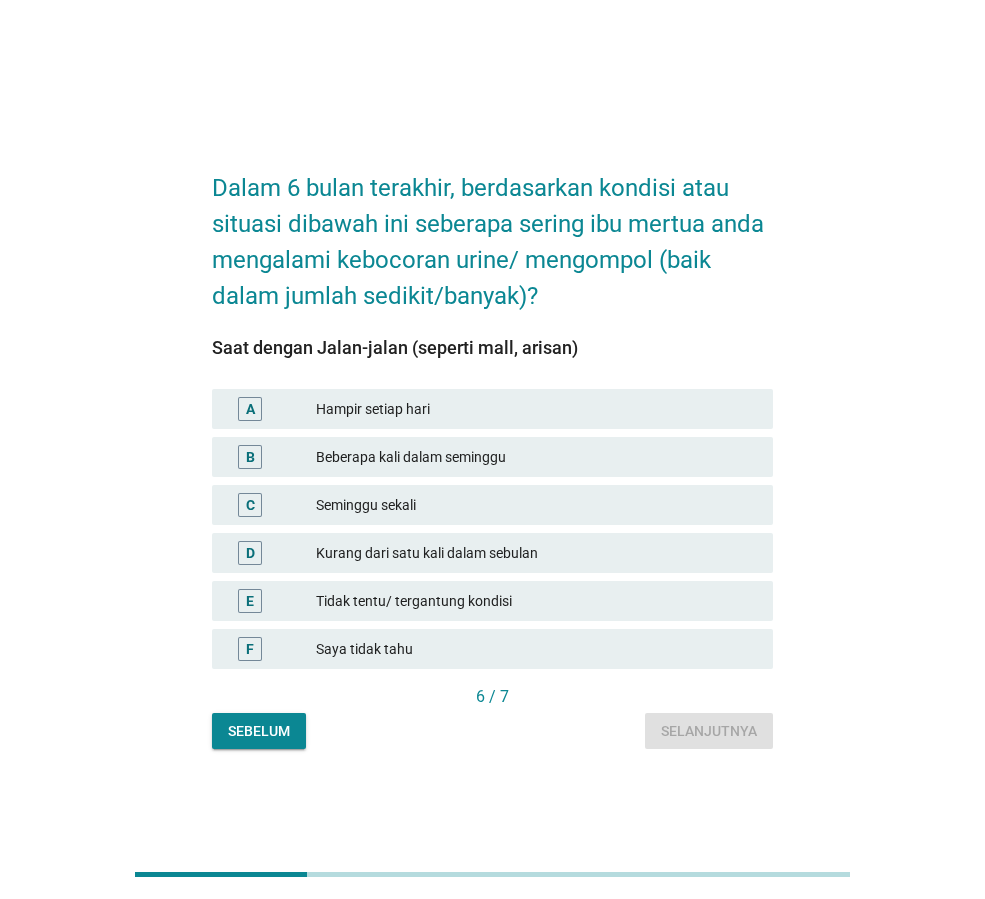 click on "Tidak tentu/ tergantung kondisi" at bounding box center (536, 601) 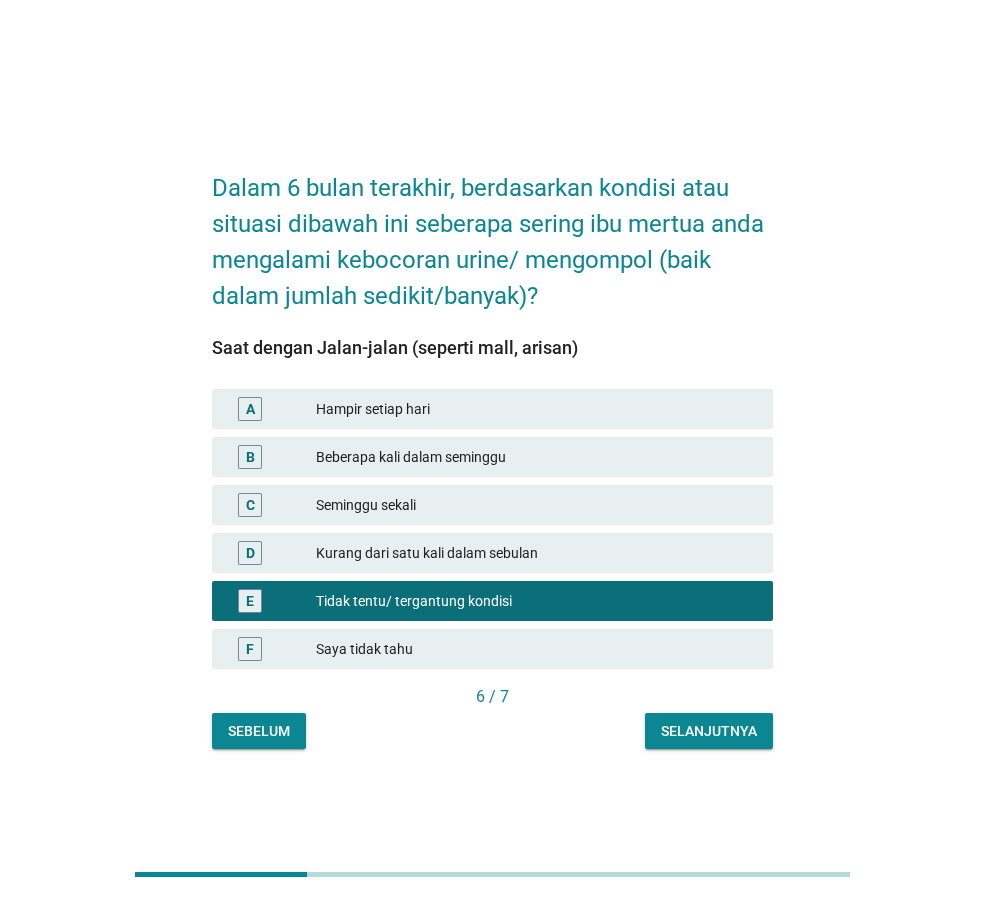 click on "Selanjutnya" at bounding box center (709, 731) 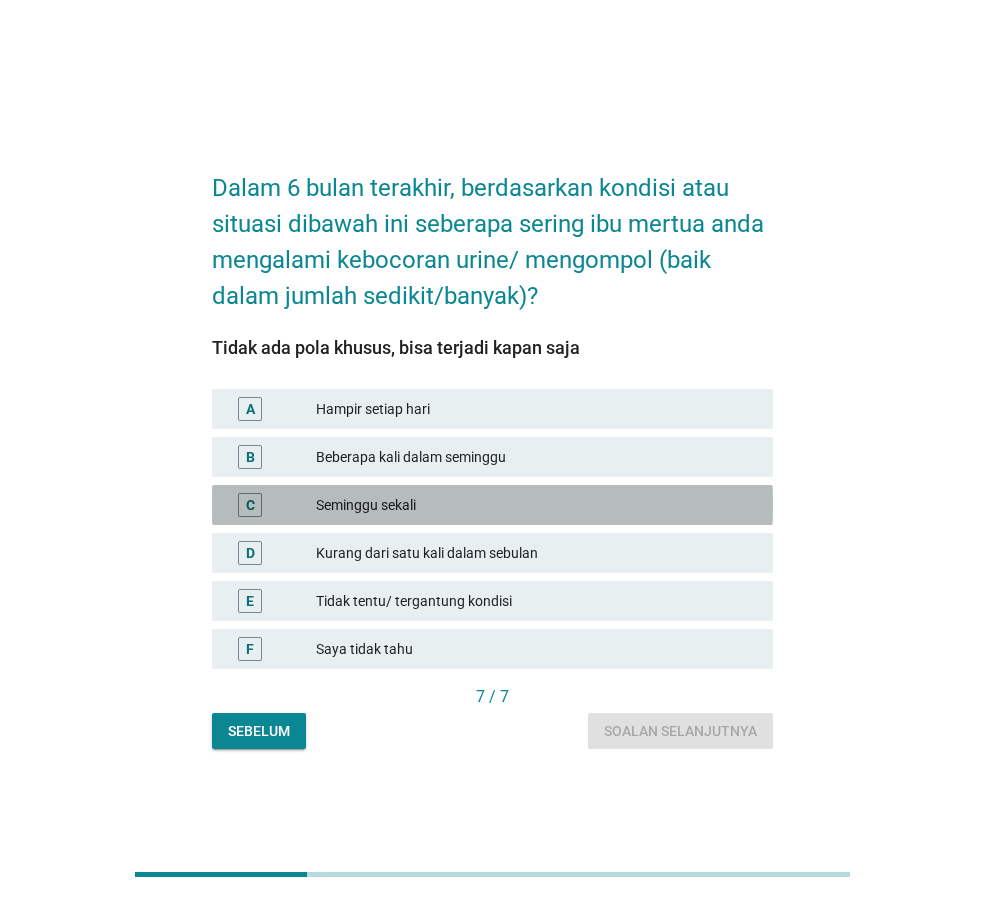 click on "Seminggu sekali" at bounding box center [536, 505] 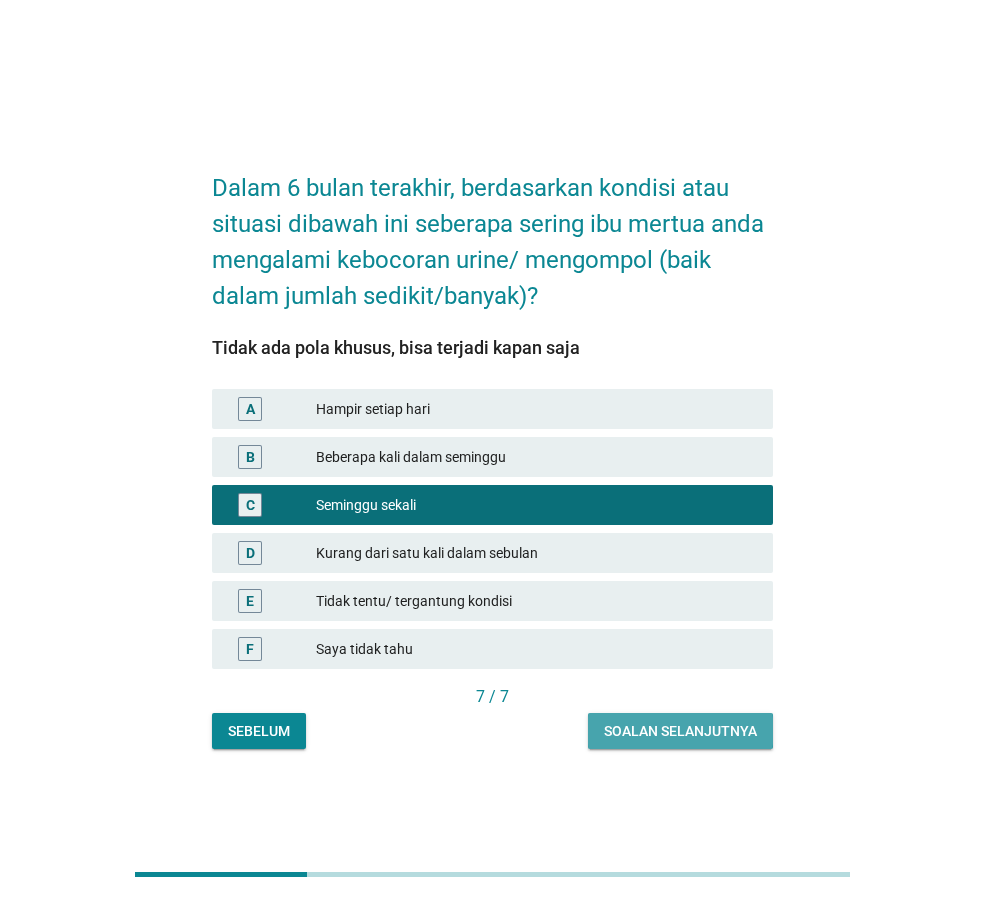 click on "Soalan selanjutnya" at bounding box center (680, 731) 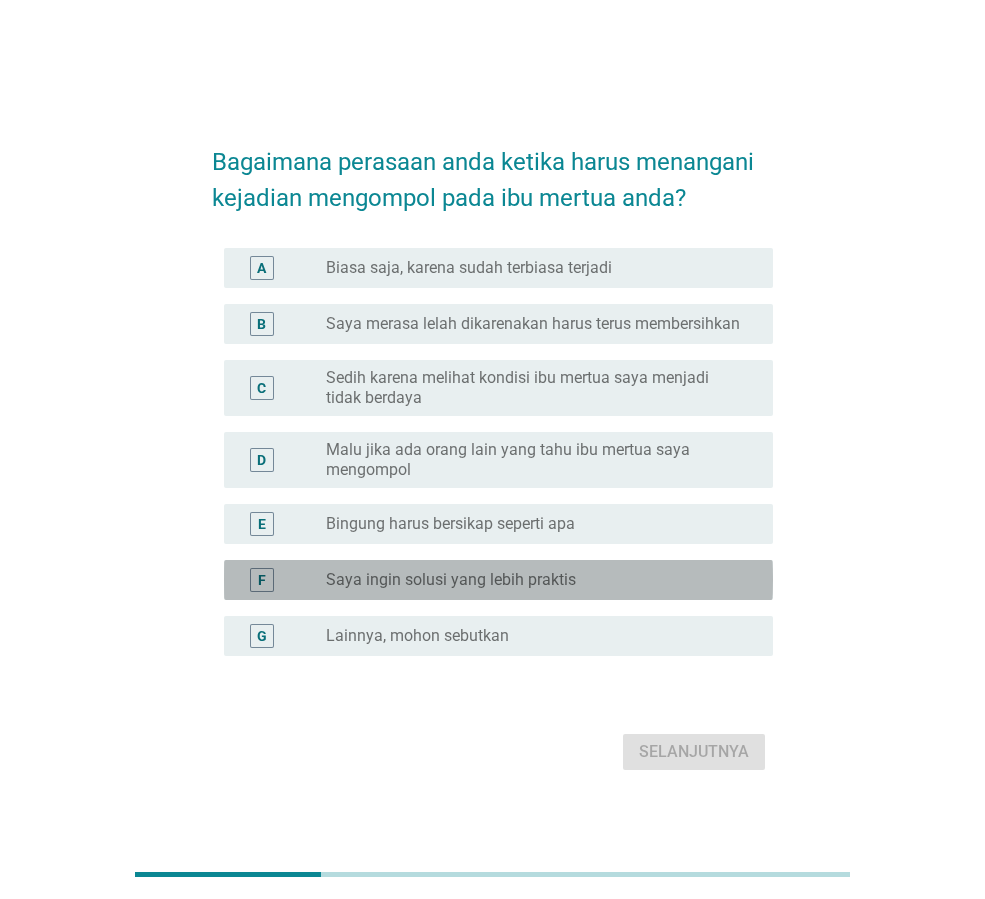 click on "radio_button_unchecked Saya ingin solusi yang lebih praktis" at bounding box center [533, 580] 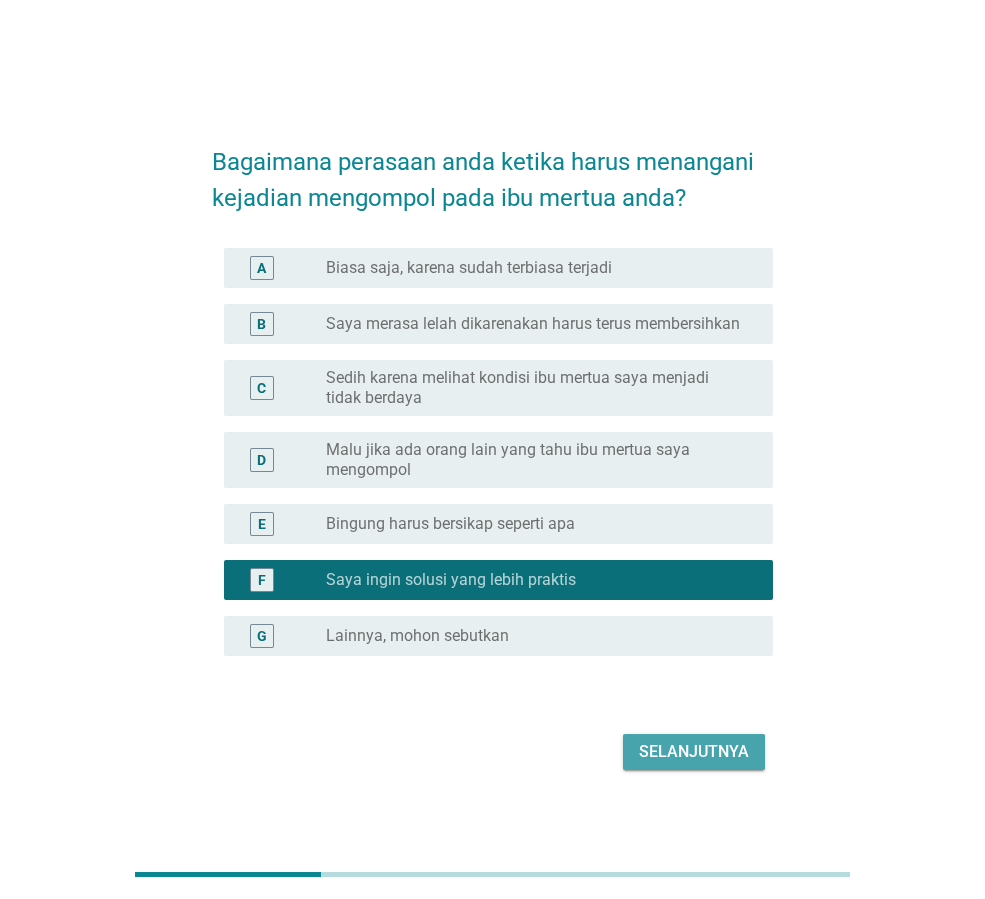 click on "Selanjutnya" at bounding box center [694, 752] 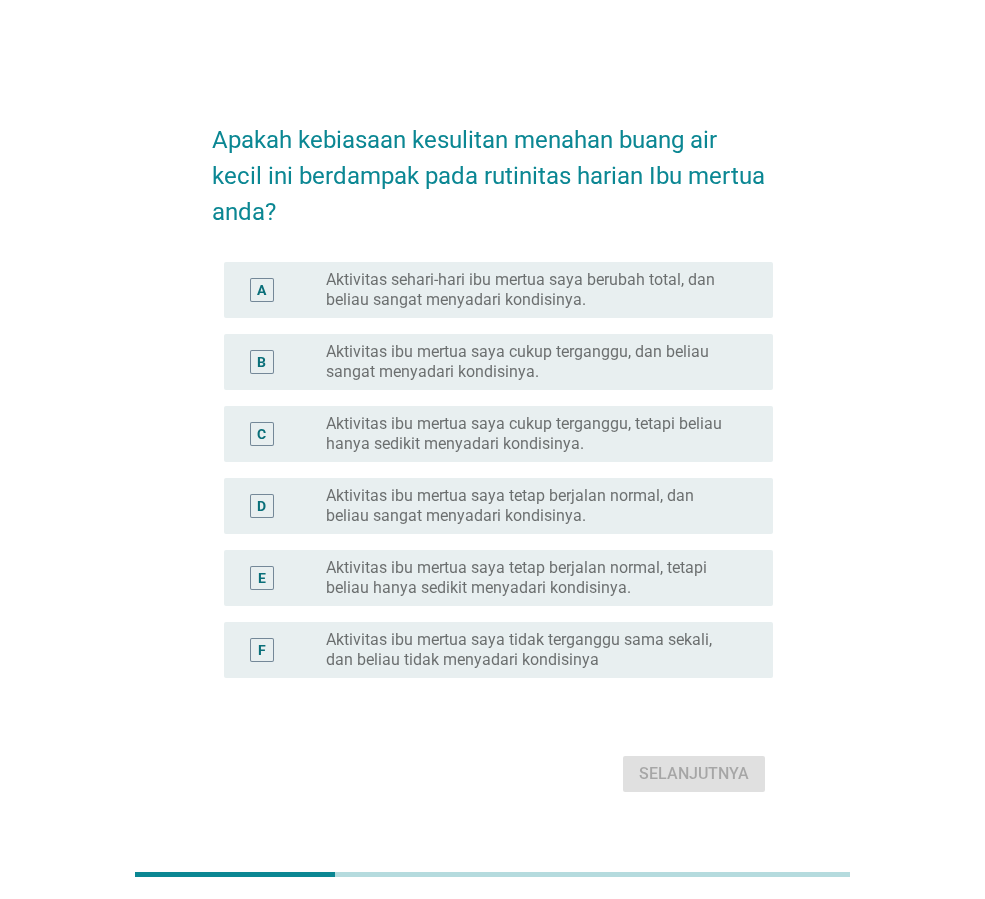 click on "Aktivitas ibu mertua saya cukup terganggu, dan beliau sangat menyadari kondisinya." at bounding box center [533, 362] 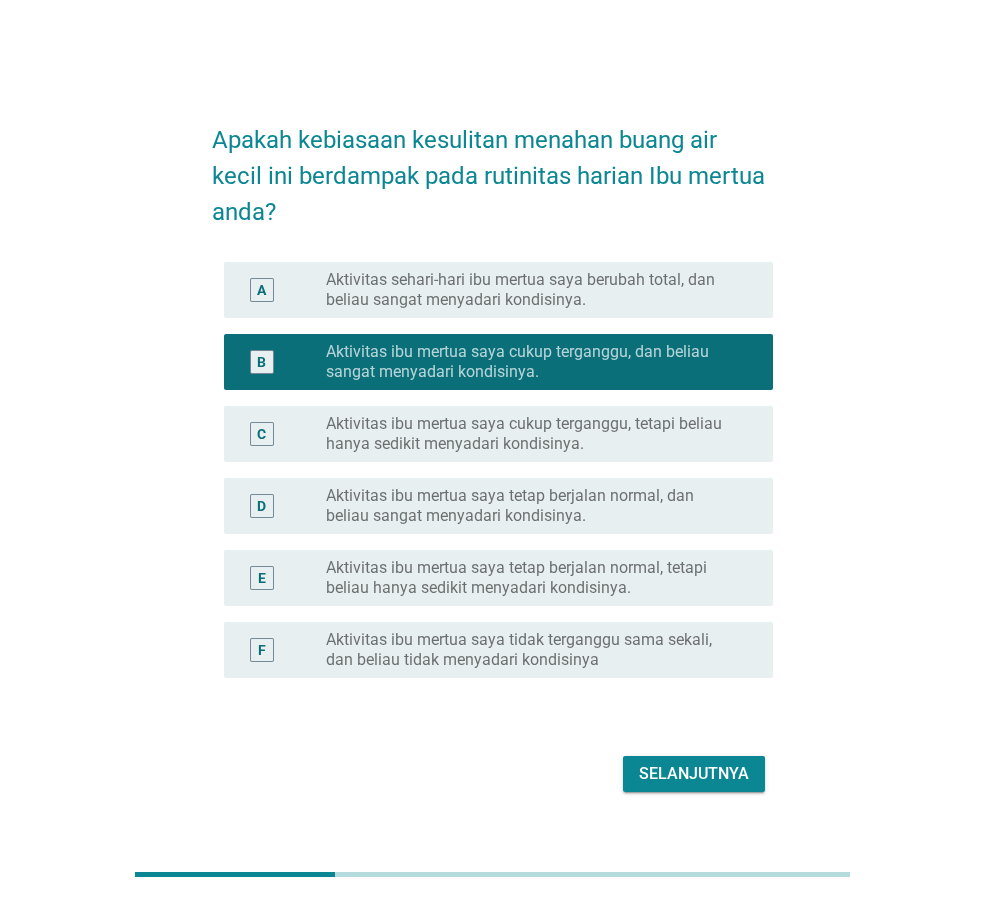 click on "Selanjutnya" at bounding box center [694, 774] 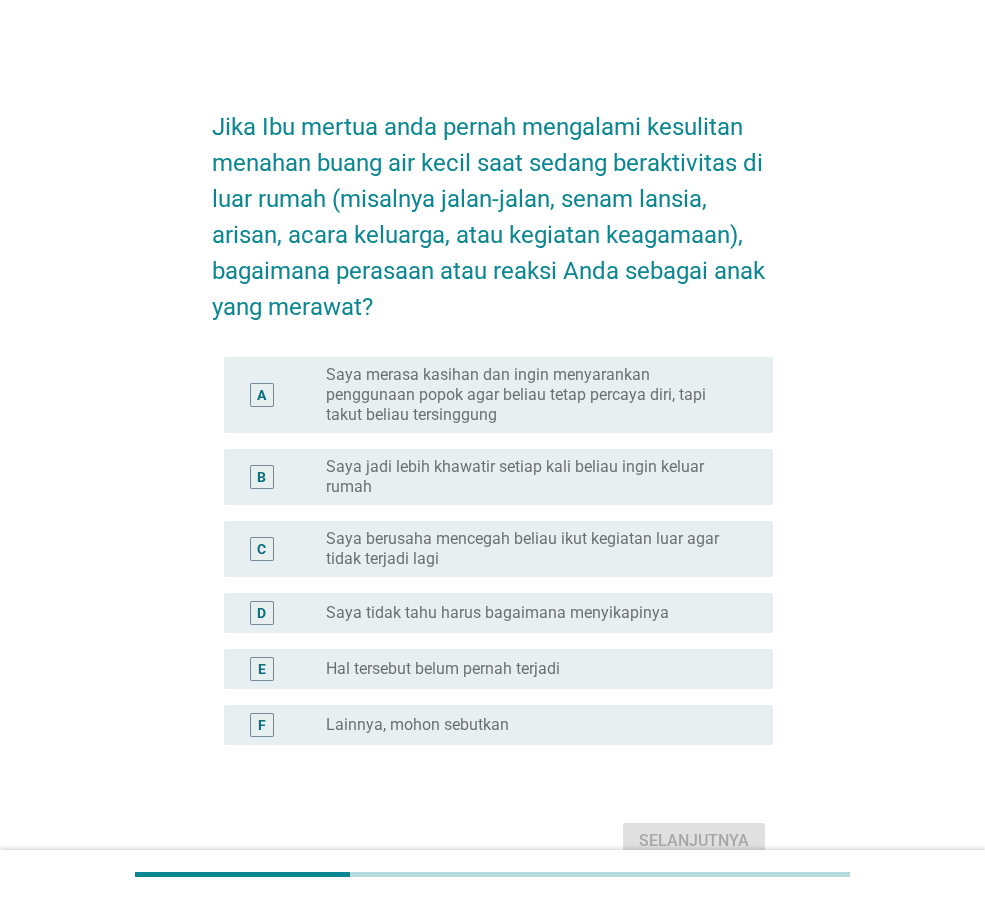 click on "Saya merasa kasihan dan ingin menyarankan penggunaan popok agar beliau tetap percaya diri, tapi takut beliau tersinggung" at bounding box center (533, 395) 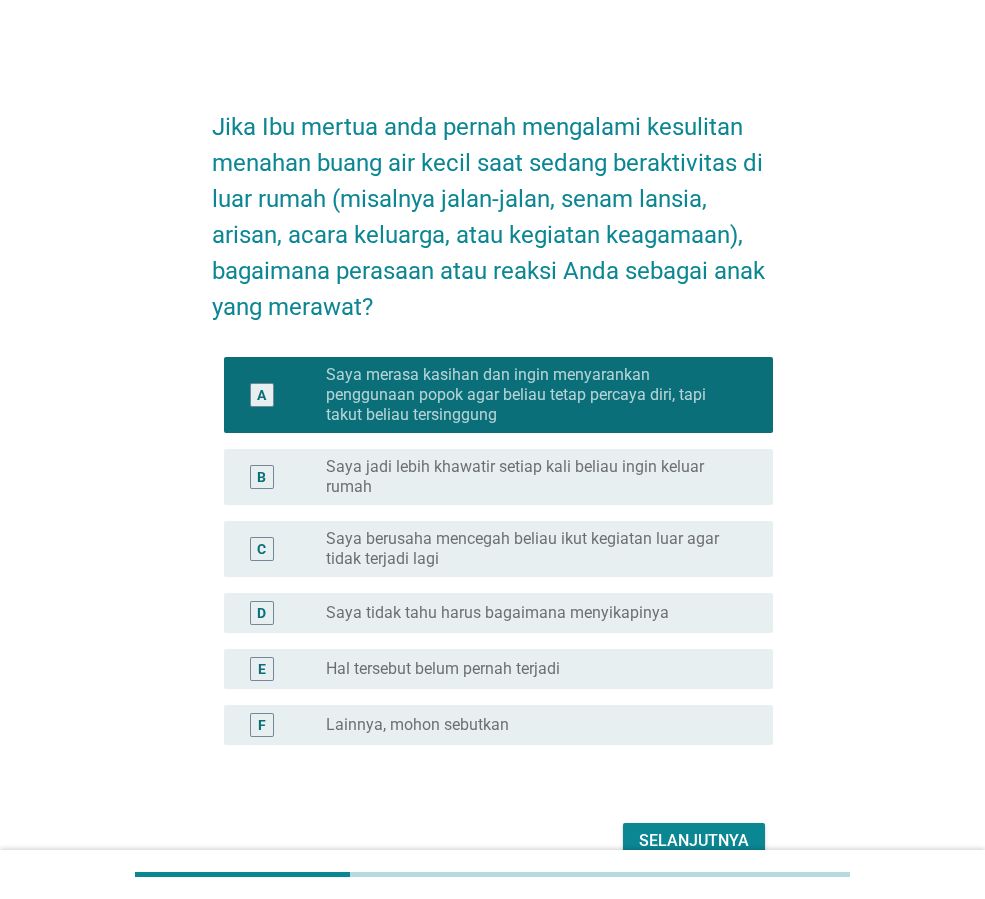 click on "Saya jadi lebih khawatir setiap kali beliau ingin keluar rumah" at bounding box center (533, 477) 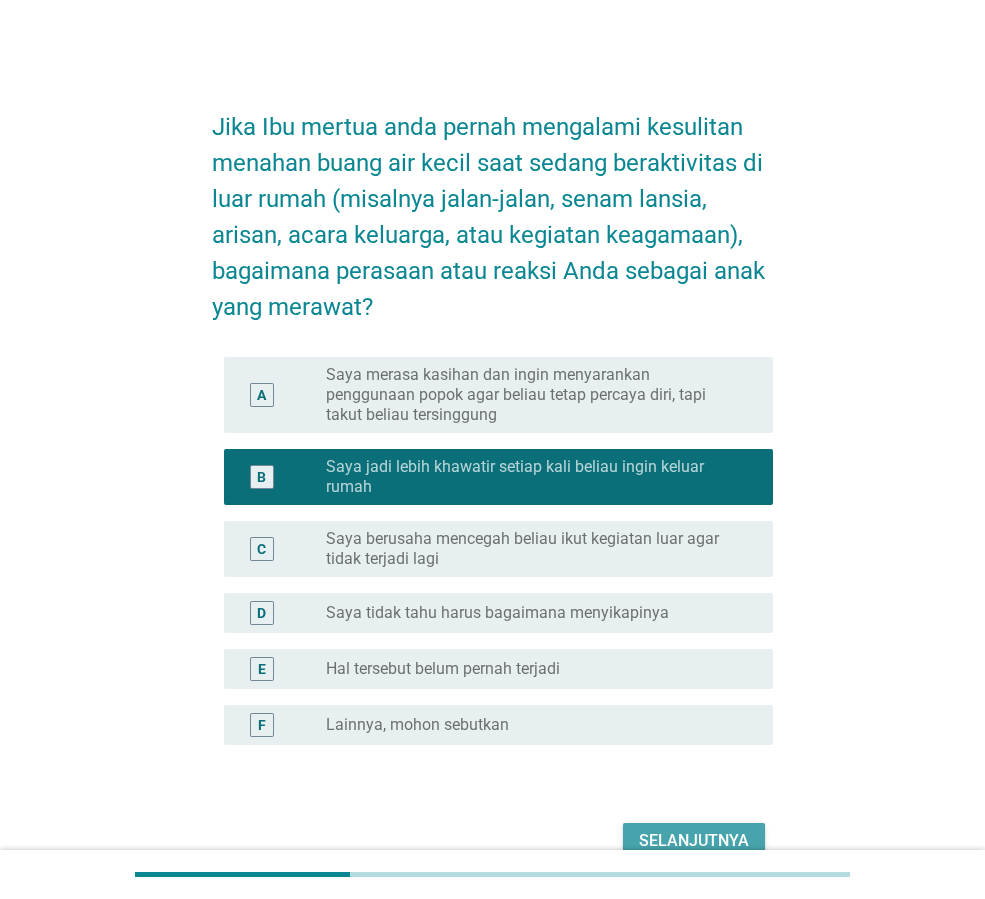 click on "Selanjutnya" at bounding box center [694, 841] 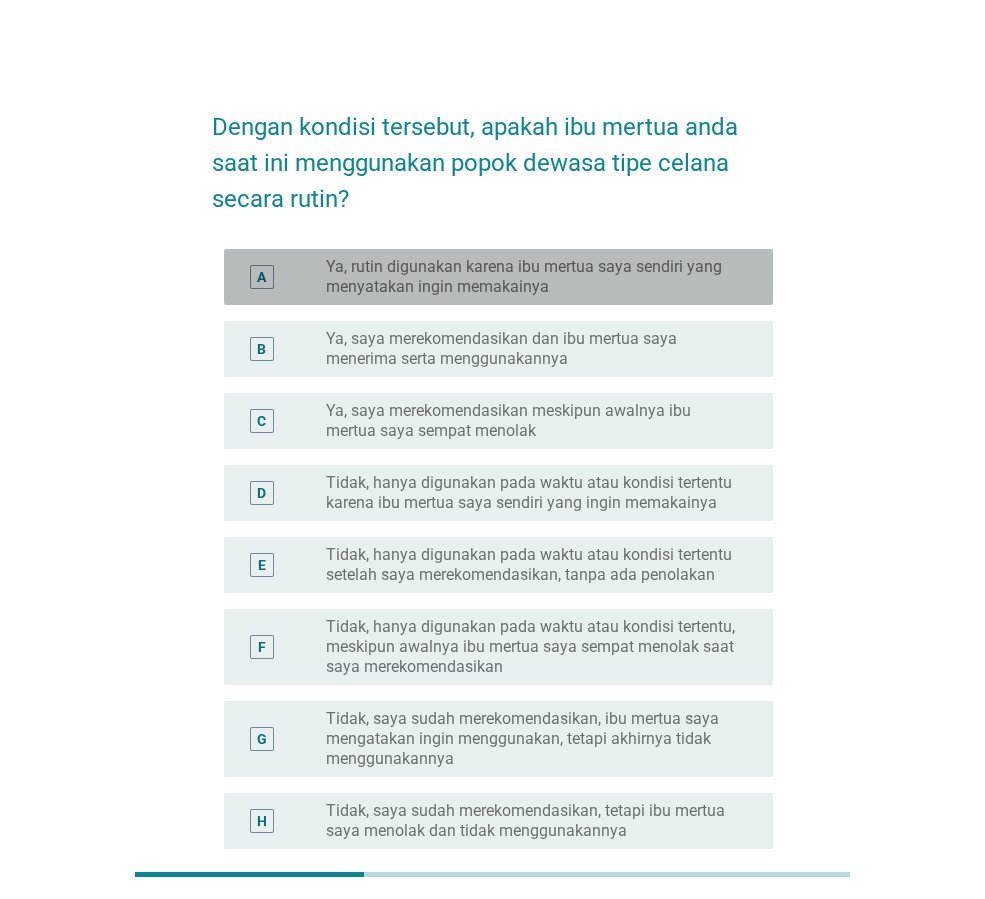 click on "Ya, rutin digunakan karena ibu mertua saya sendiri yang menyatakan ingin memakainya" at bounding box center [533, 277] 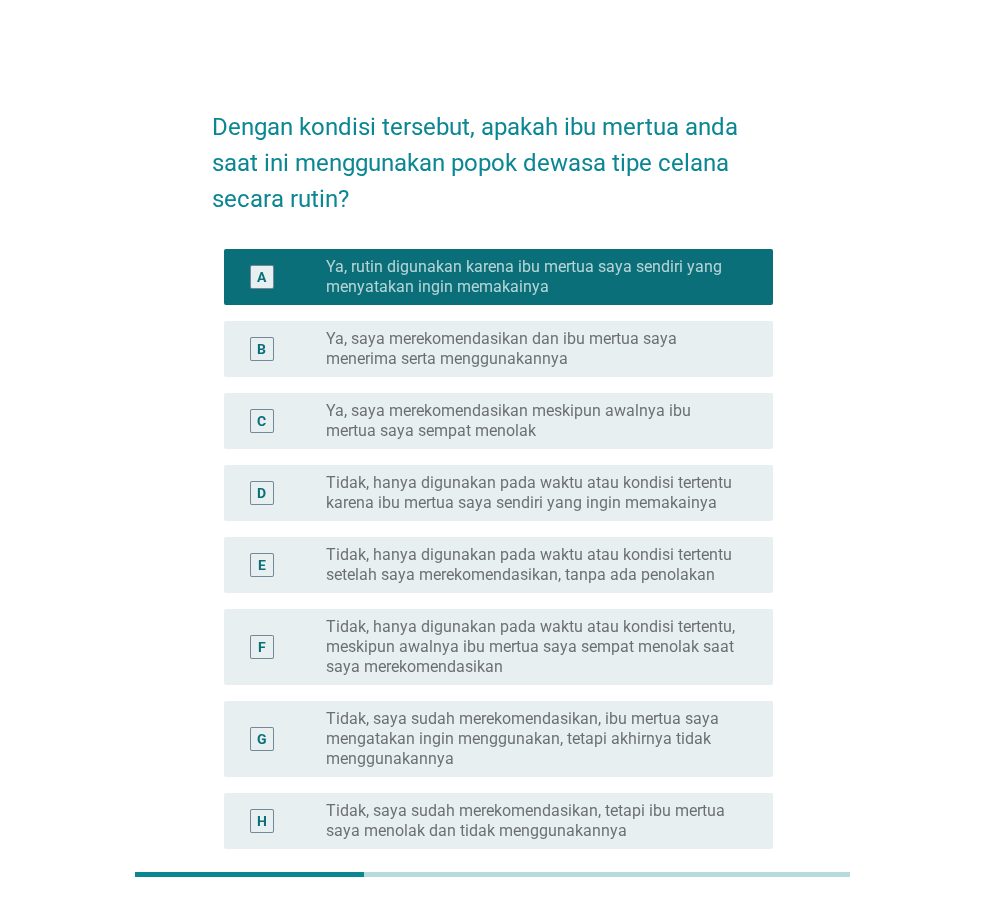 click on "Ya, rutin digunakan karena ibu mertua saya sendiri yang menyatakan ingin memakainya" at bounding box center (533, 277) 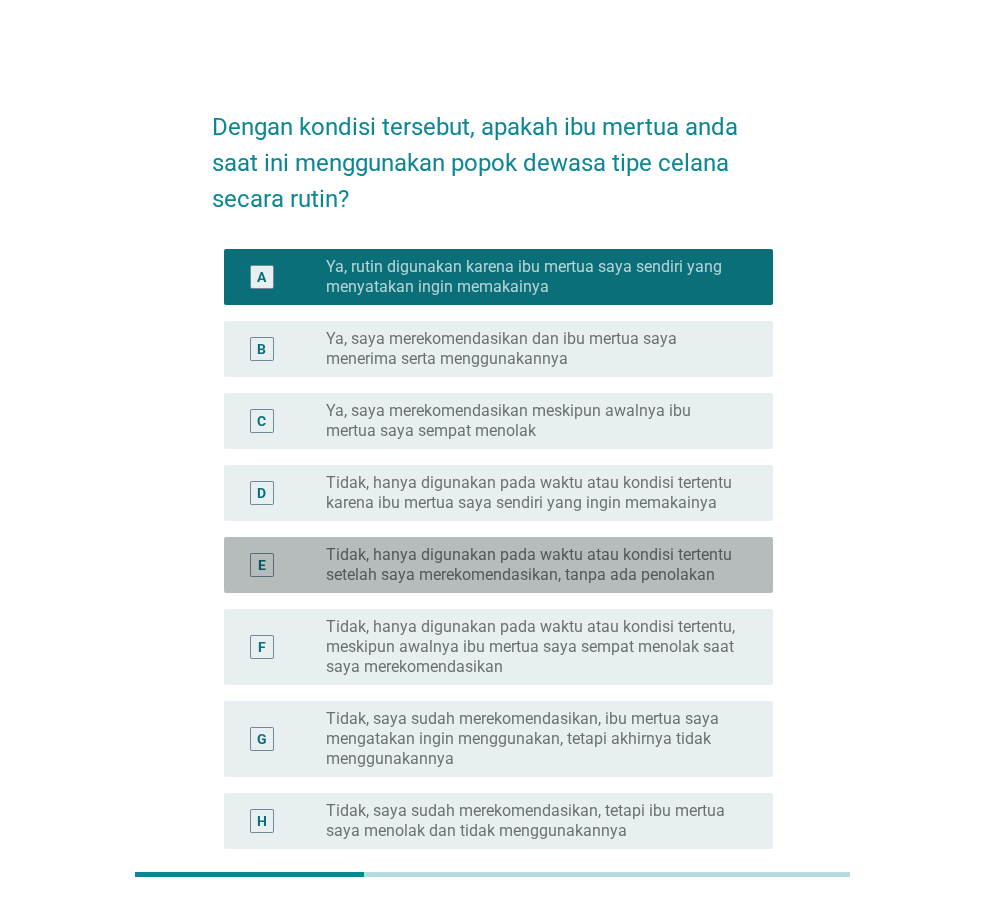 click on "Tidak, hanya digunakan pada waktu atau kondisi tertentu setelah saya merekomendasikan, tanpa ada penolakan" at bounding box center [533, 565] 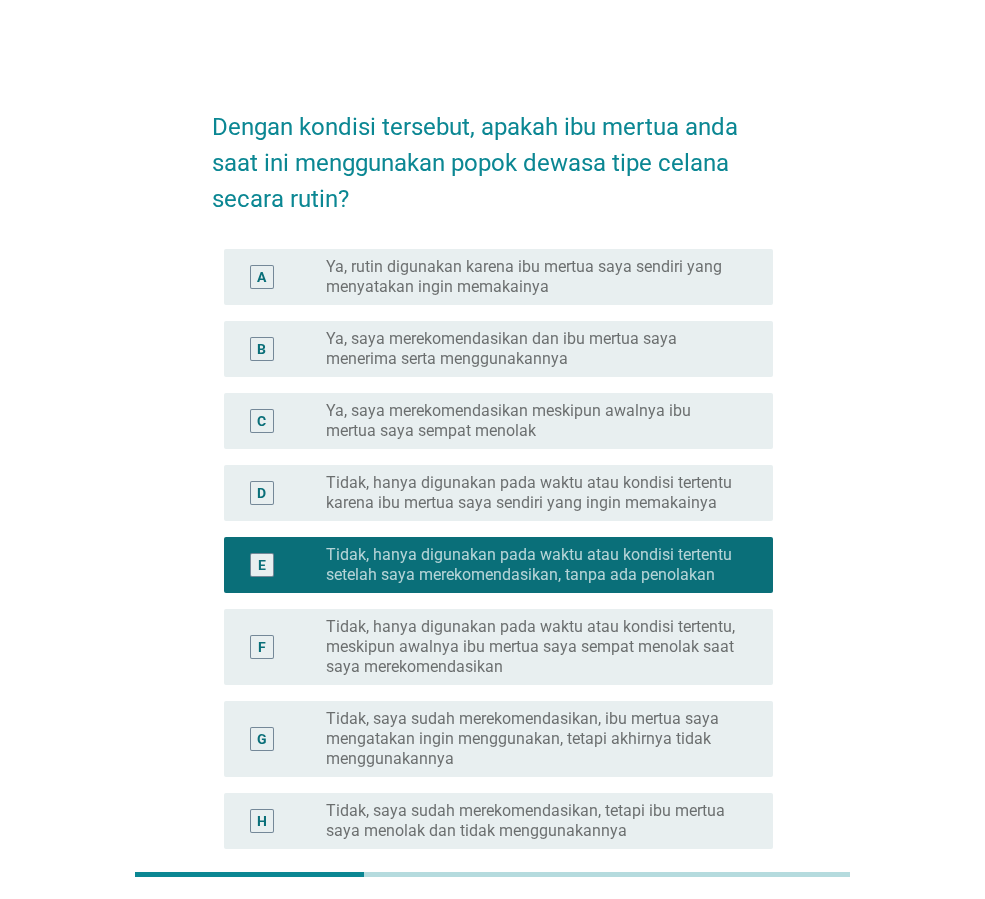 scroll, scrollTop: 279, scrollLeft: 0, axis: vertical 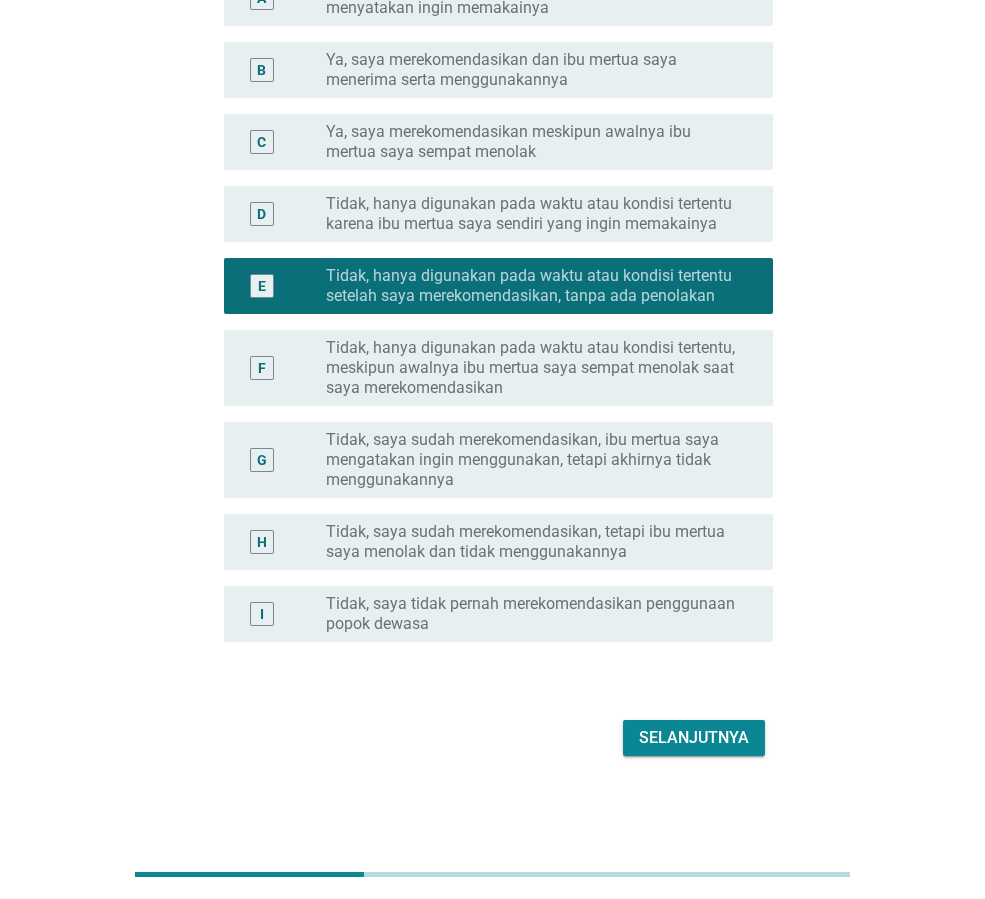 click on "Selanjutnya" at bounding box center (492, 738) 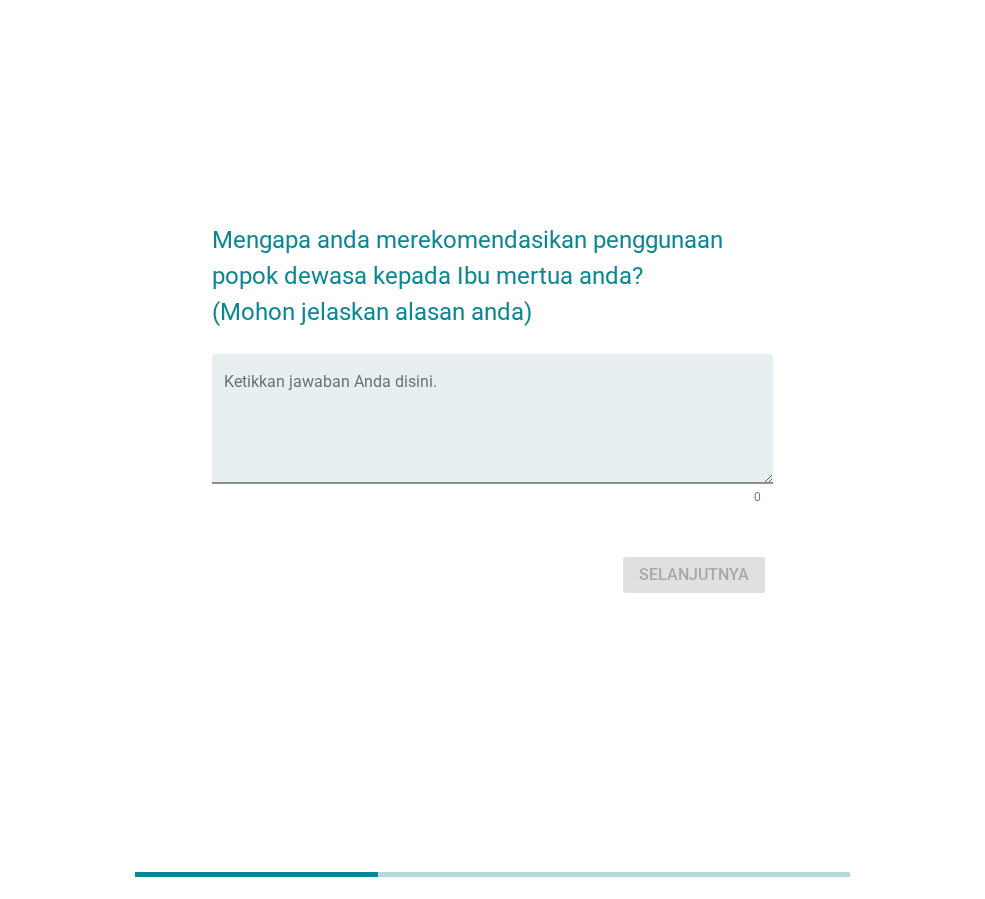 scroll, scrollTop: 0, scrollLeft: 0, axis: both 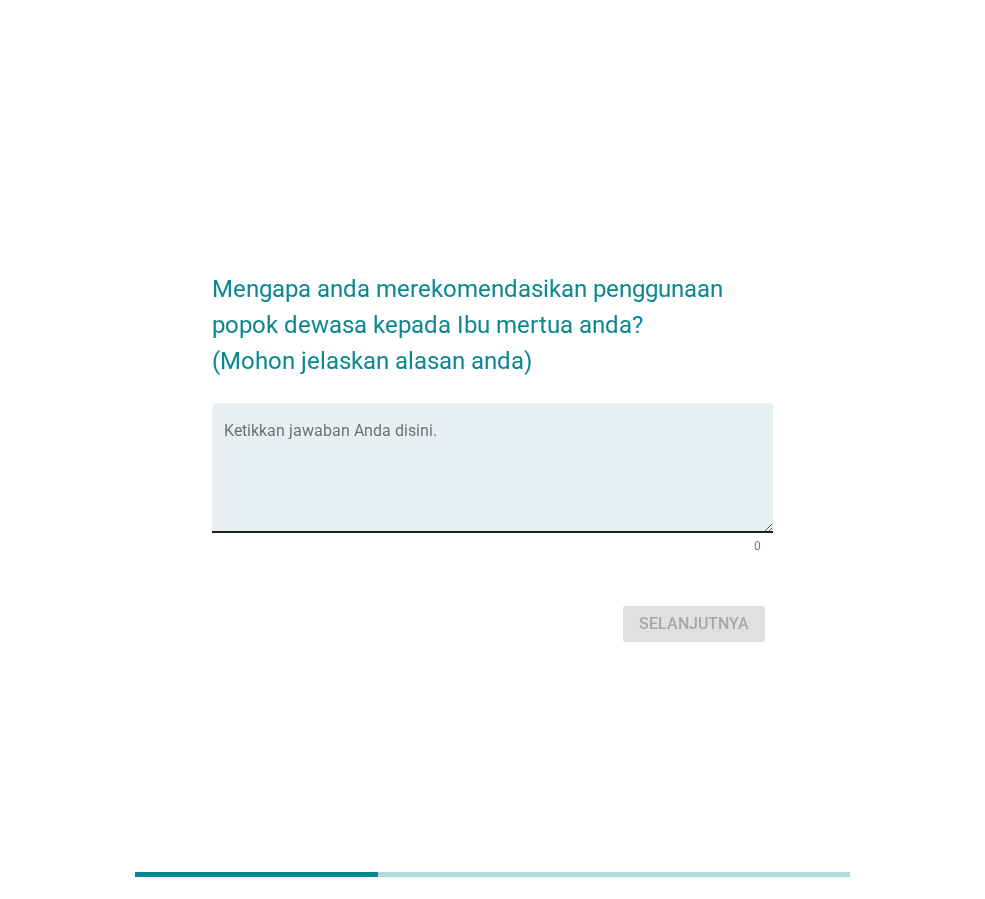 click at bounding box center [498, 479] 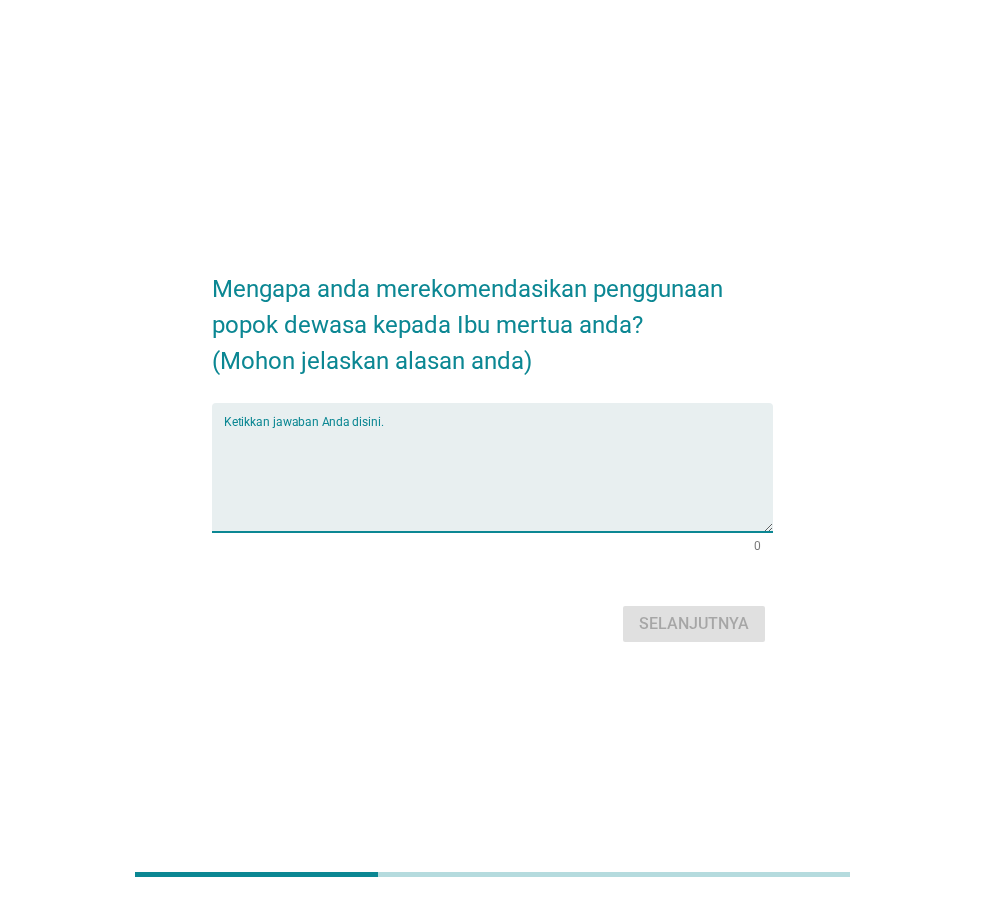 click at bounding box center (498, 479) 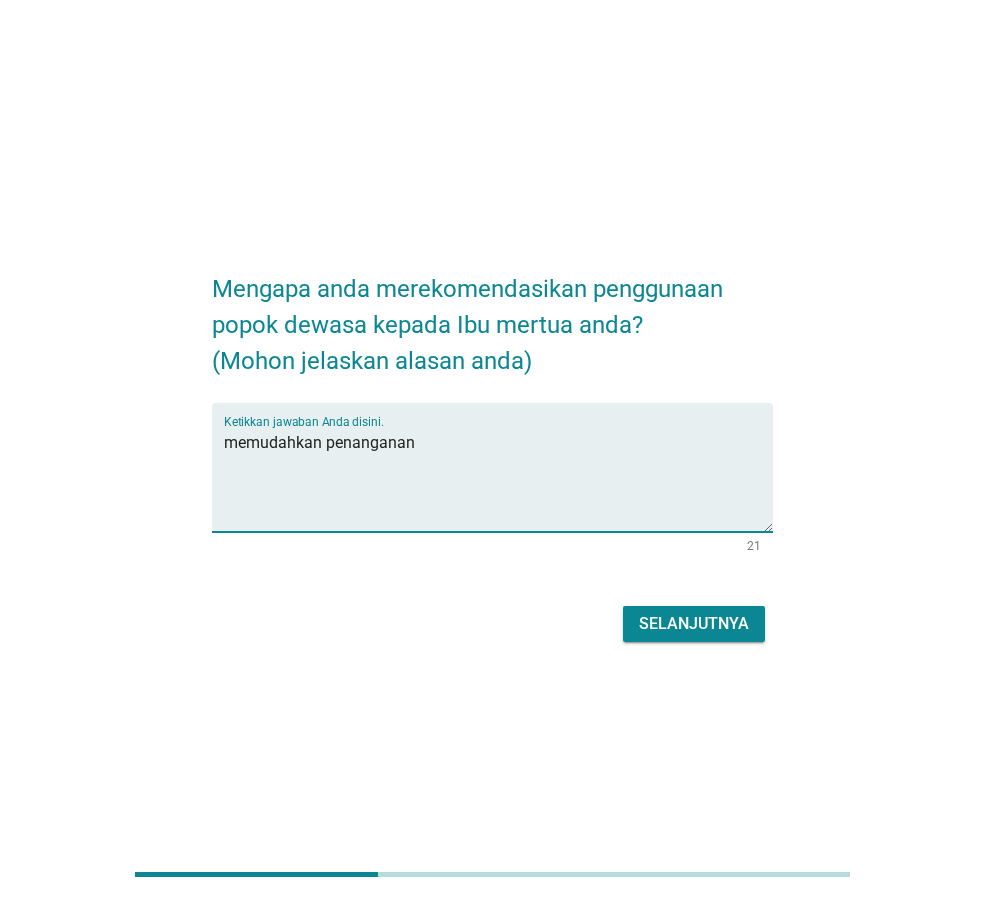 type on "memudahkan penanganan" 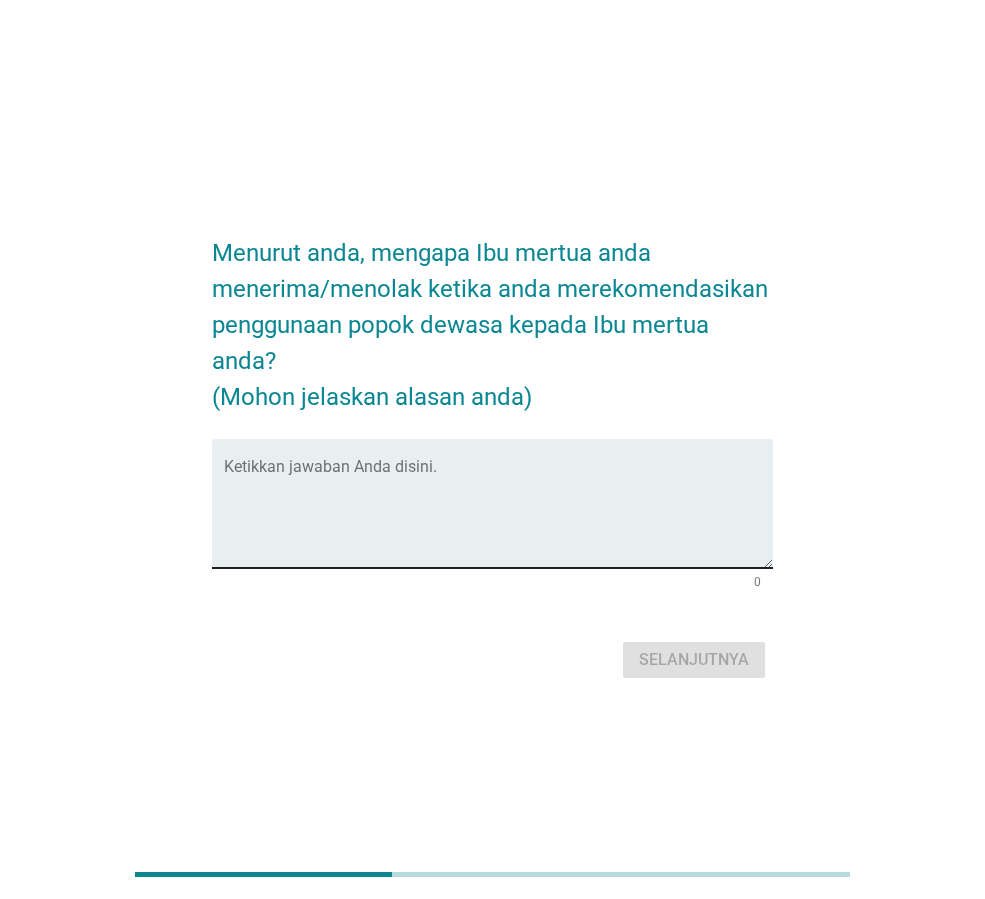 click at bounding box center [498, 515] 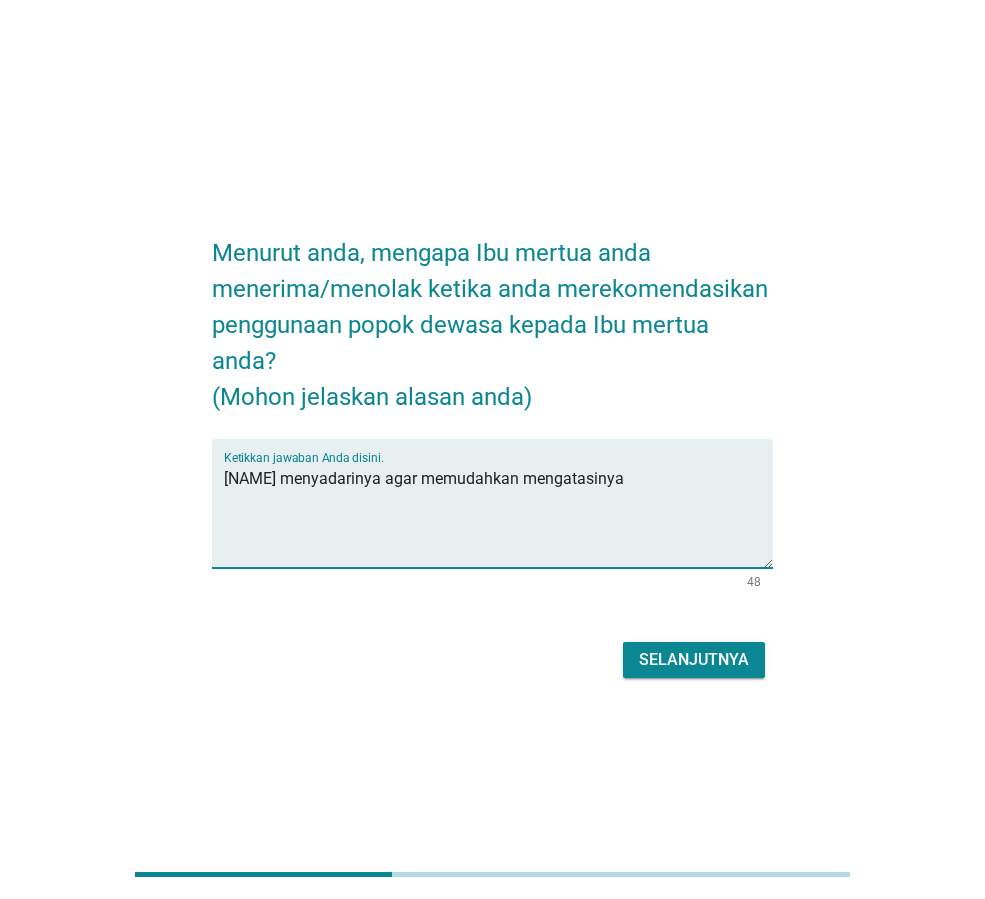type on "[NAME] menyadarinya agar memudahkan mengatasinya" 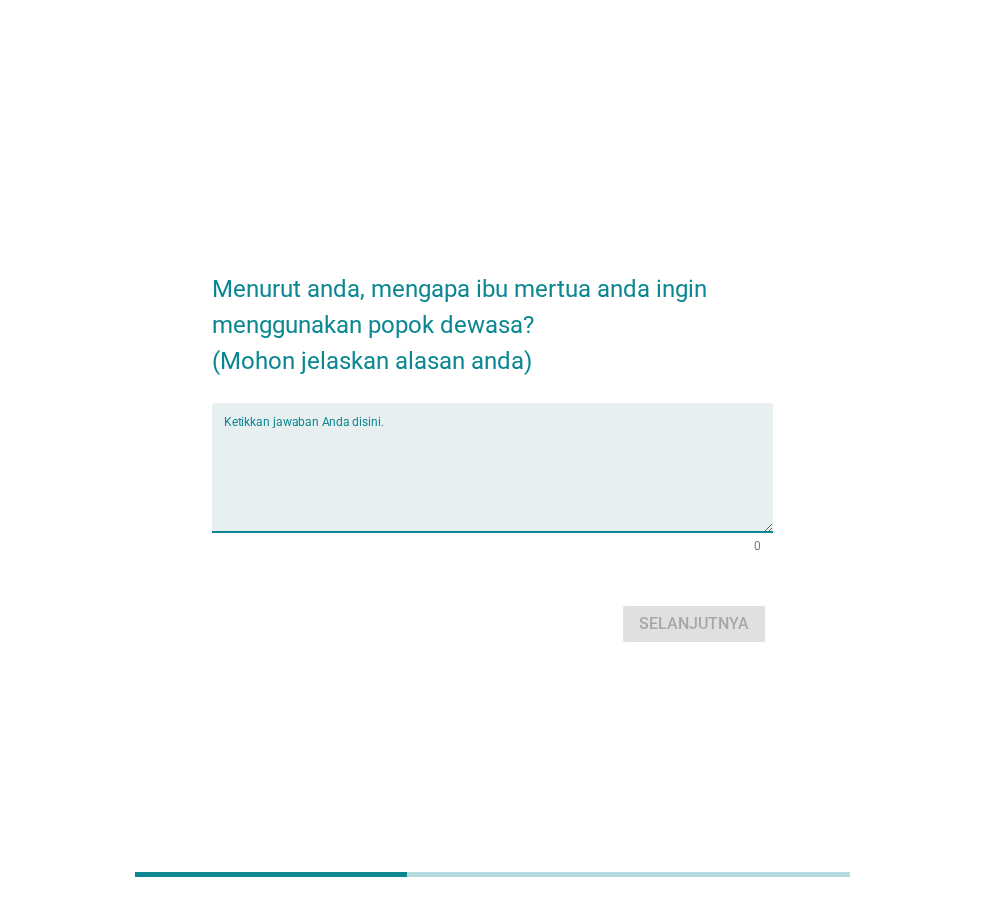 click at bounding box center [498, 479] 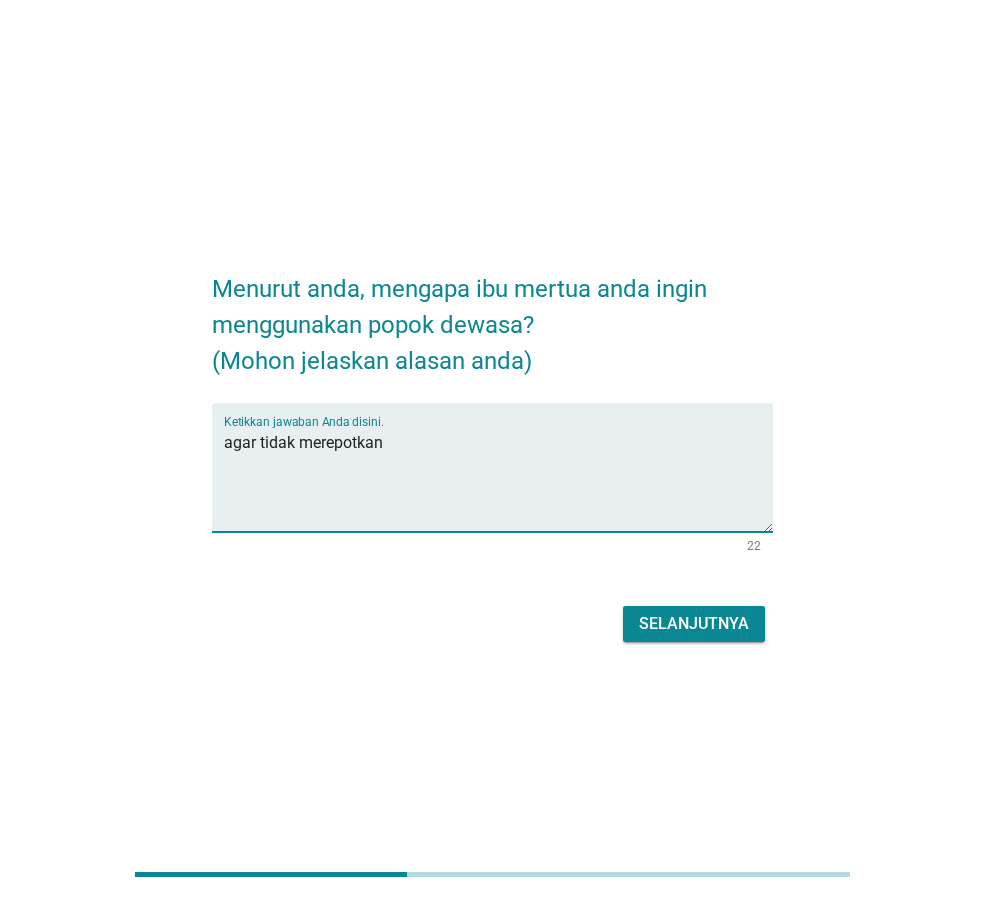 type on "agar tidak merepotkan" 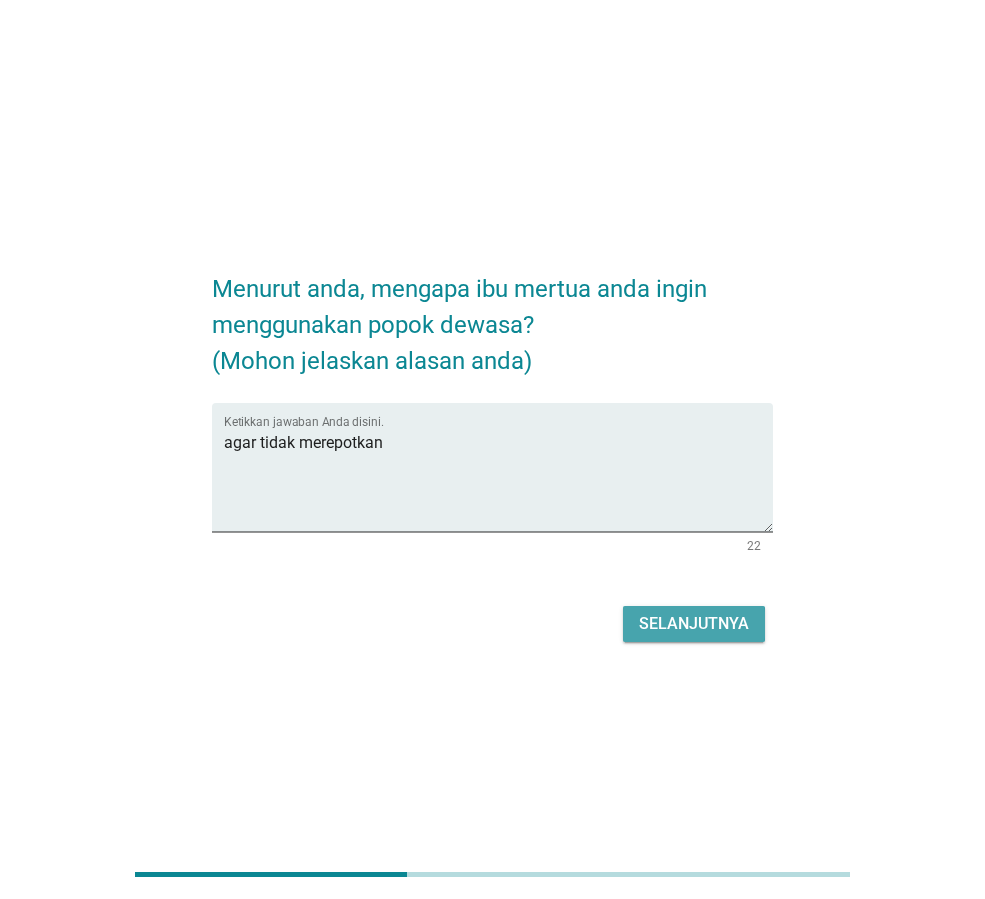 click on "Selanjutnya" at bounding box center [694, 624] 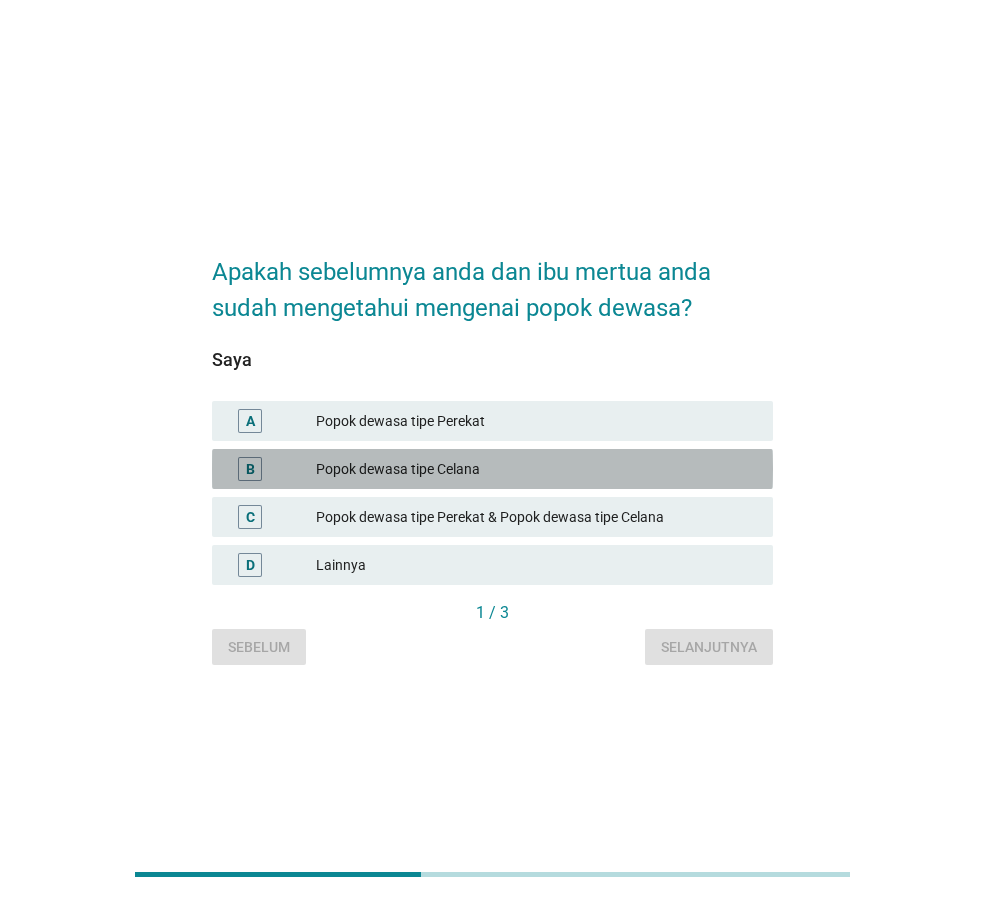 click on "Popok dewasa tipe Celana" at bounding box center [536, 469] 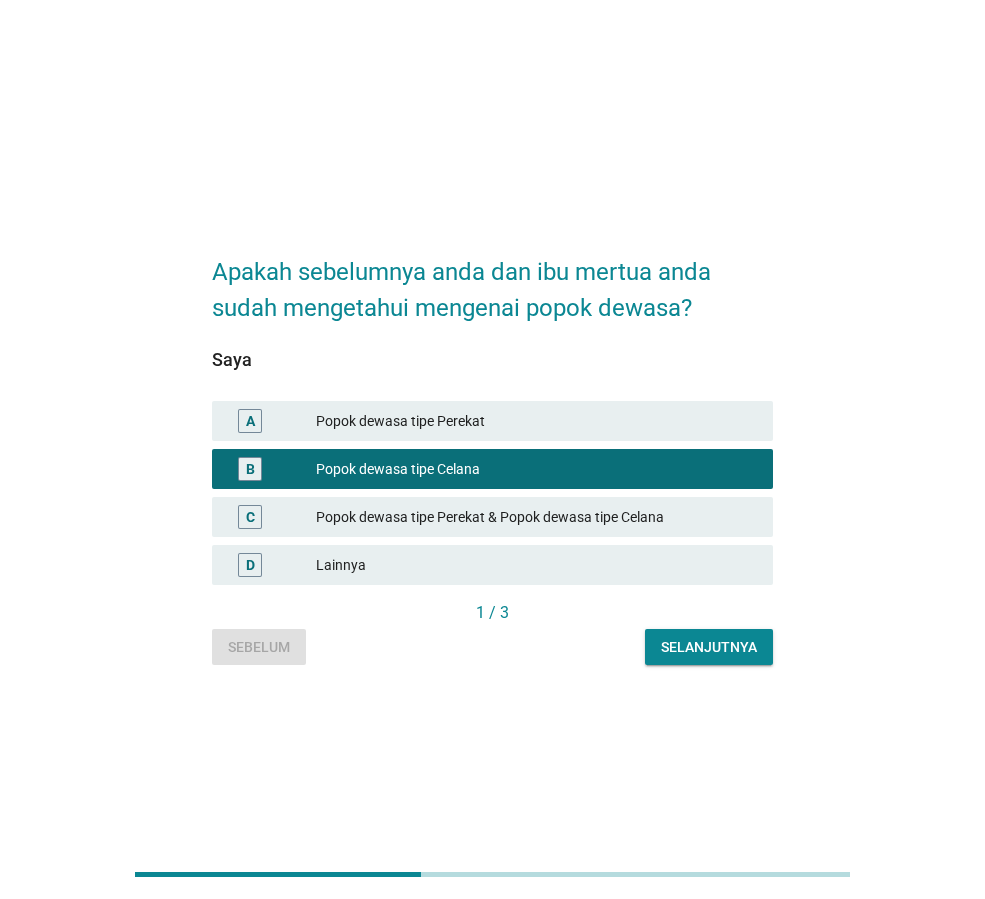 click on "Popok dewasa tipe Perekat & Popok dewasa tipe Celana" at bounding box center [536, 517] 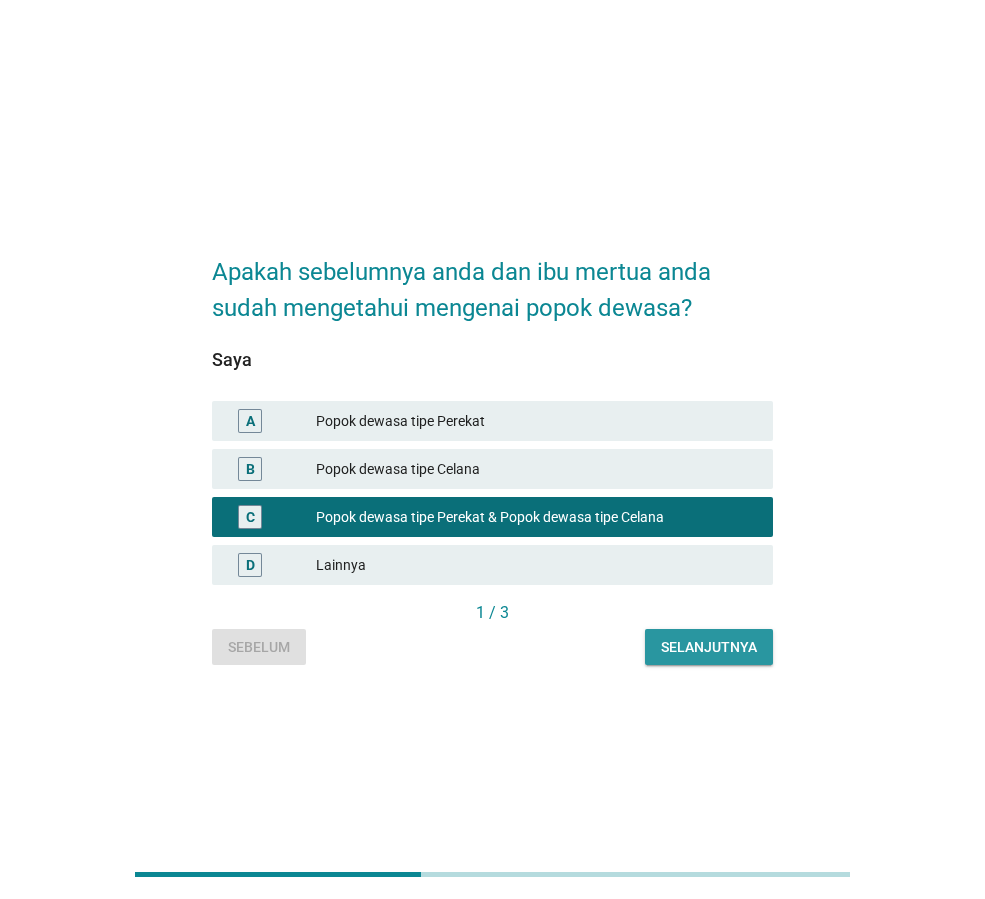 click on "Selanjutnya" at bounding box center [709, 647] 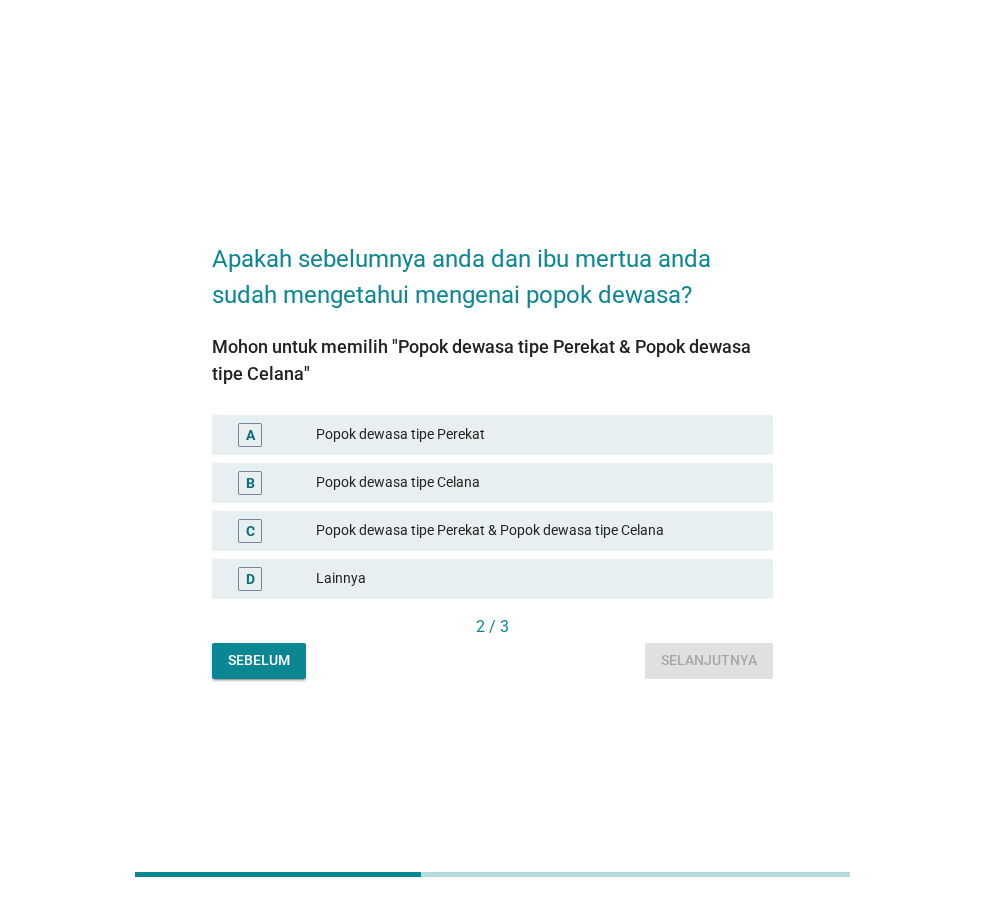 click on "Popok dewasa tipe Perekat & Popok dewasa tipe Celana" at bounding box center [536, 531] 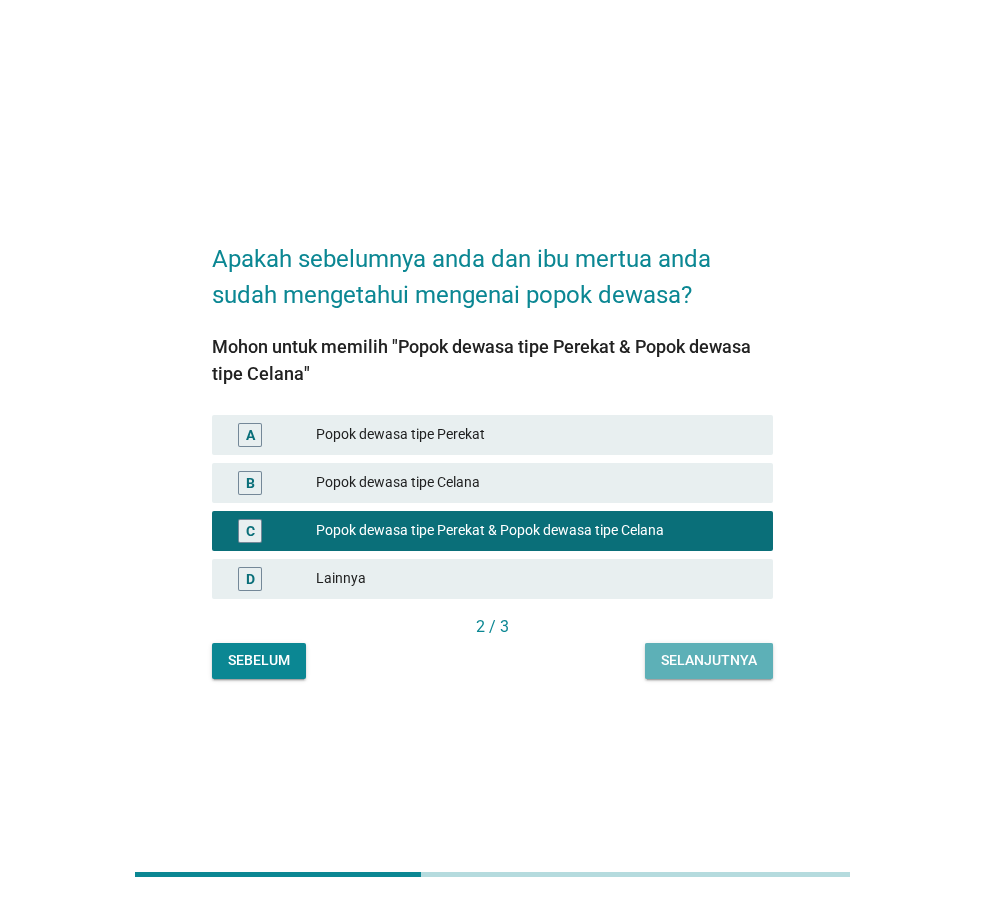 click on "Selanjutnya" at bounding box center (709, 660) 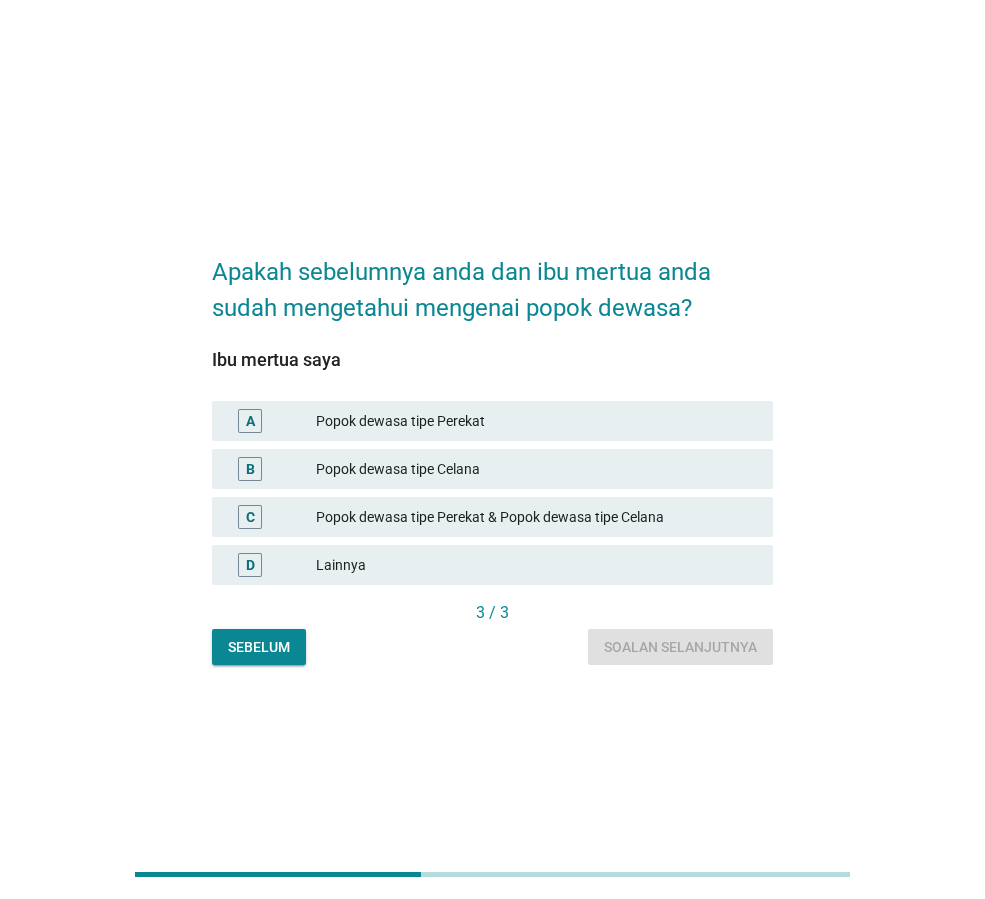 click on "Popok dewasa tipe Perekat & Popok dewasa tipe Celana" at bounding box center [536, 517] 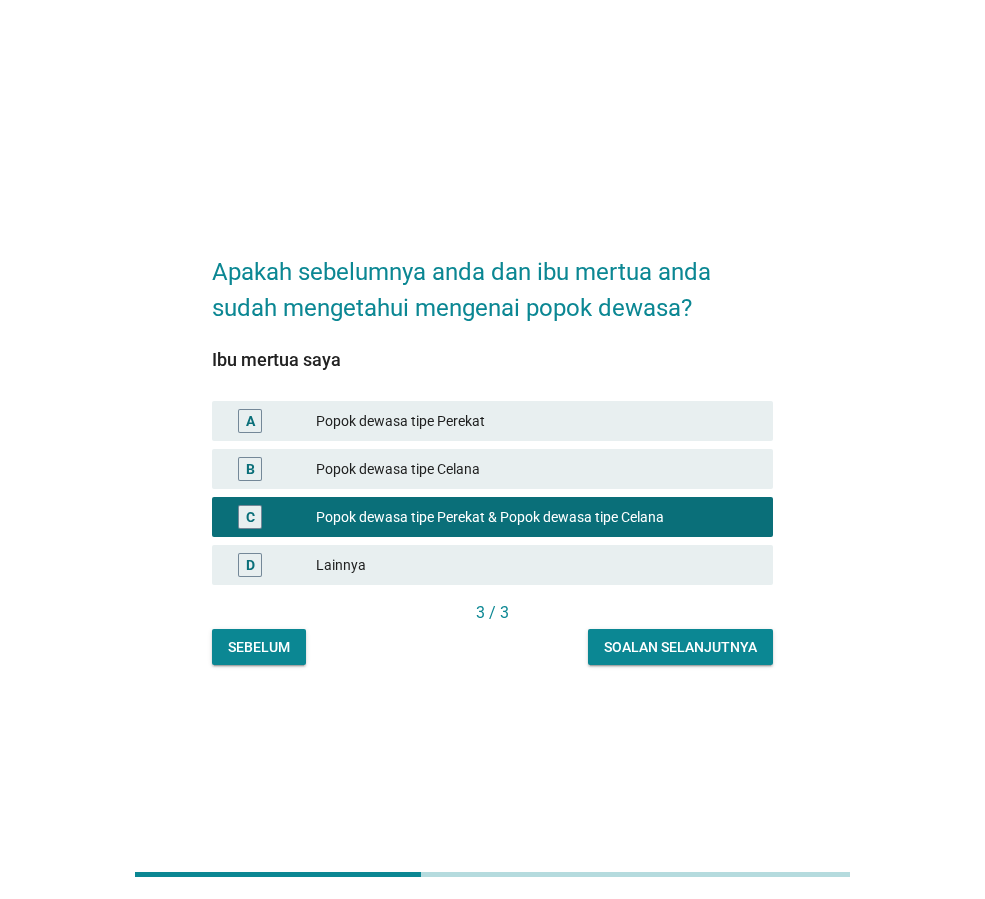 click on "Soalan selanjutnya" at bounding box center [680, 647] 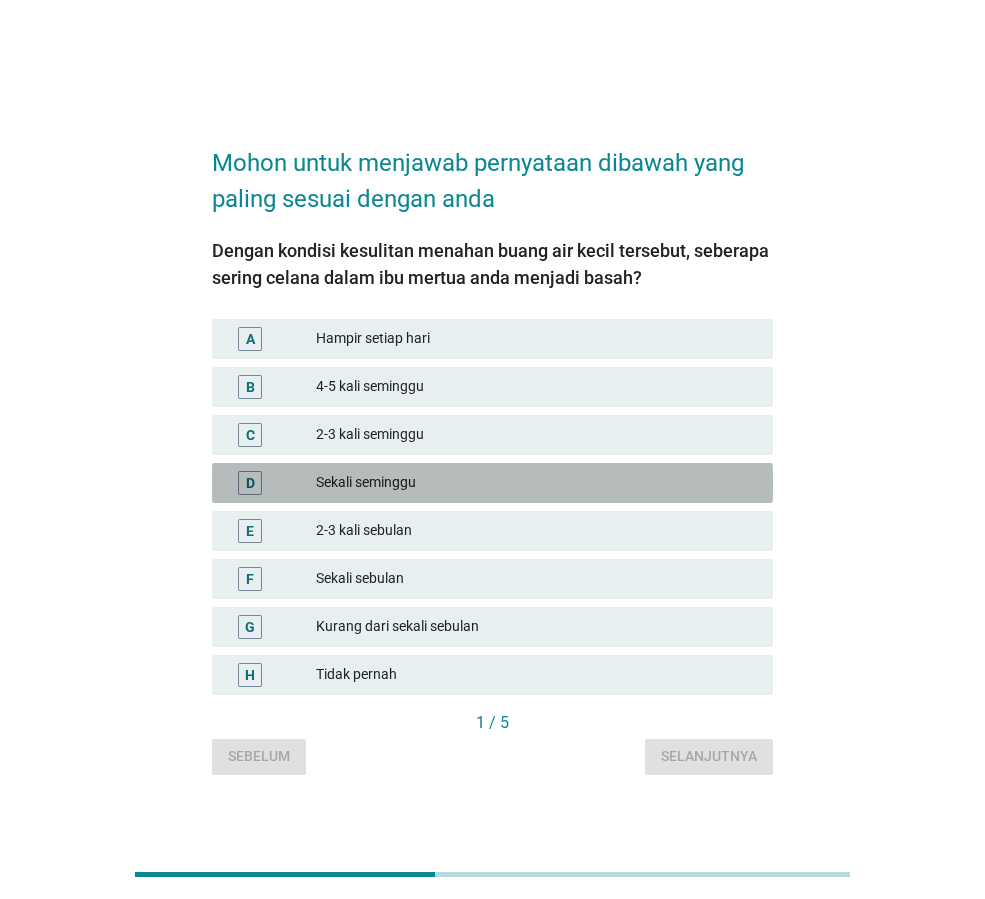 click on "Sekali seminggu" at bounding box center (536, 483) 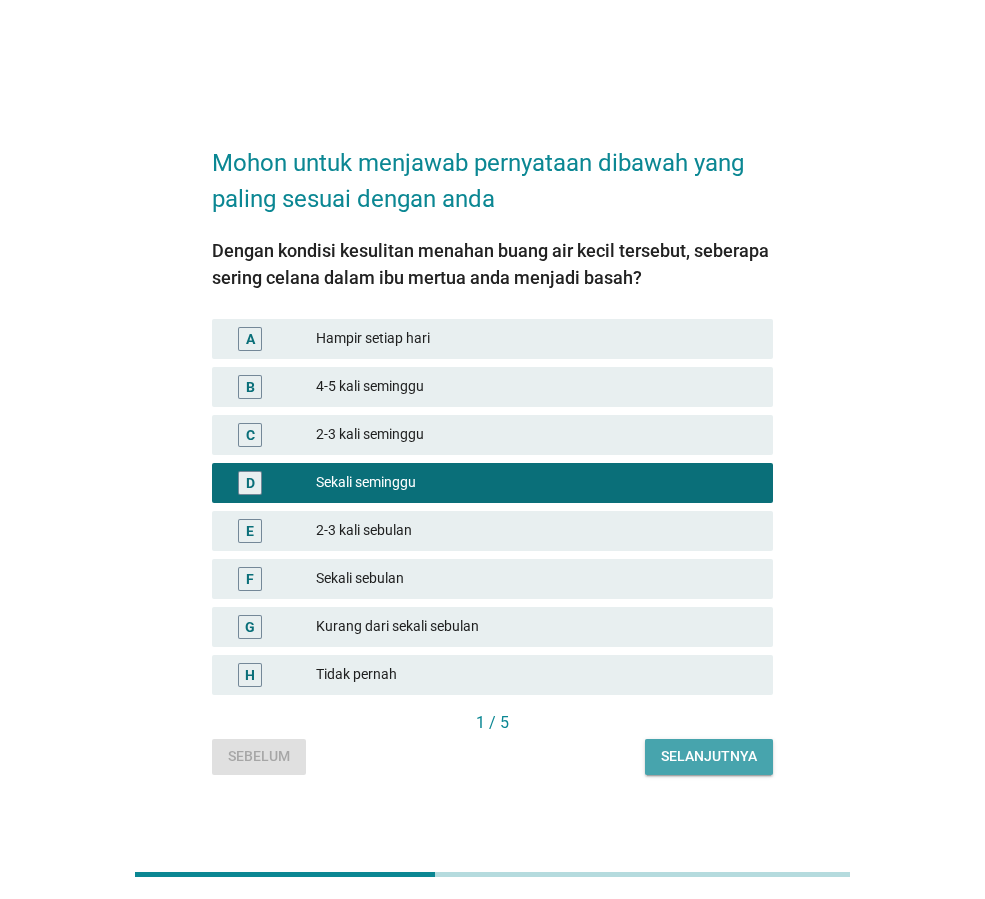click on "Selanjutnya" at bounding box center (709, 757) 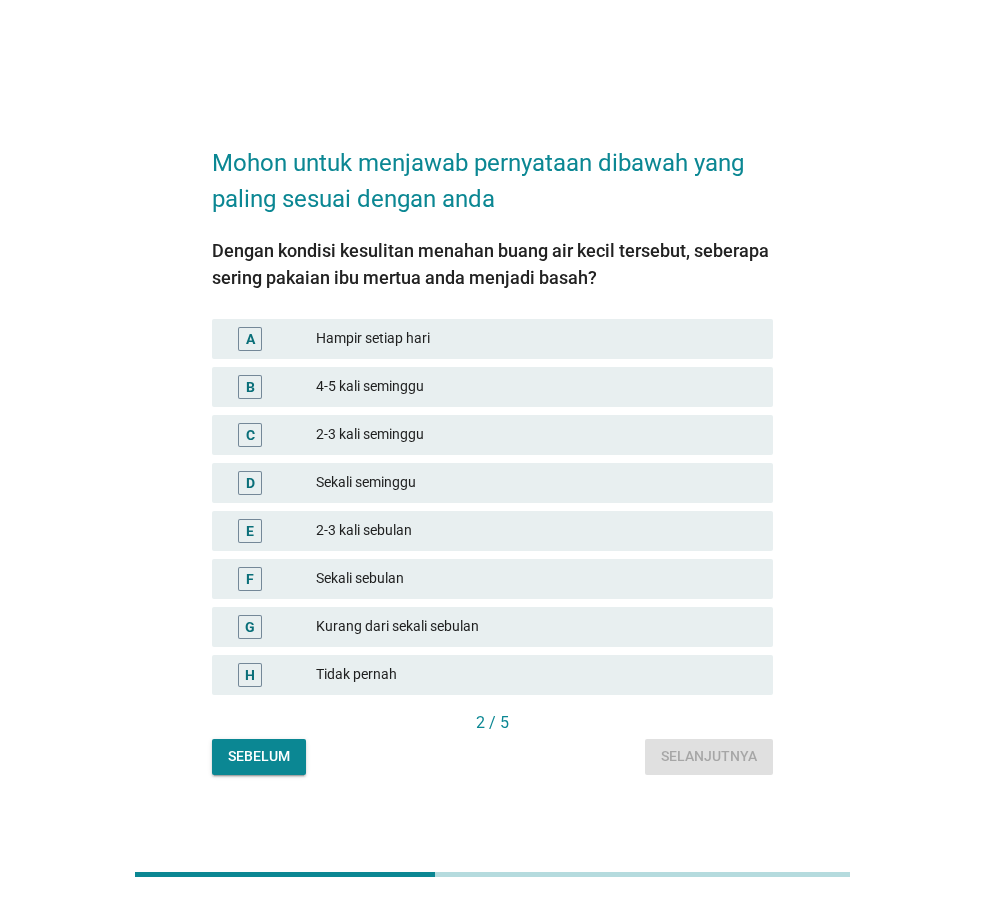 click on "Sekali seminggu" at bounding box center [536, 483] 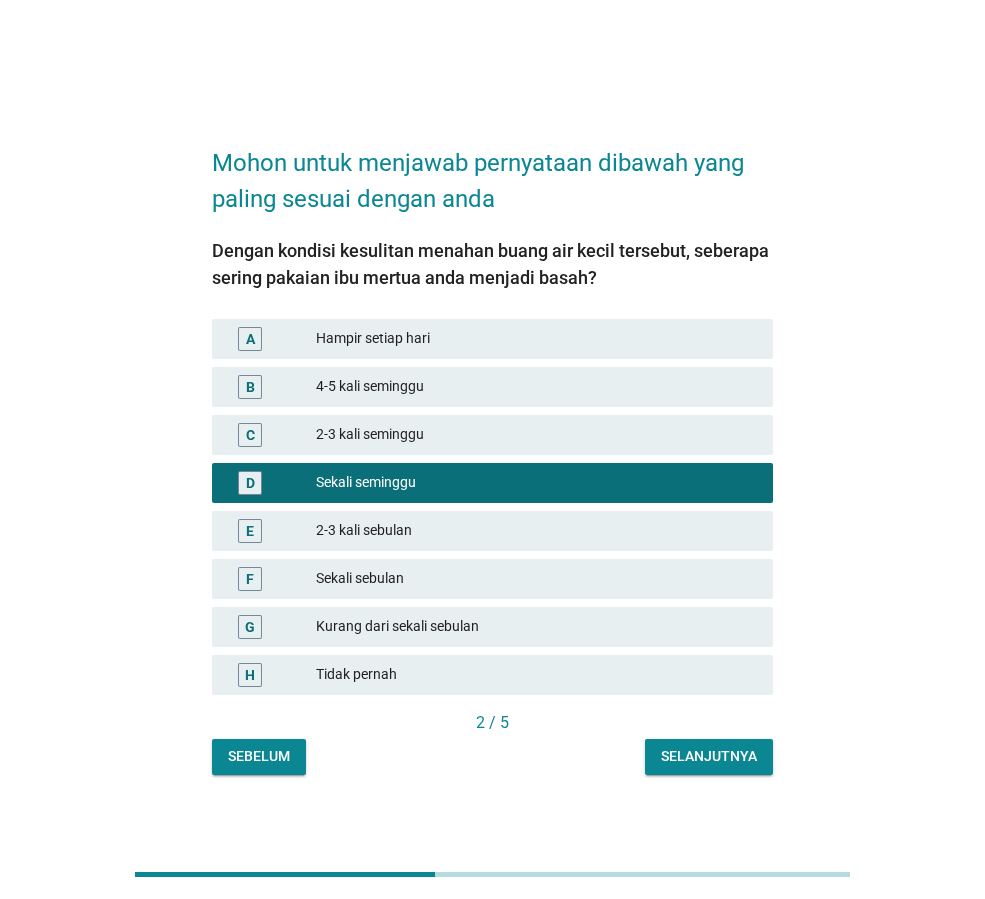 click on "Selanjutnya" at bounding box center [709, 756] 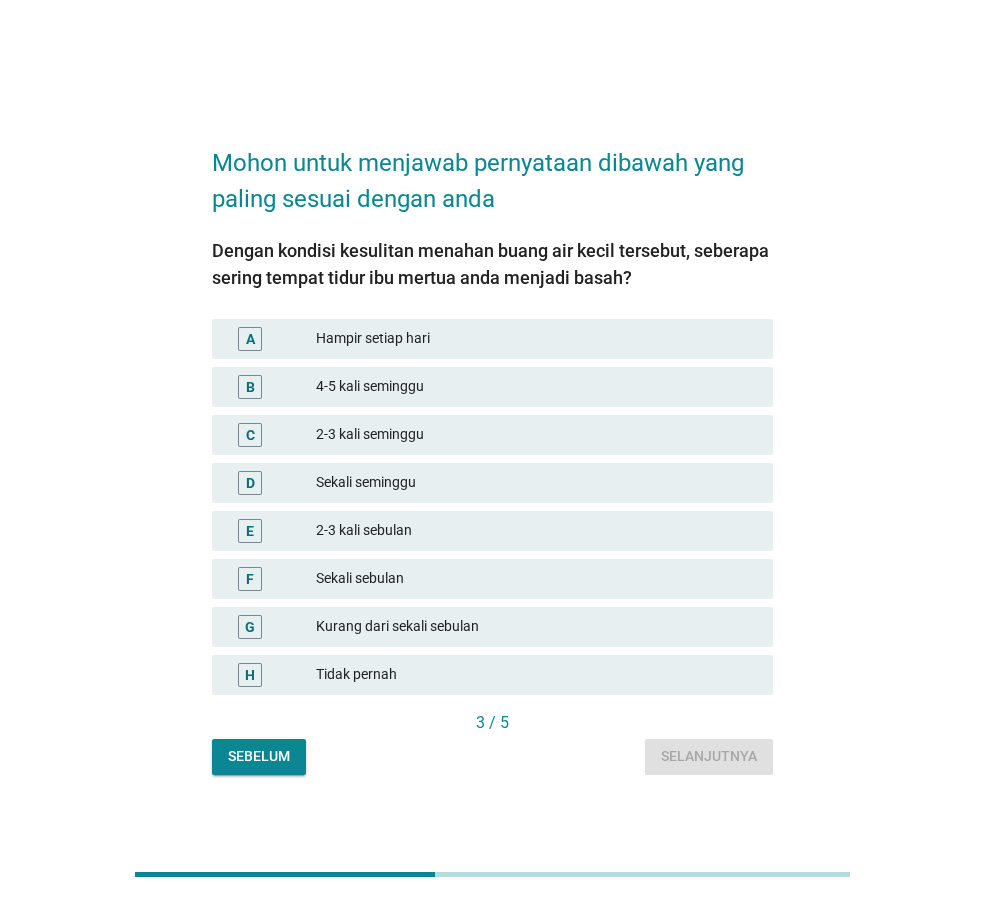 click on "Tidak pernah" at bounding box center [536, 675] 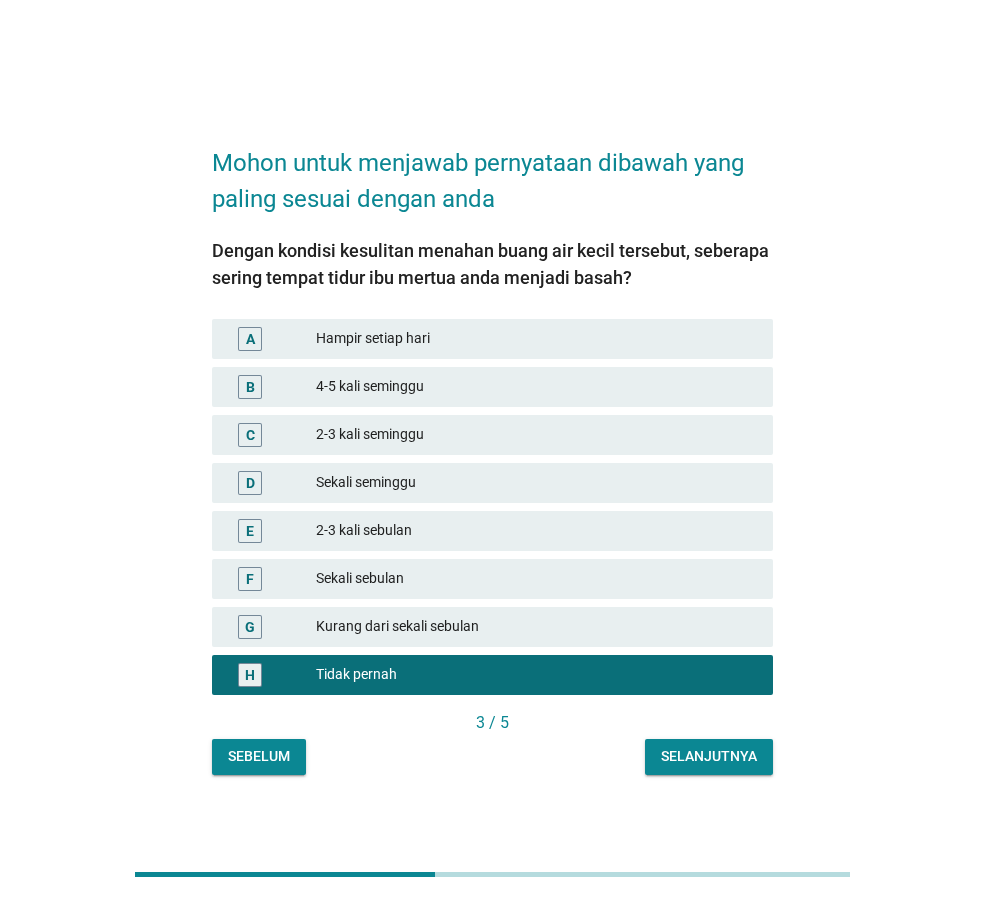 click on "Selanjutnya" at bounding box center (709, 756) 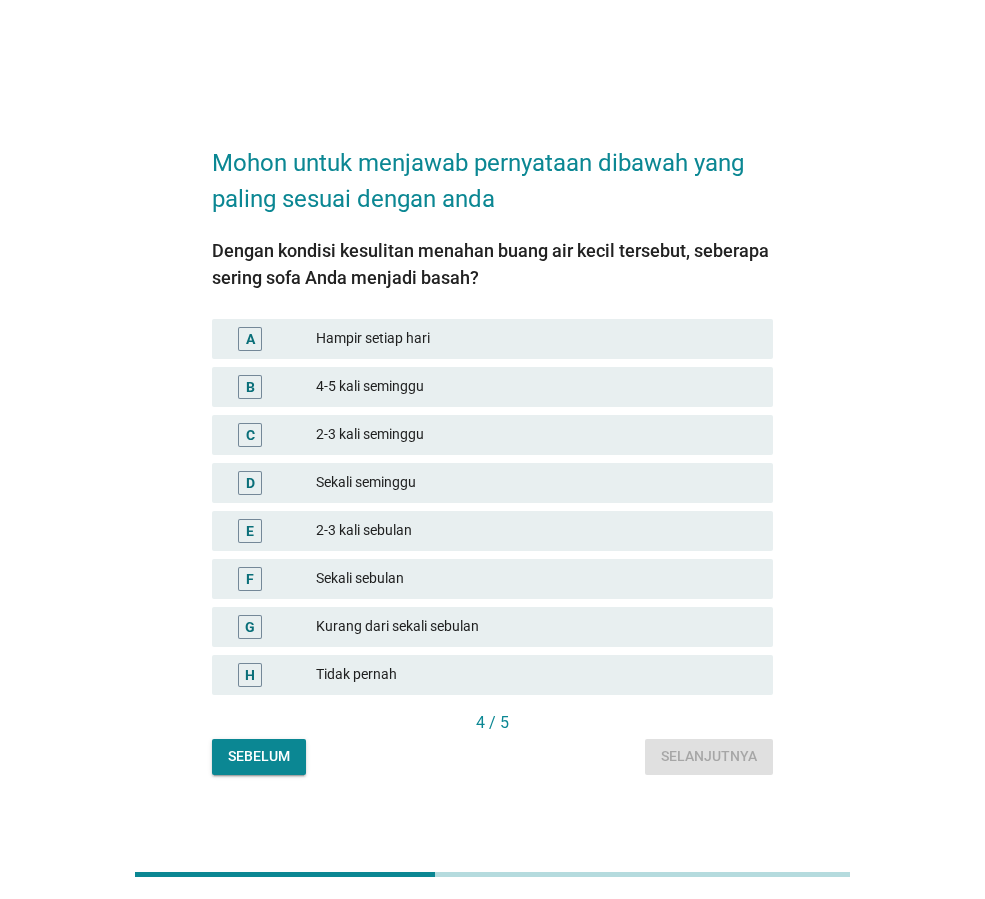 click on "Tidak pernah" at bounding box center (536, 675) 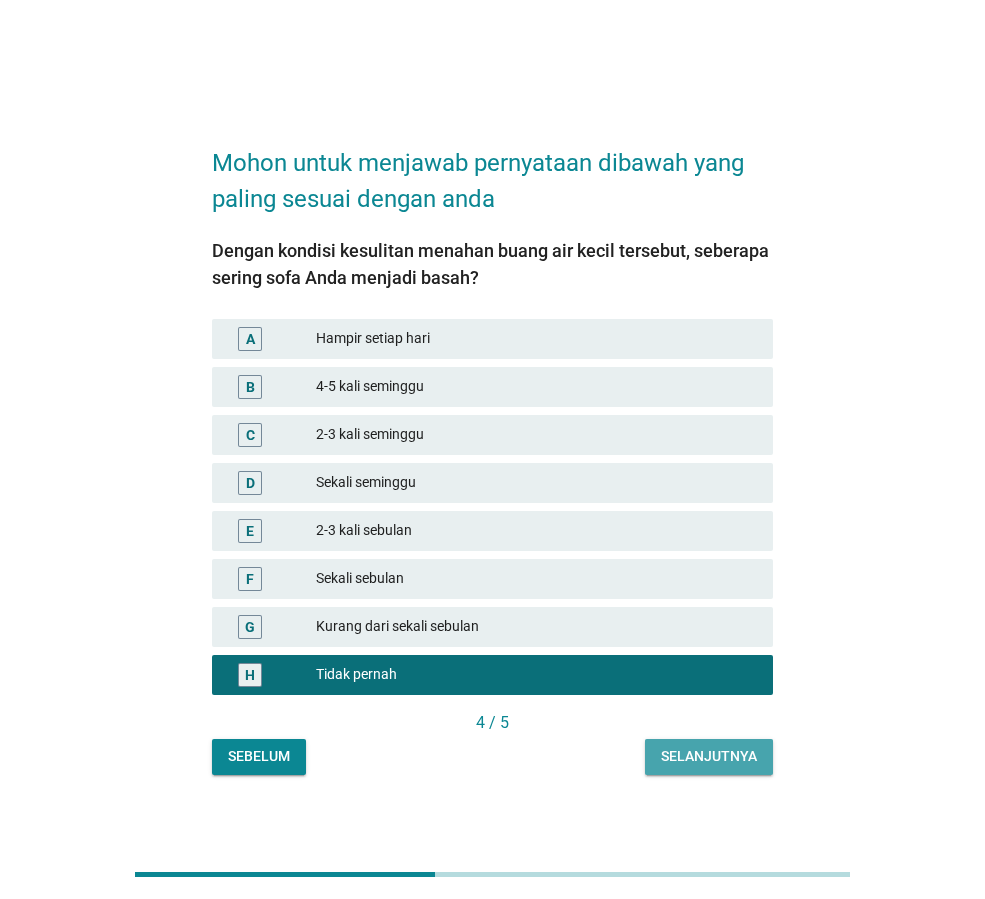 click on "Selanjutnya" at bounding box center [709, 756] 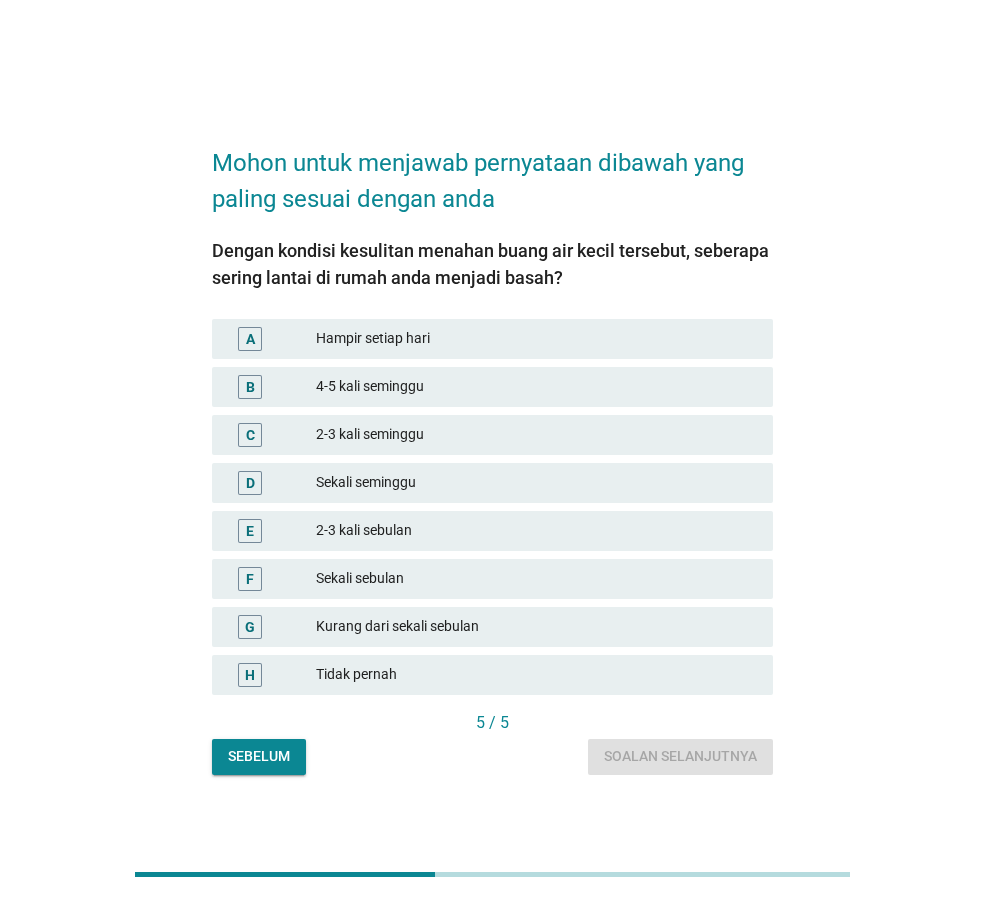 click on "Sekali sebulan" at bounding box center (536, 579) 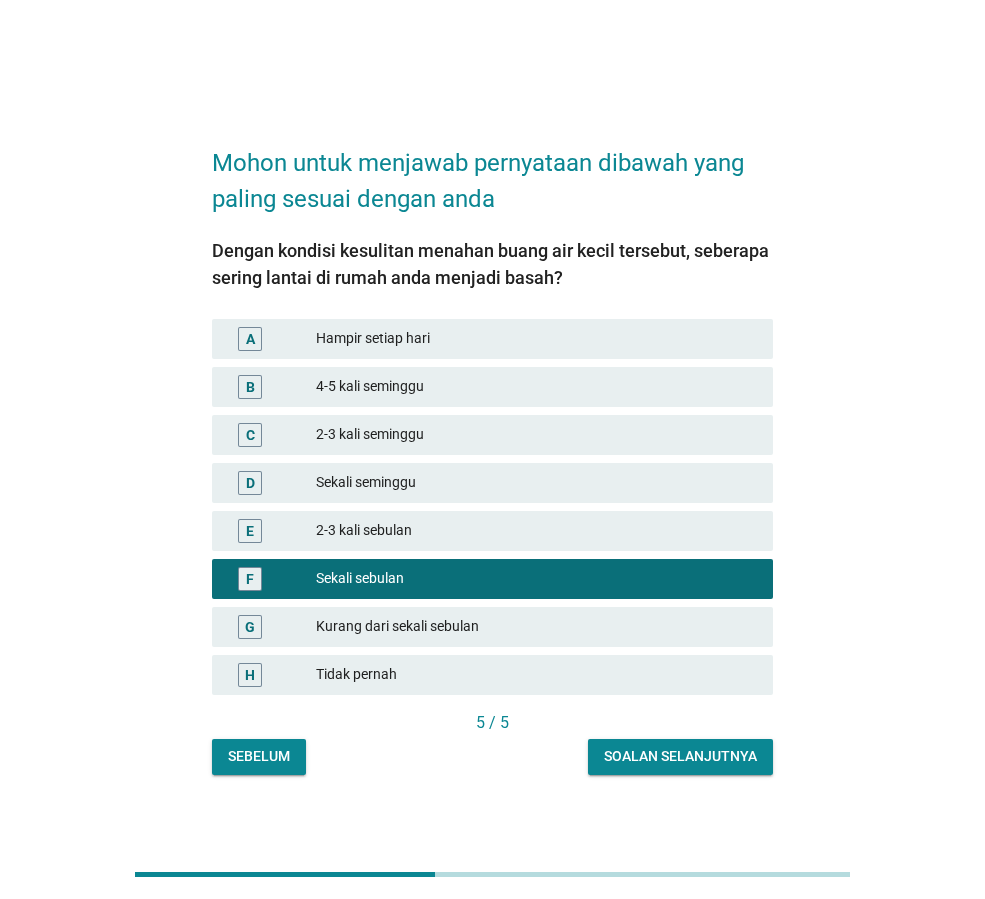 click on "Soalan selanjutnya" at bounding box center (680, 757) 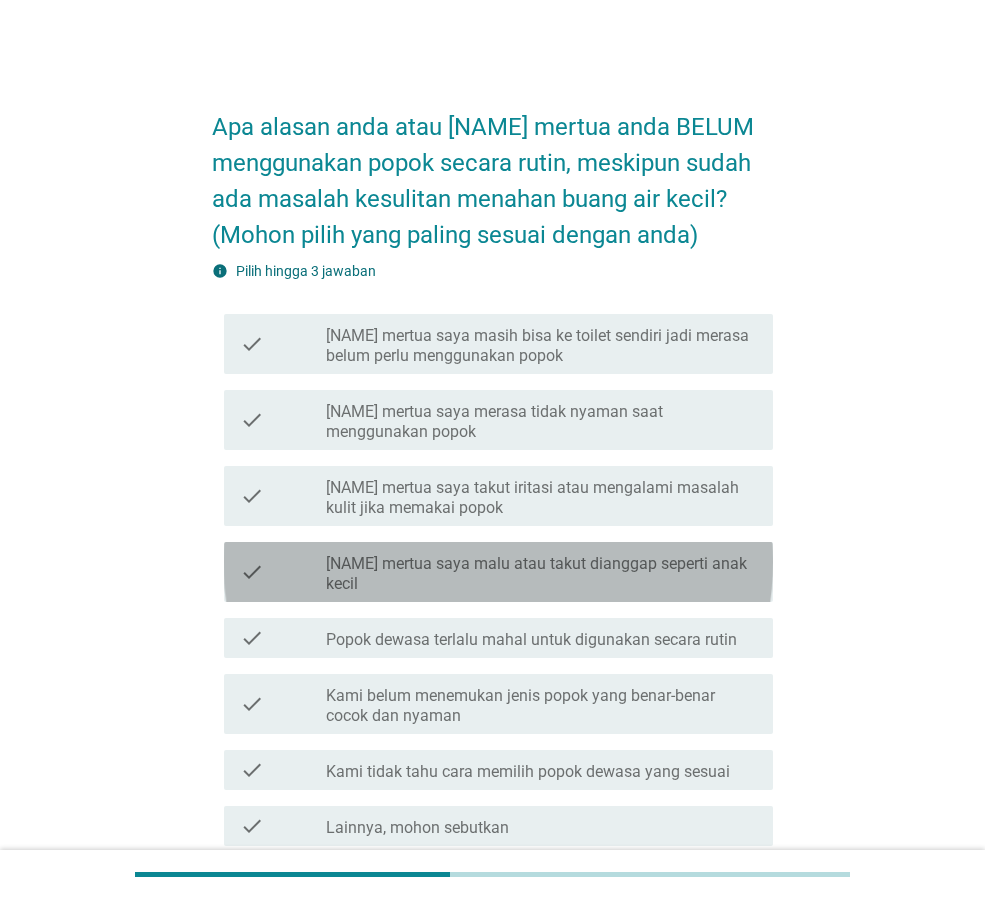 click on "[NAME] mertua saya malu atau takut dianggap seperti anak kecil" at bounding box center (541, 574) 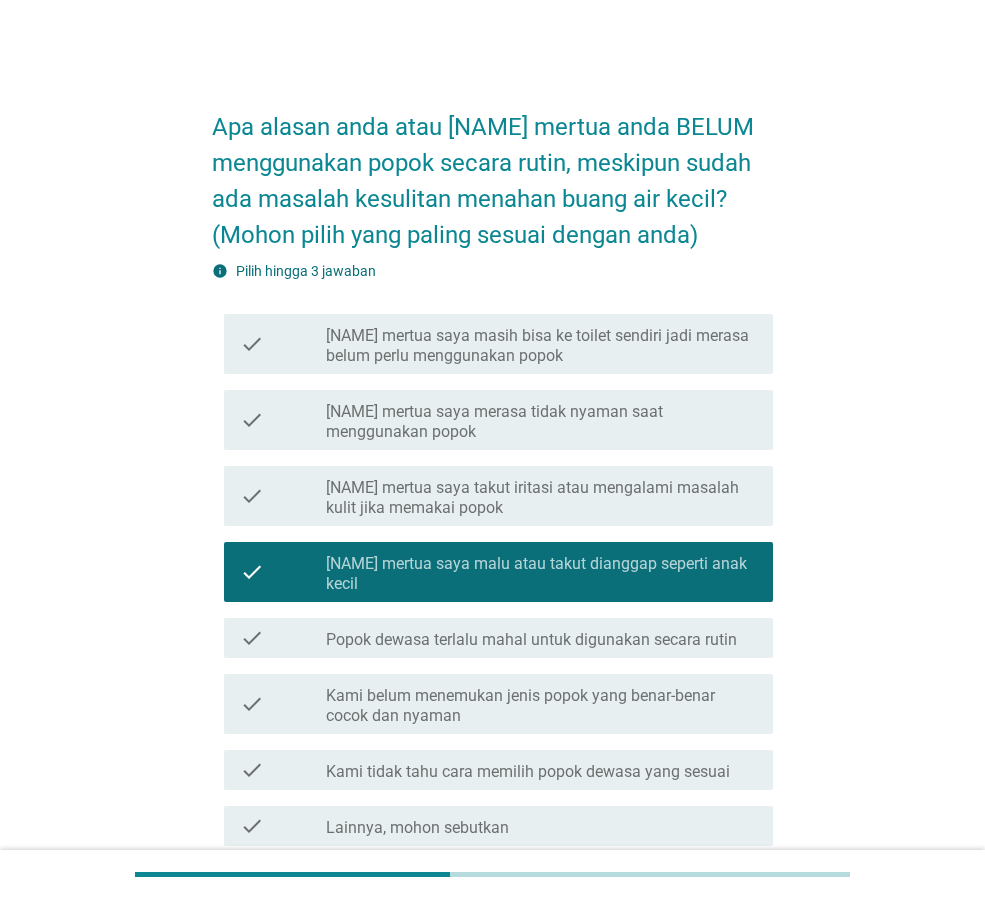 click on "check_box_outline_blank Popok dewasa terlalu mahal untuk digunakan secara rutin" at bounding box center (541, 638) 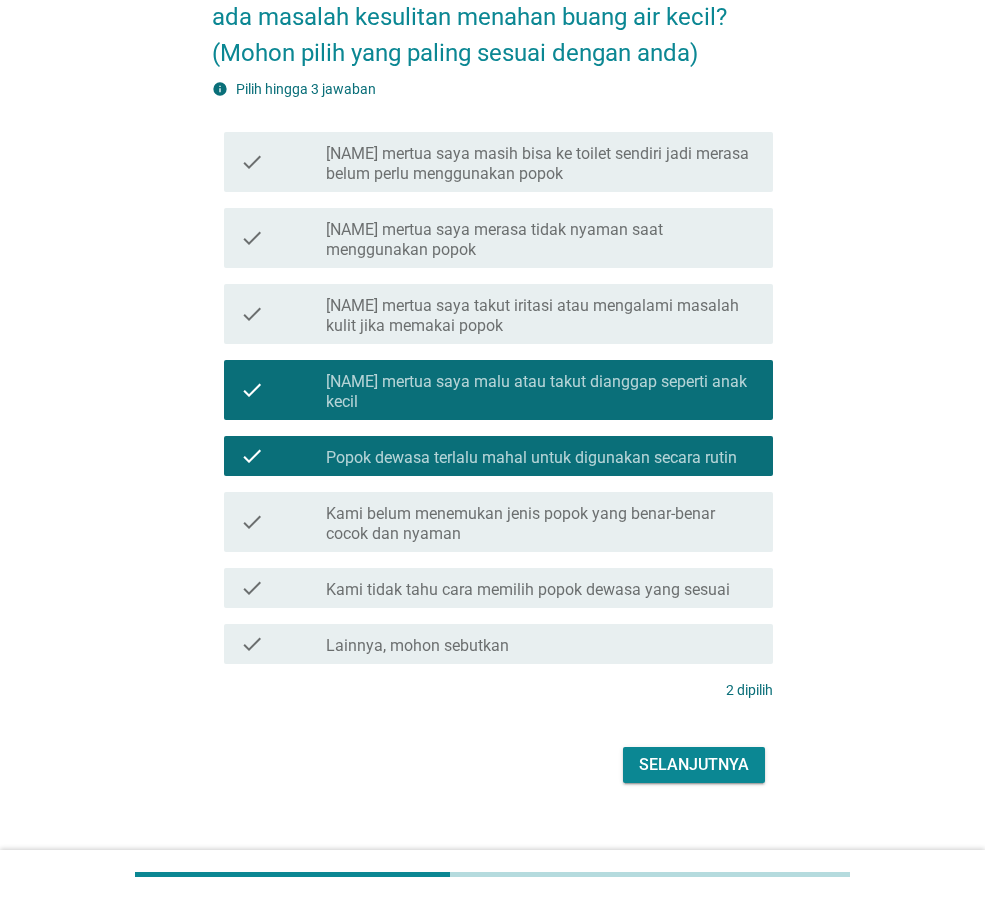 scroll, scrollTop: 189, scrollLeft: 0, axis: vertical 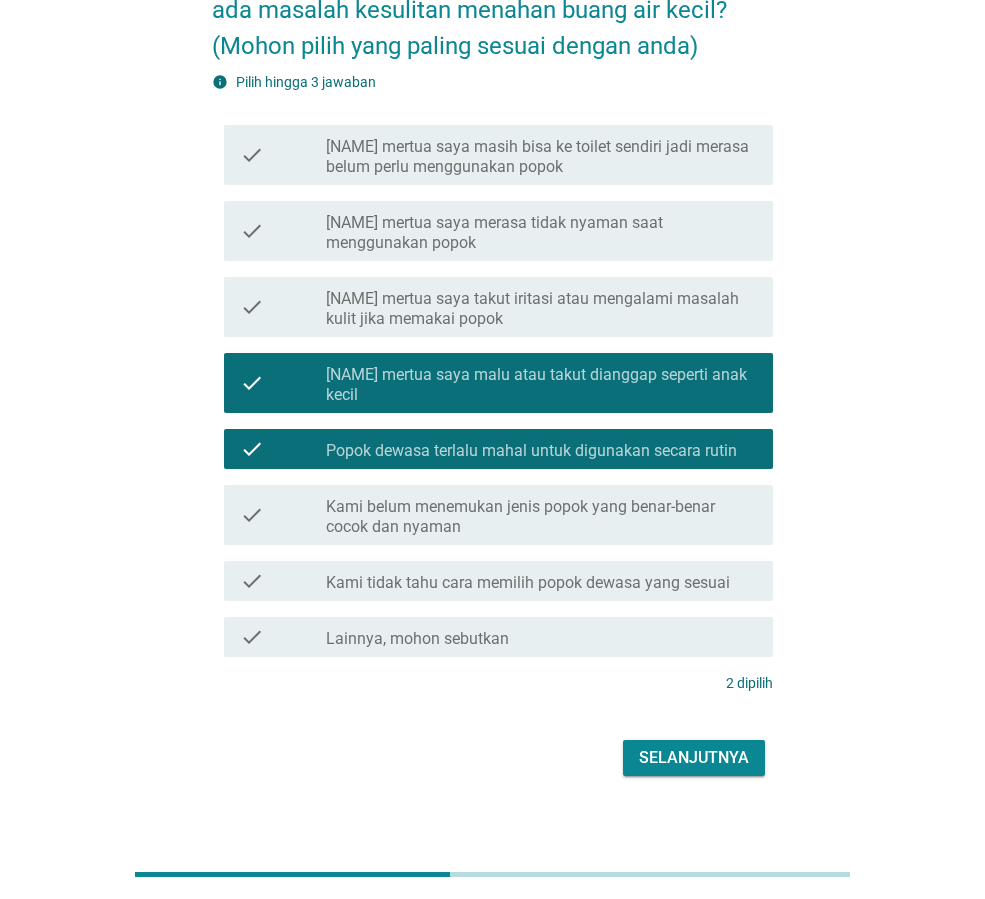 click on "Selanjutnya" at bounding box center [694, 758] 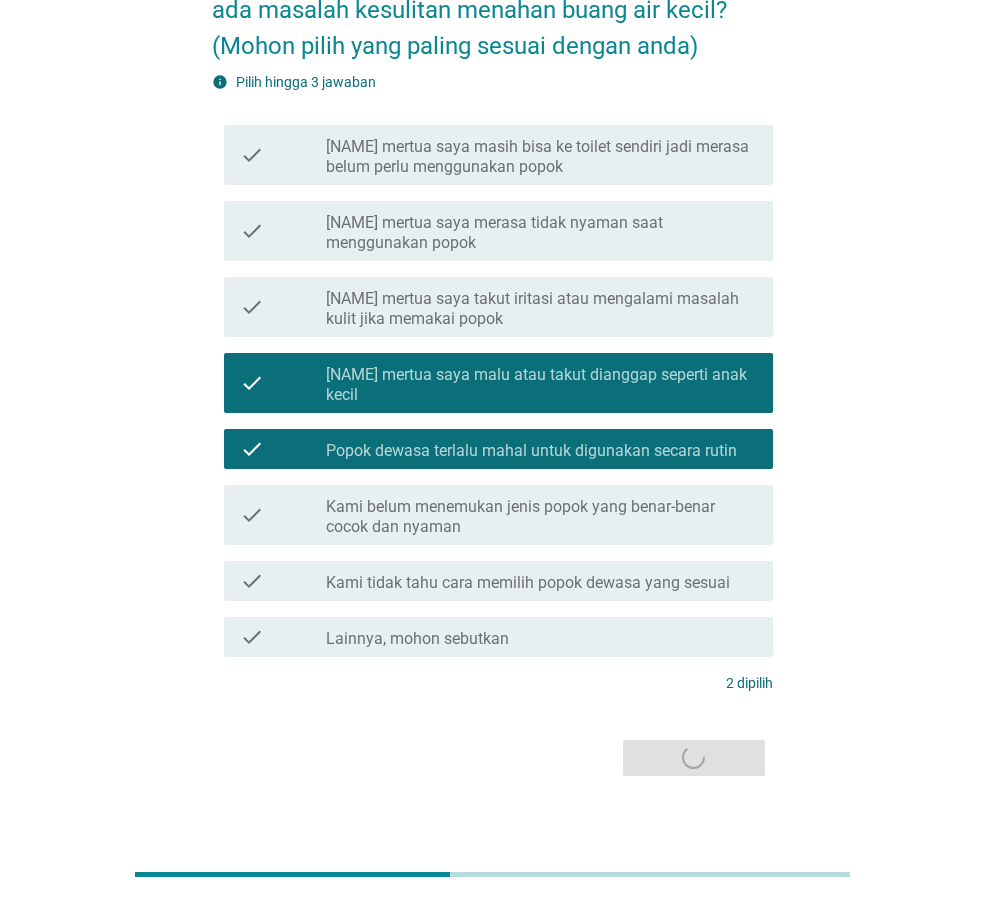 scroll, scrollTop: 0, scrollLeft: 0, axis: both 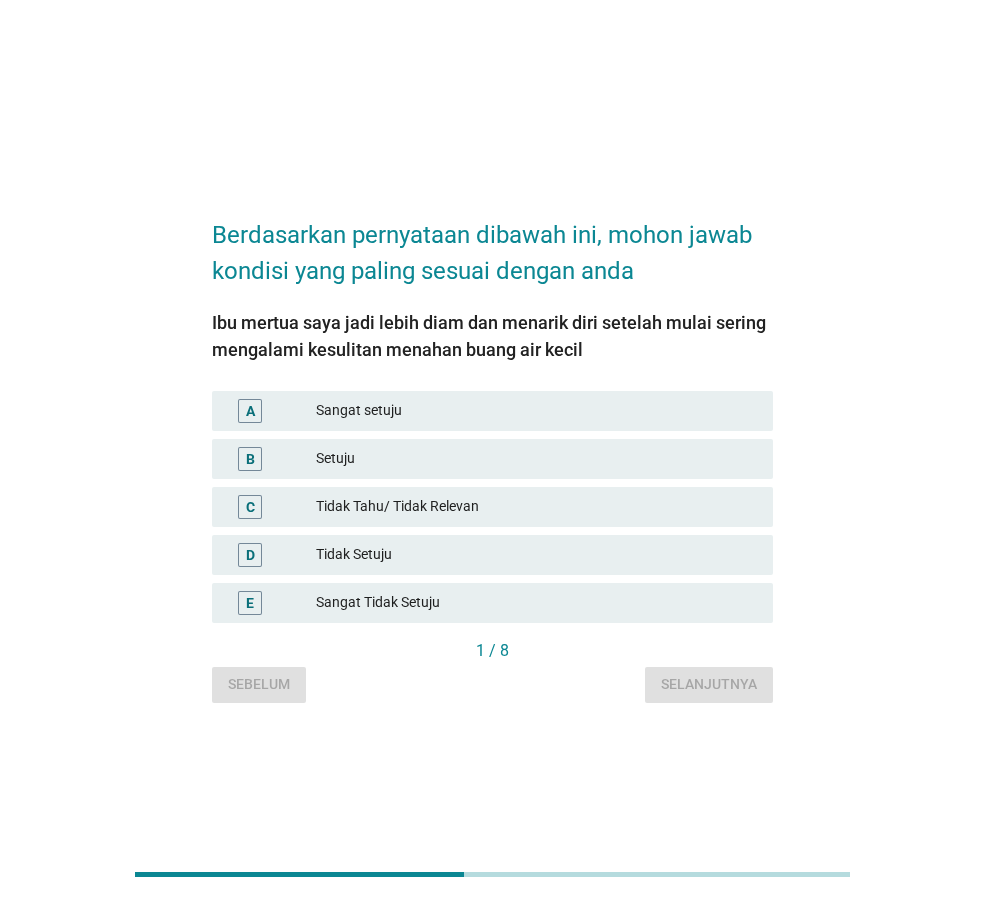 click on "Sangat Tidak Setuju" at bounding box center (536, 603) 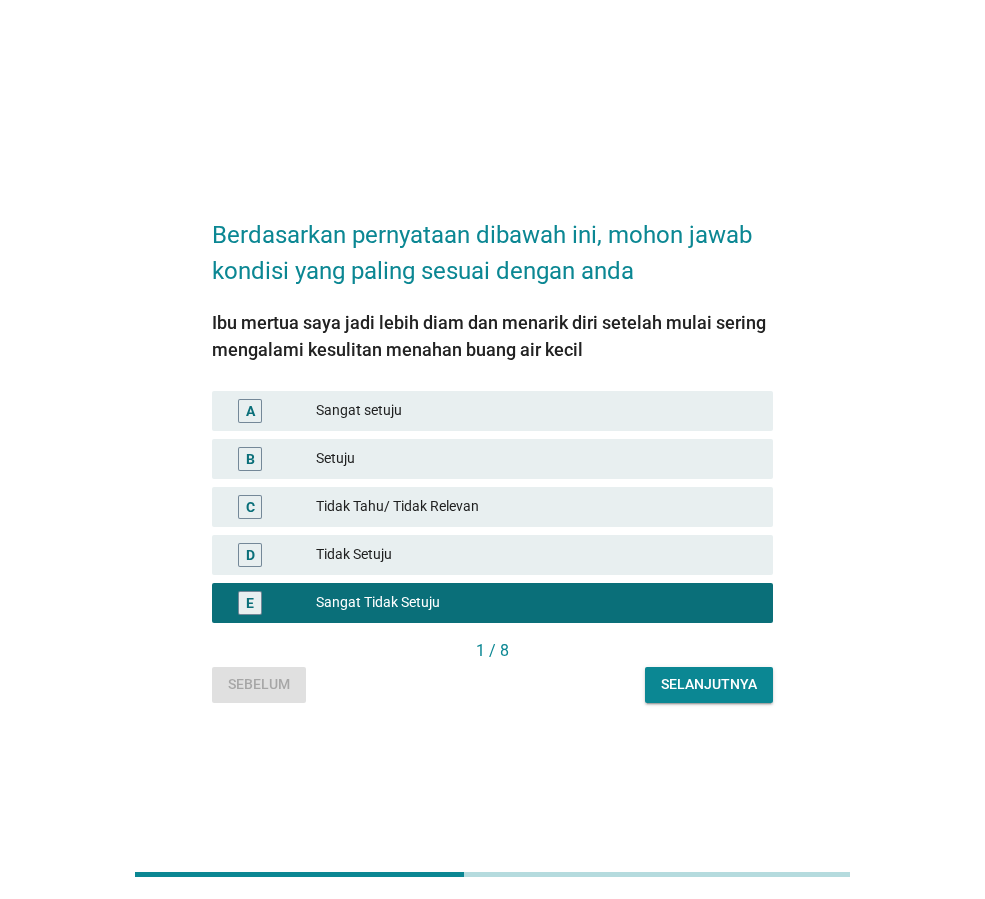 click on "Selanjutnya" at bounding box center (709, 685) 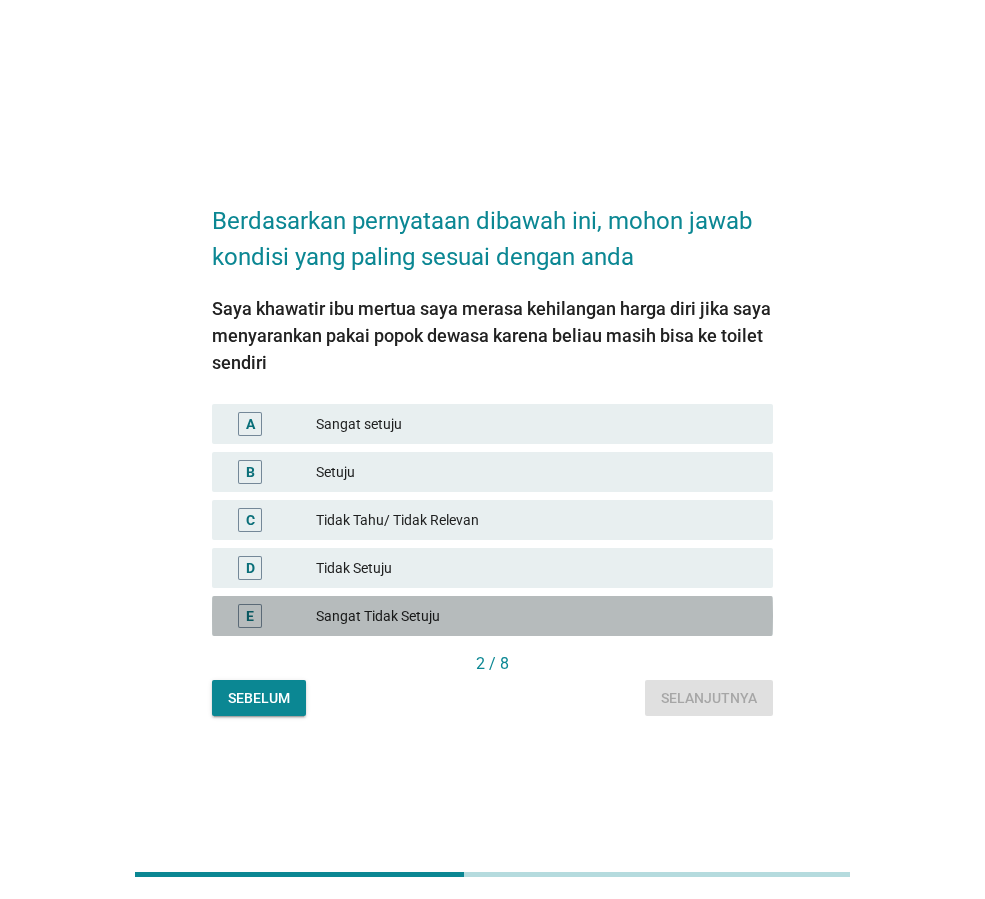 click on "Sangat Tidak Setuju" at bounding box center (536, 616) 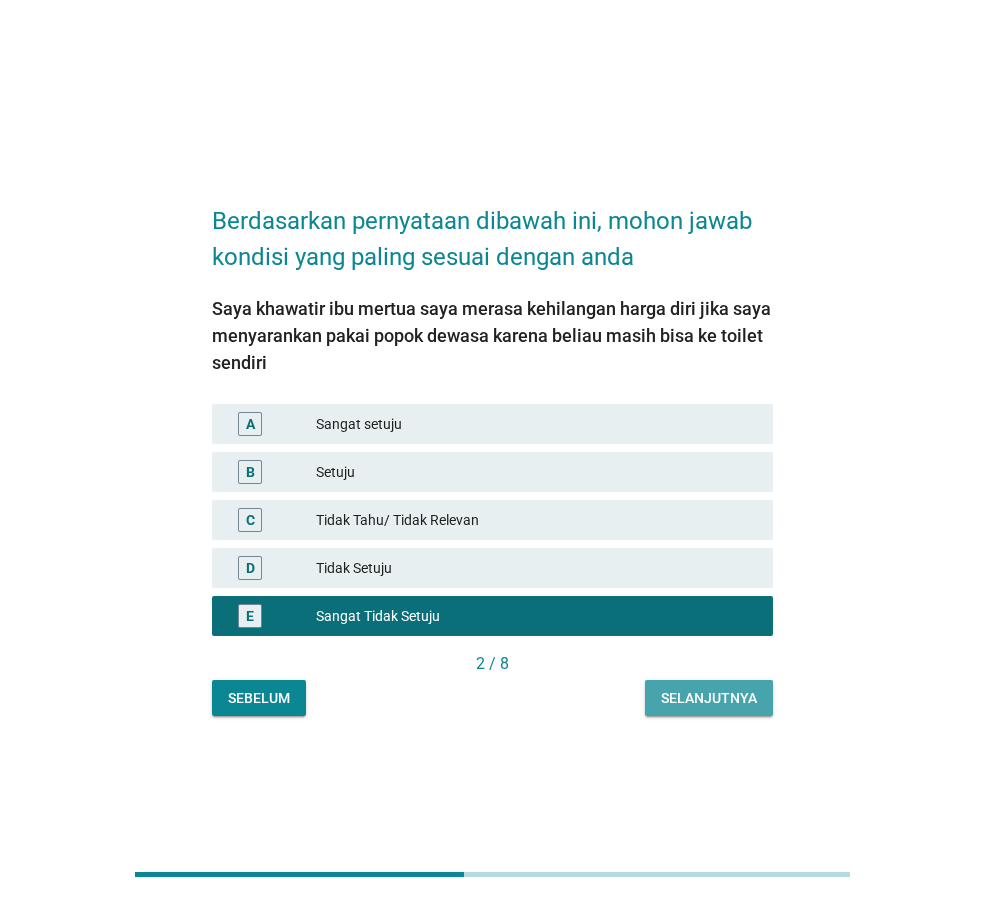 click on "Selanjutnya" at bounding box center (709, 698) 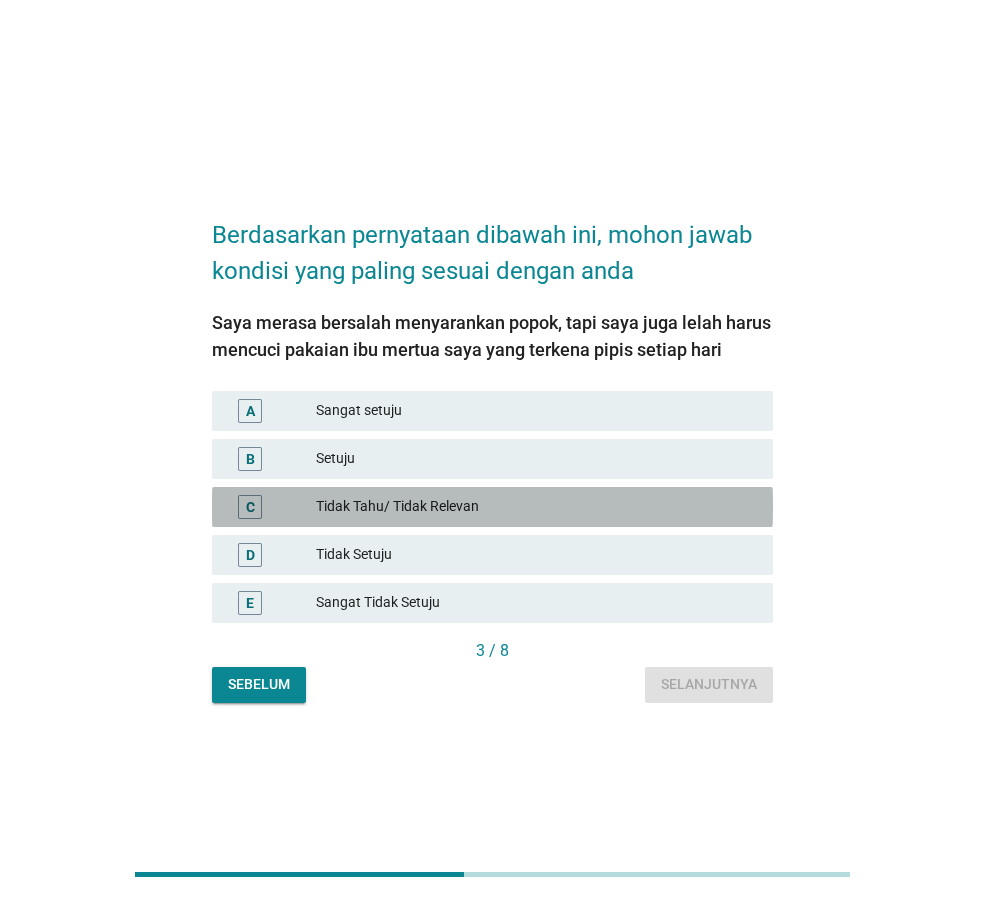 click on "Tidak Tahu/ Tidak Relevan" at bounding box center (536, 507) 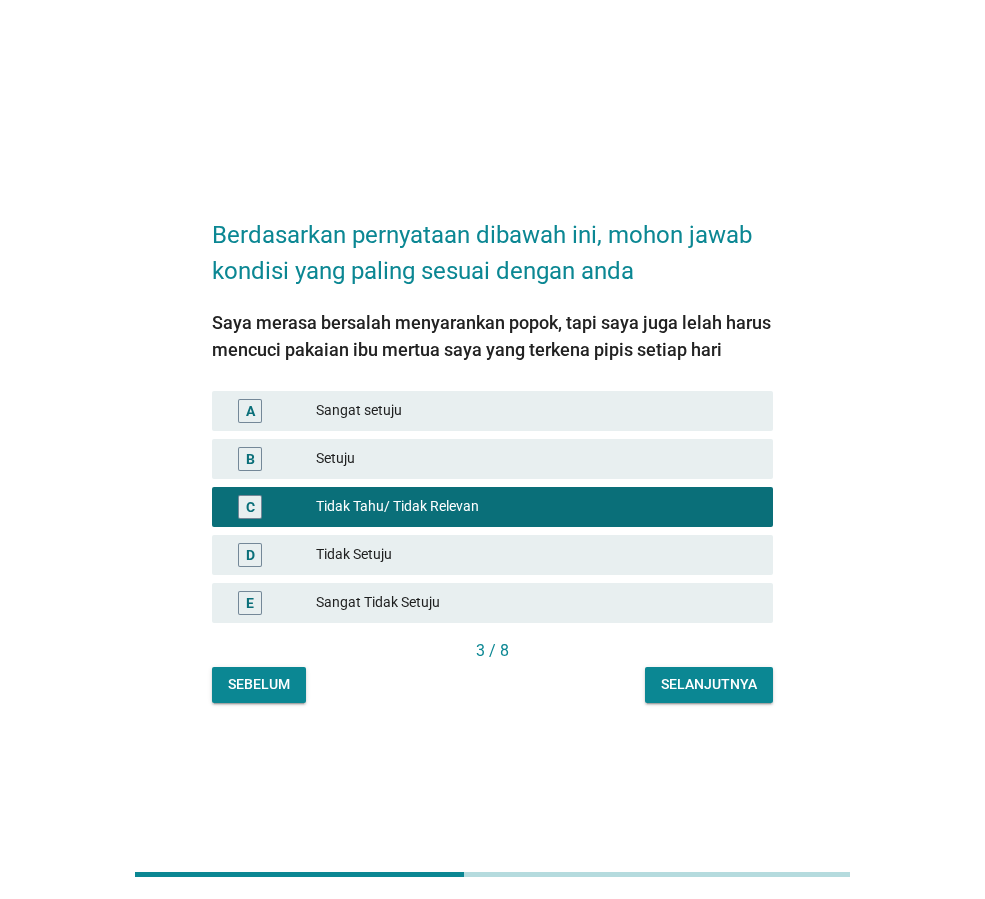 click on "Selanjutnya" at bounding box center (709, 684) 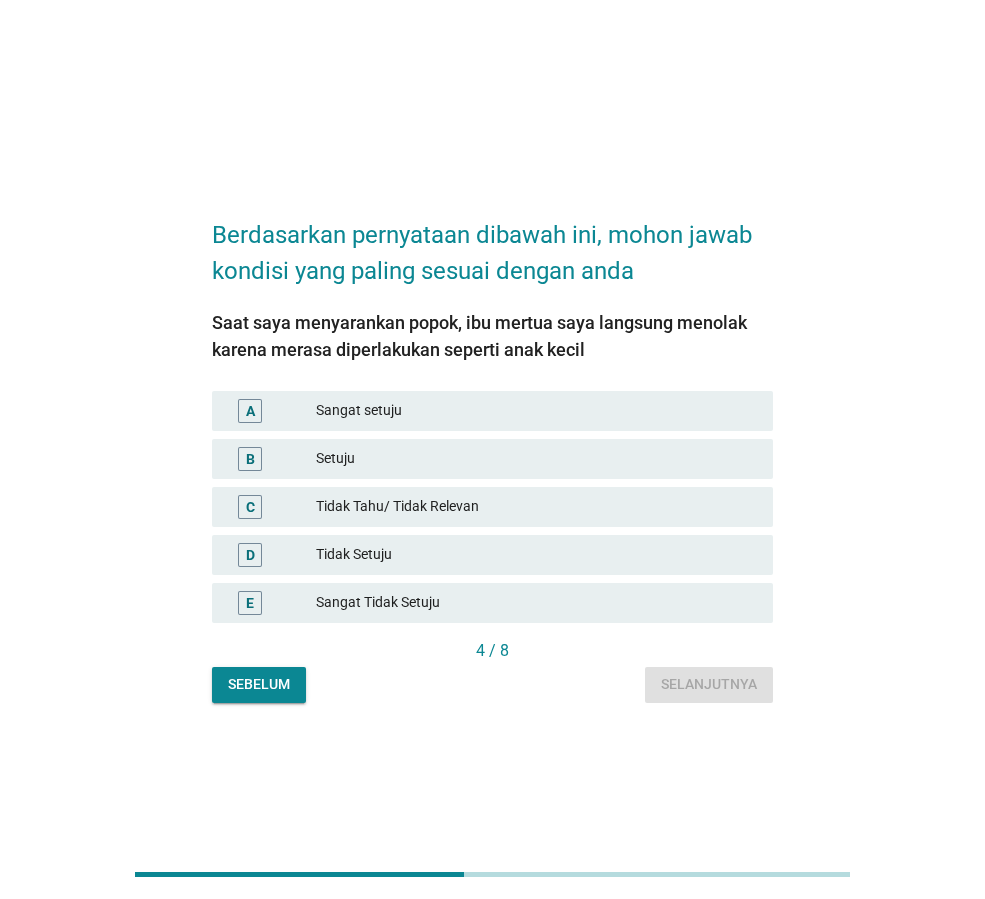 click on "Tidak Setuju" at bounding box center (536, 555) 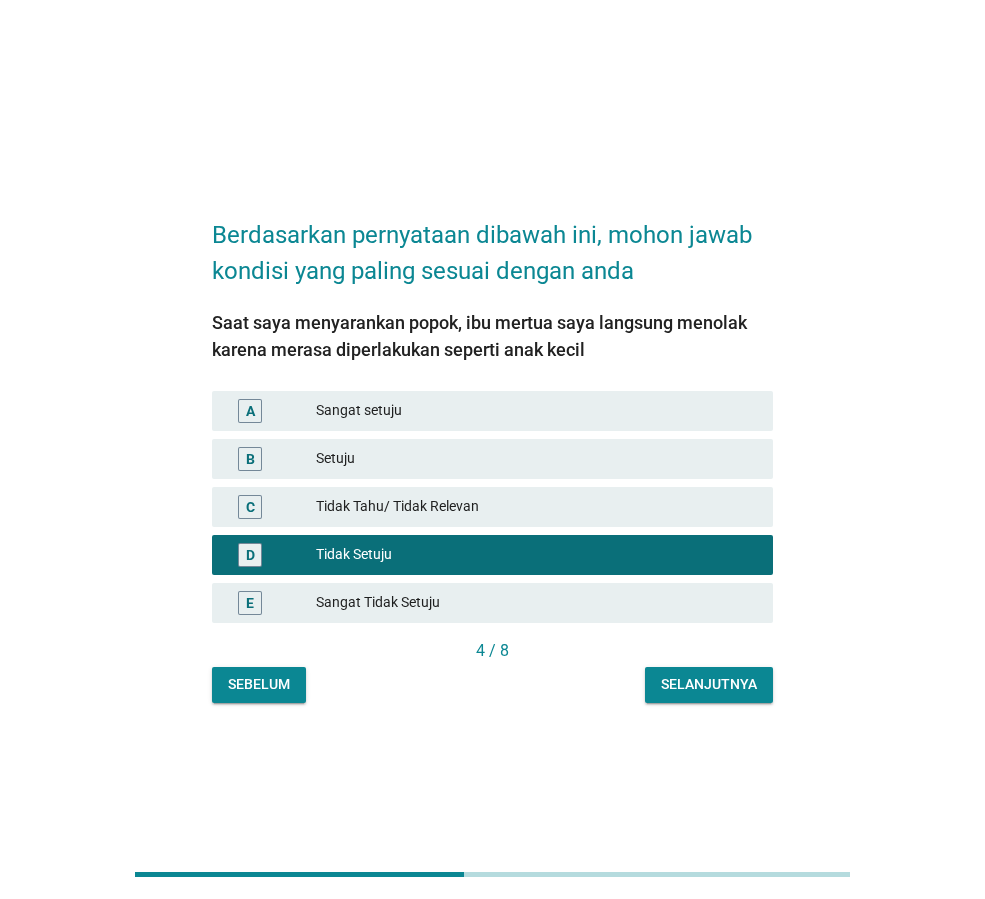 click on "Selanjutnya" at bounding box center [709, 684] 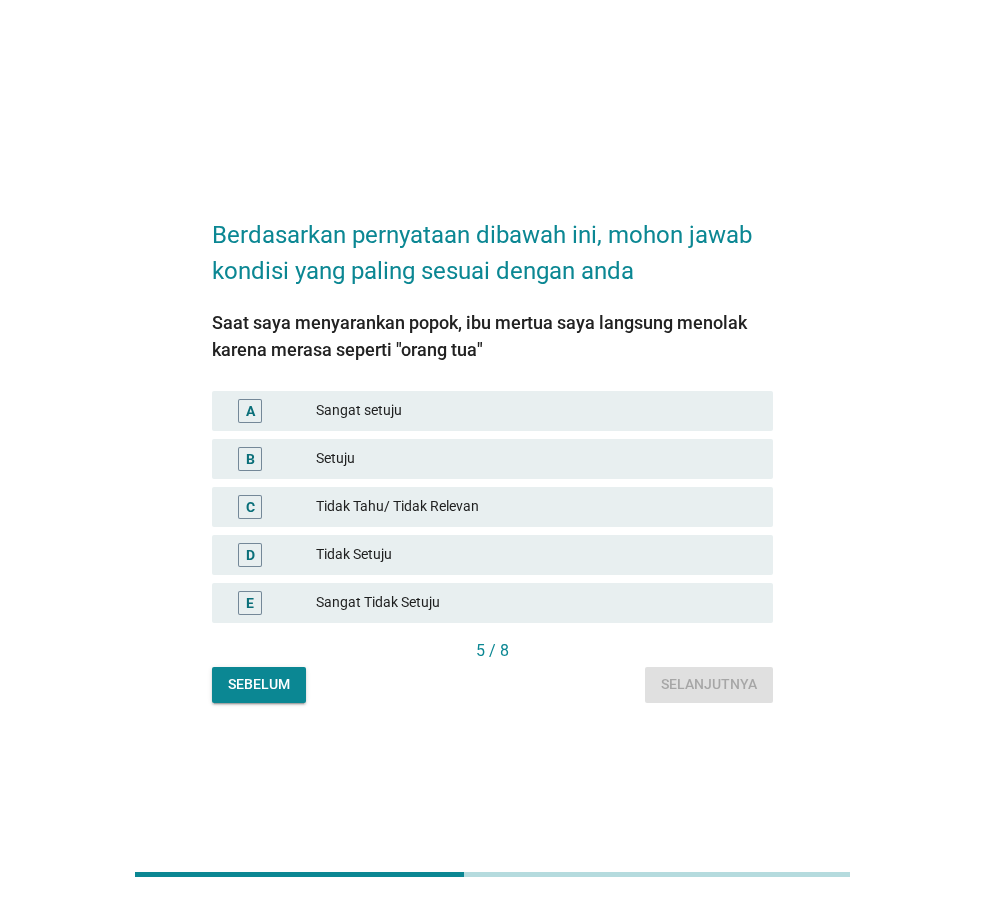 click on "Tidak Tahu/ Tidak Relevan" at bounding box center [536, 507] 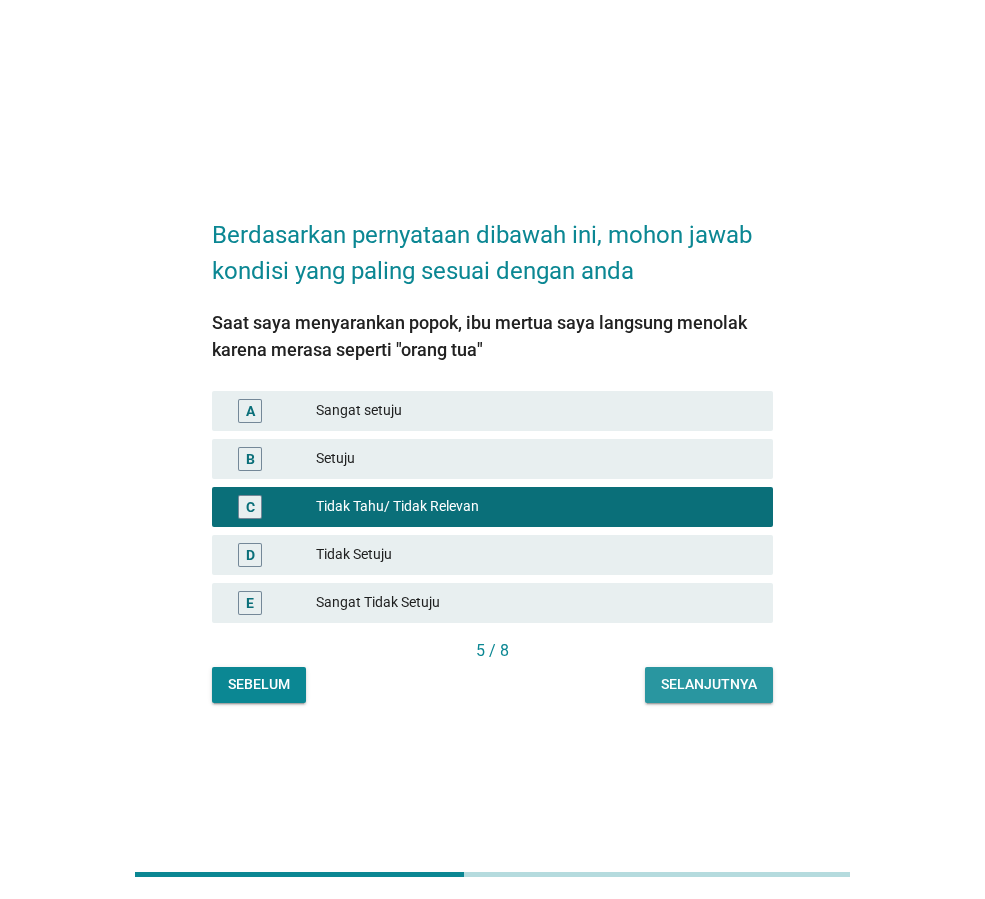 click on "Selanjutnya" at bounding box center [709, 684] 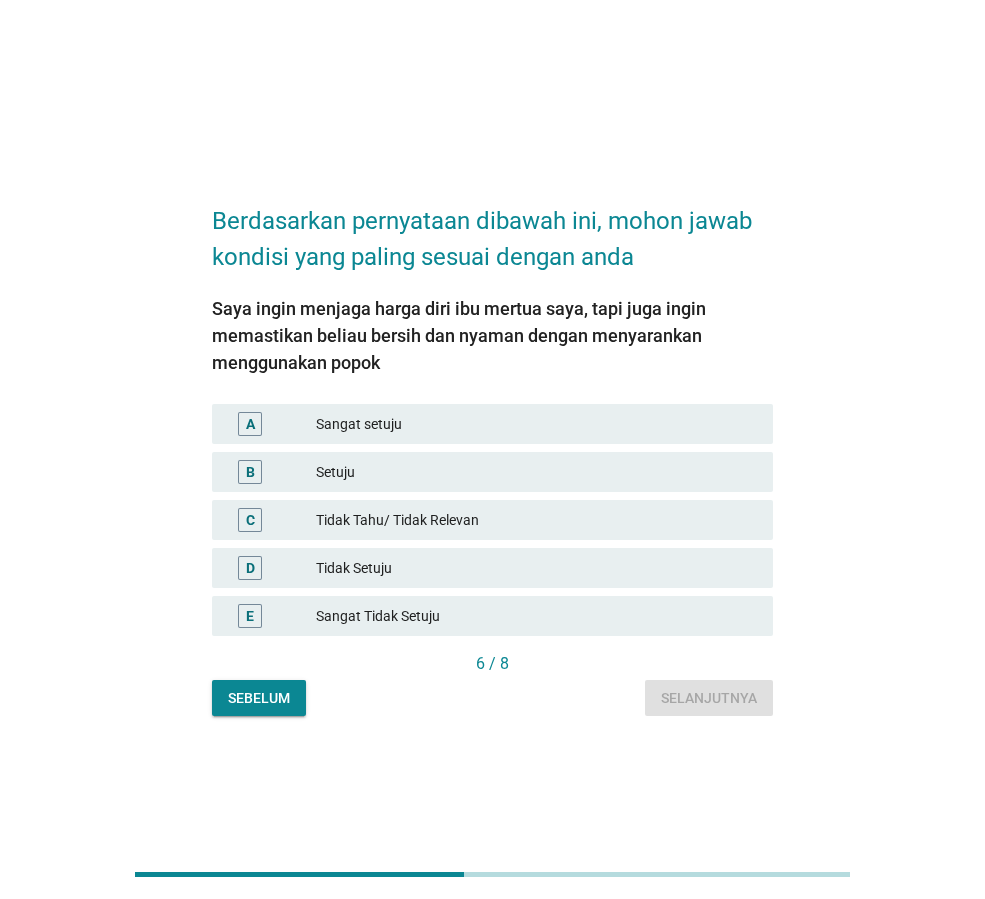 click on "Sangat setuju" at bounding box center (536, 424) 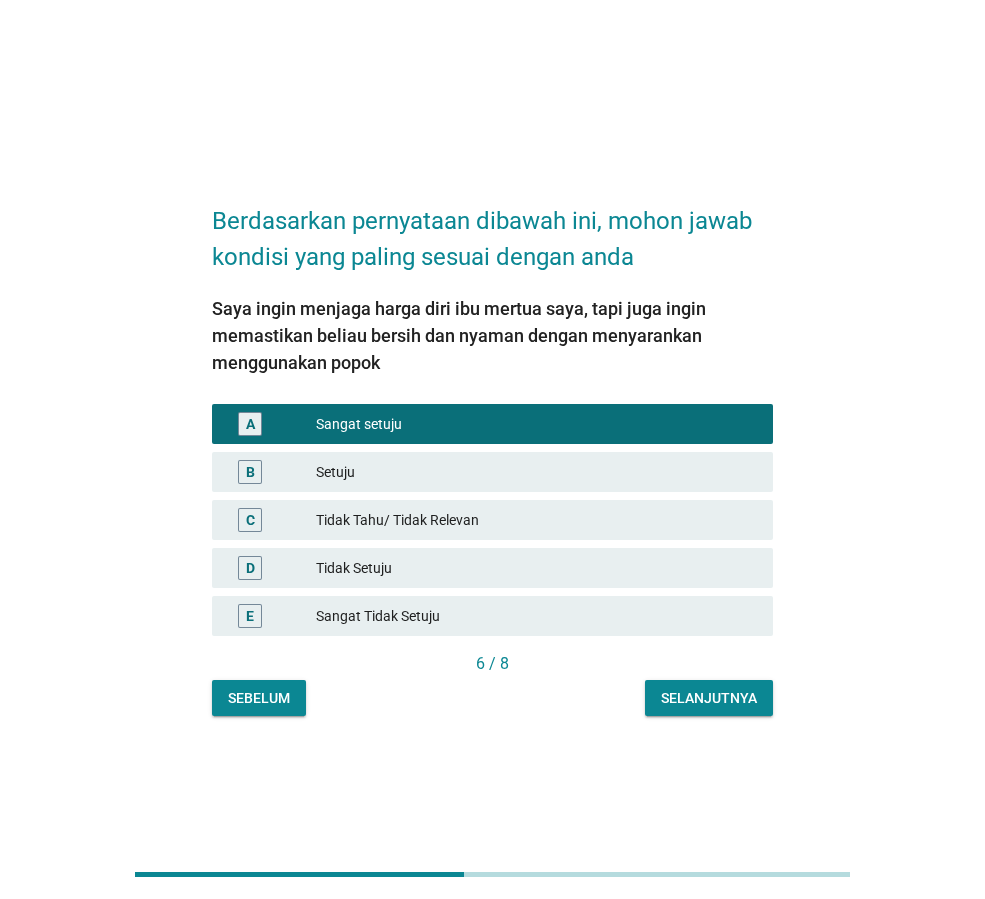 click on "Selanjutnya" at bounding box center (709, 698) 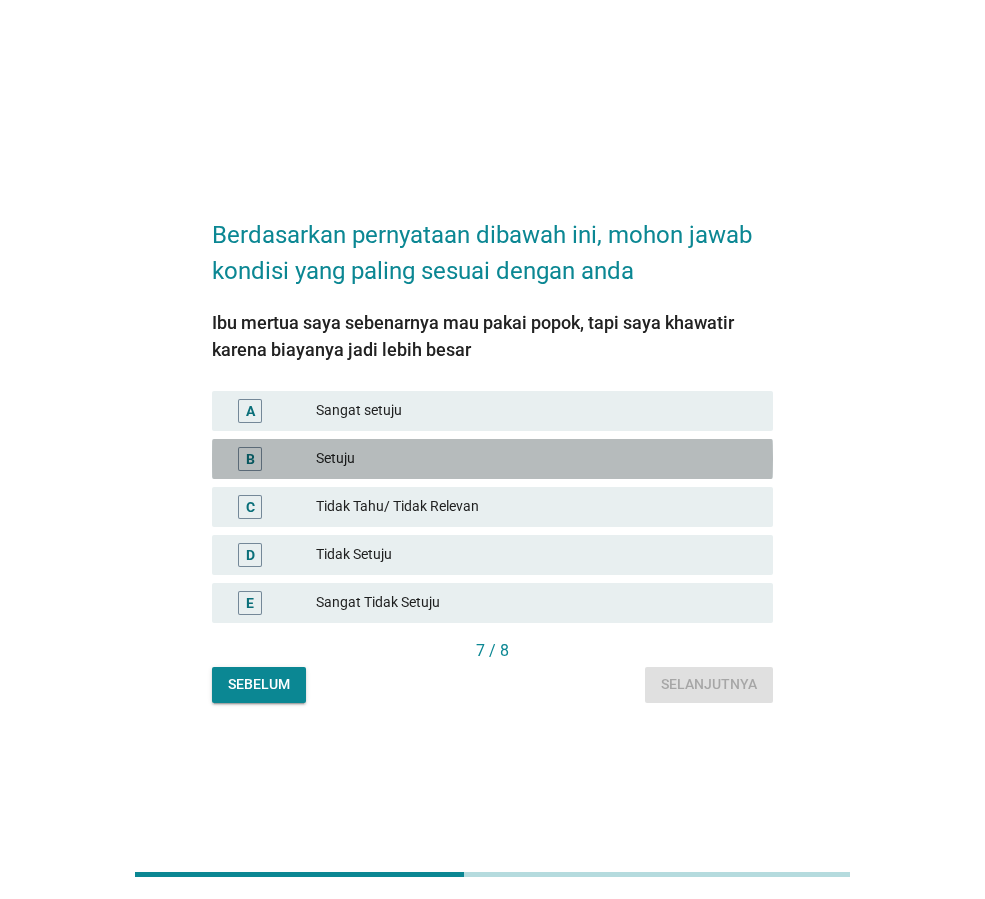 click on "B   Setuju" at bounding box center [492, 459] 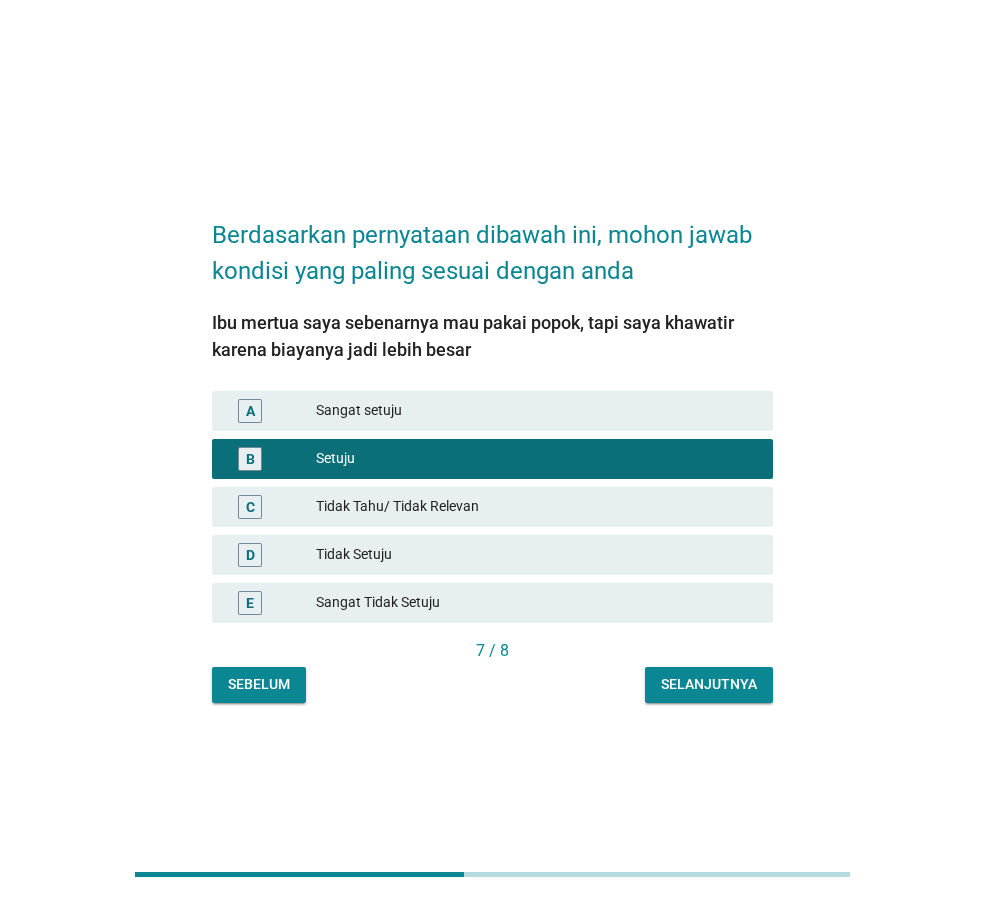 click on "Berdasarkan pernyataan dibawah ini, mohon jawab kondisi yang paling sesuai dengan anda
[NAME] mertua saya sebenarnya mau pakai popok, tapi saya khawatir karena biayanya jadi lebih besar
A   Sangat setuju B   Setuju C   Tidak Tahu/ Tidak Relevan D   Tidak Setuju E   Sangat Tidak Setuju
7 / 8
Sebelum   Selanjutnya" at bounding box center (492, 450) 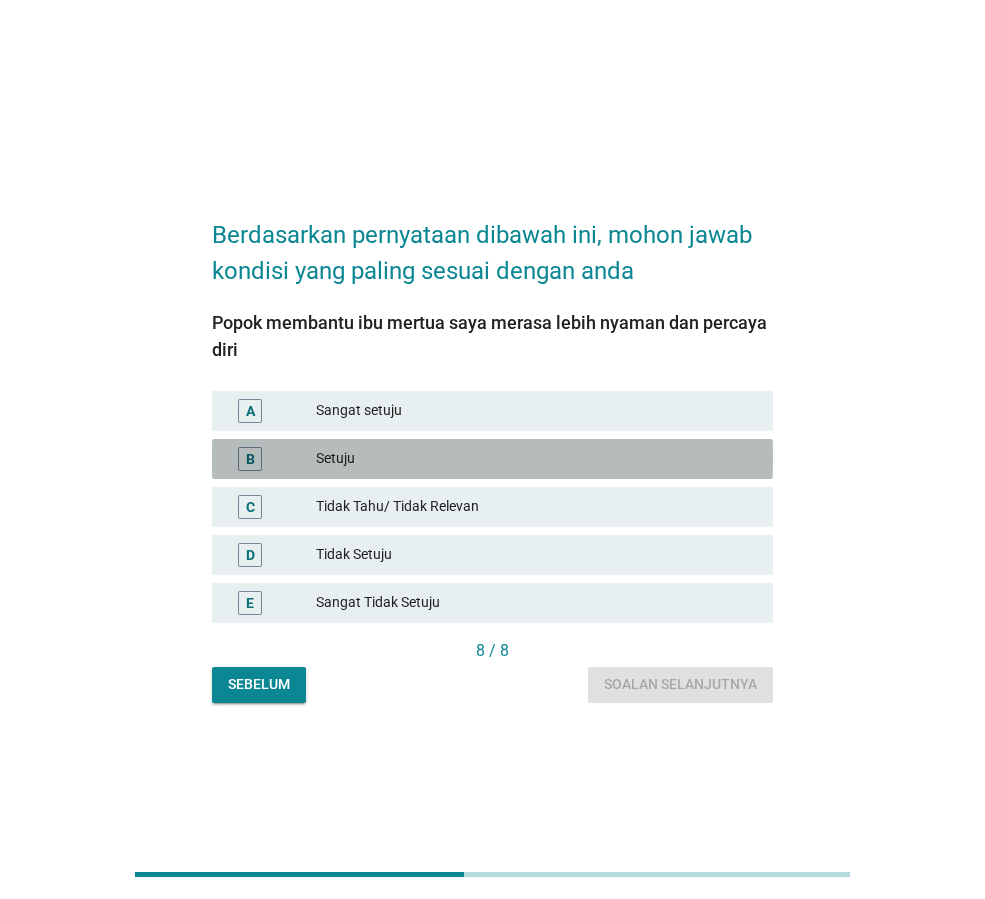 click on "Setuju" at bounding box center (536, 459) 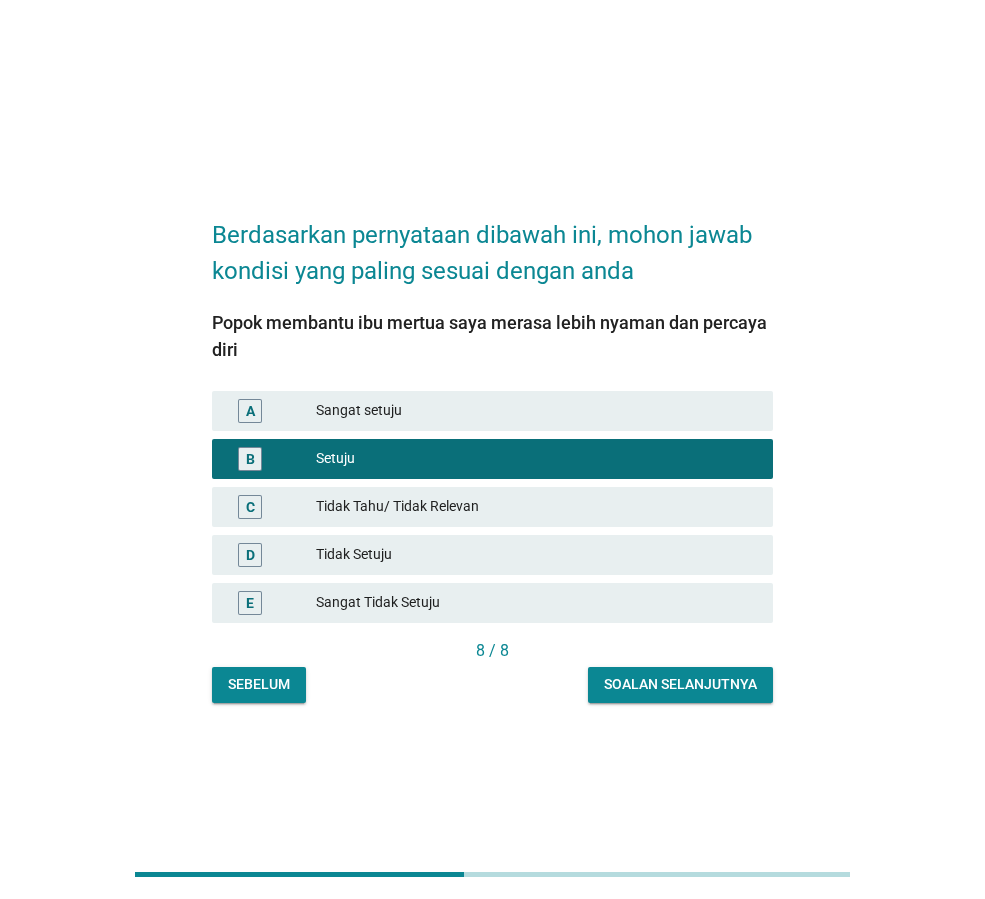 click on "Soalan selanjutnya" at bounding box center [680, 684] 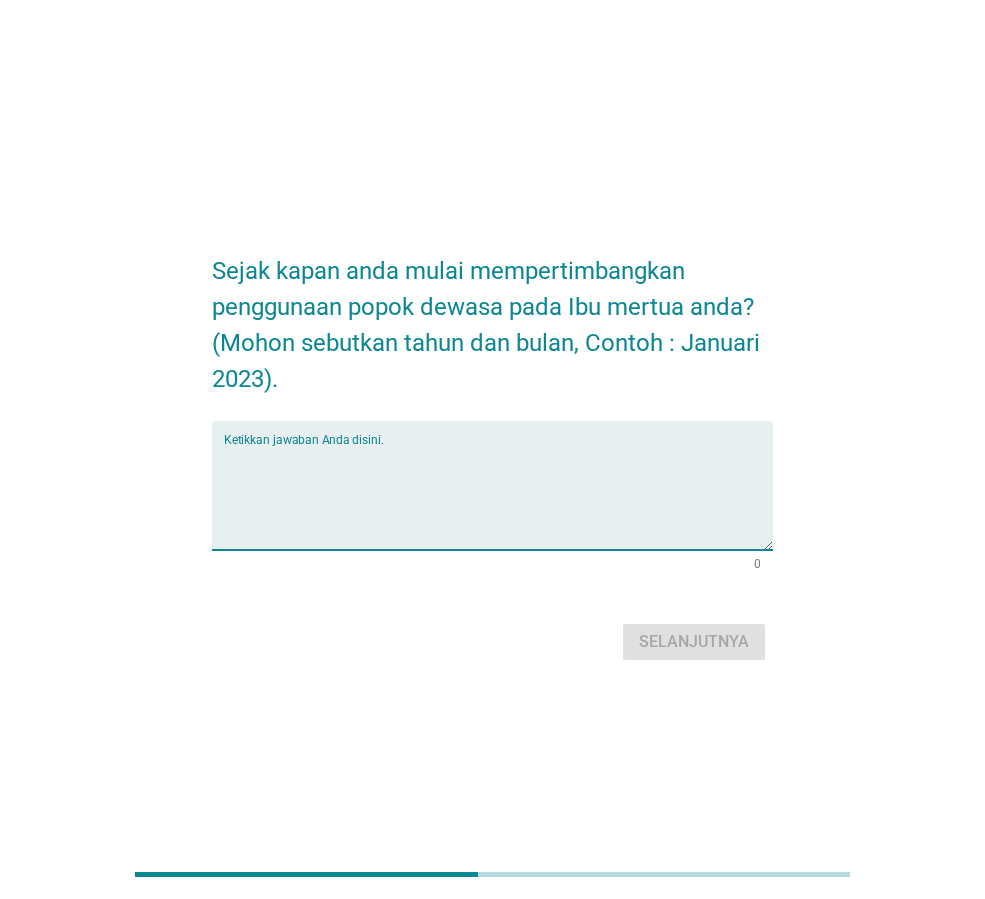 click at bounding box center (498, 497) 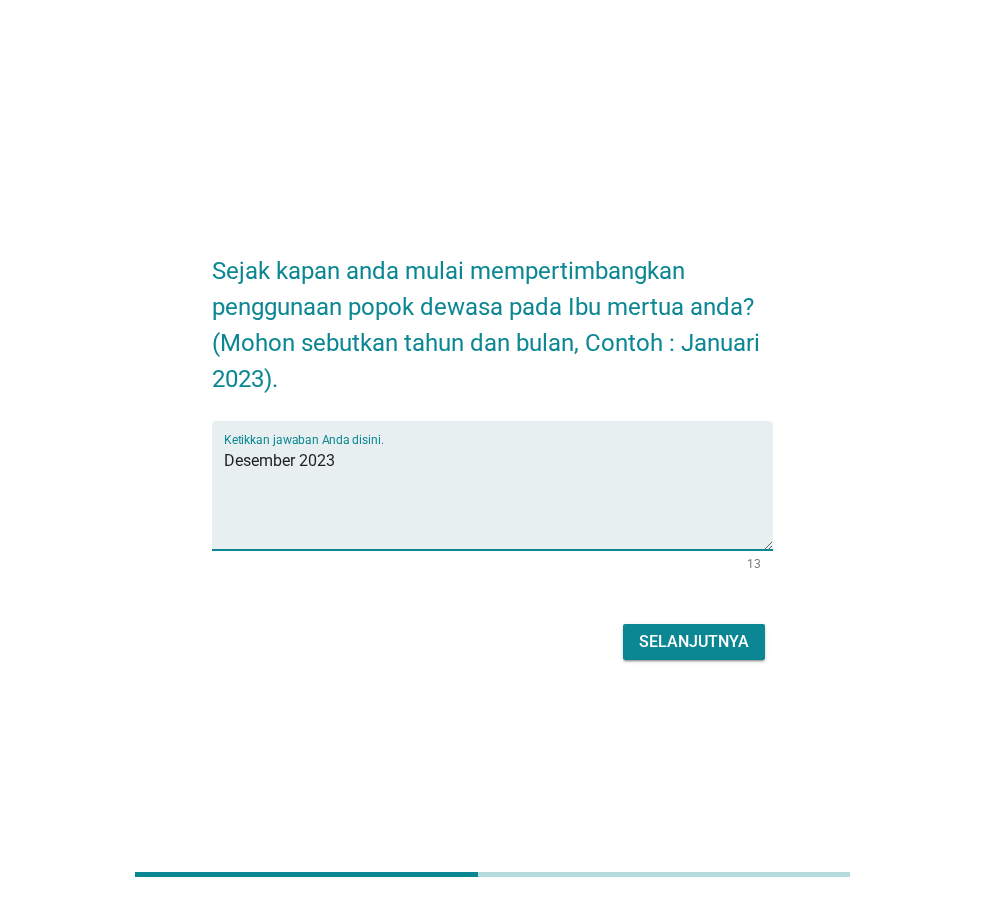 type on "Desember 2023" 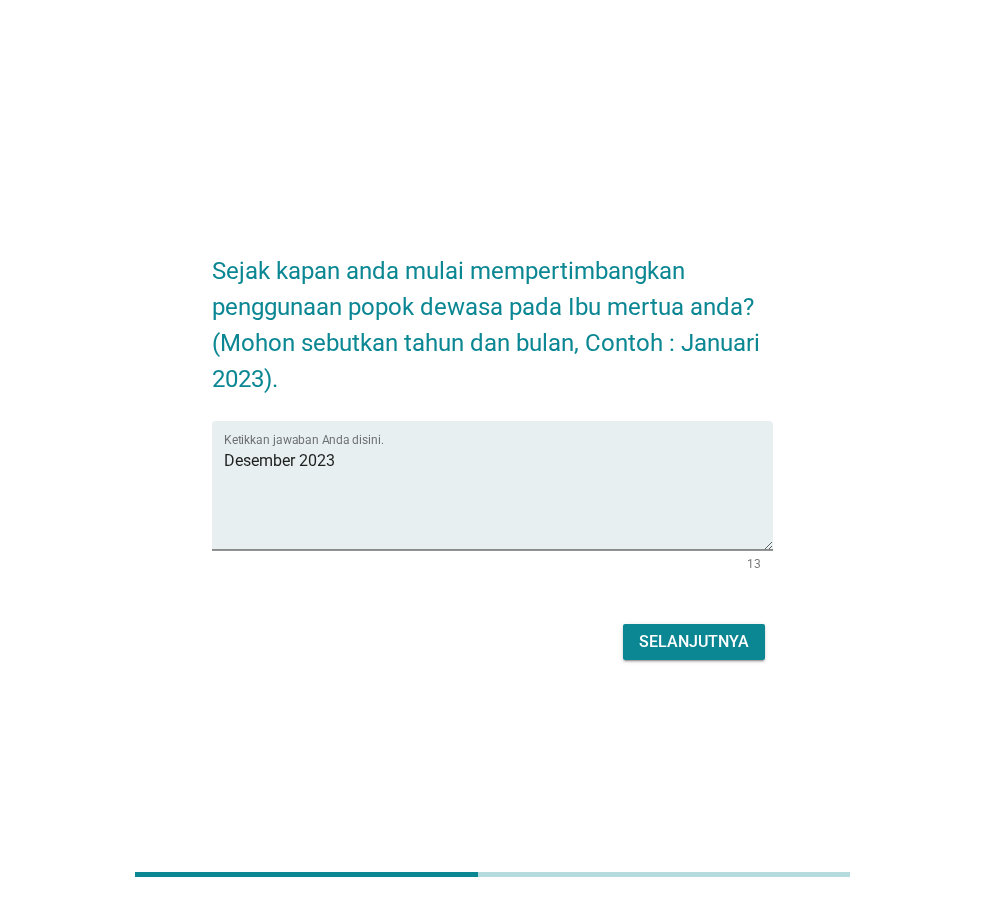 click on "Selanjutnya" at bounding box center (492, 642) 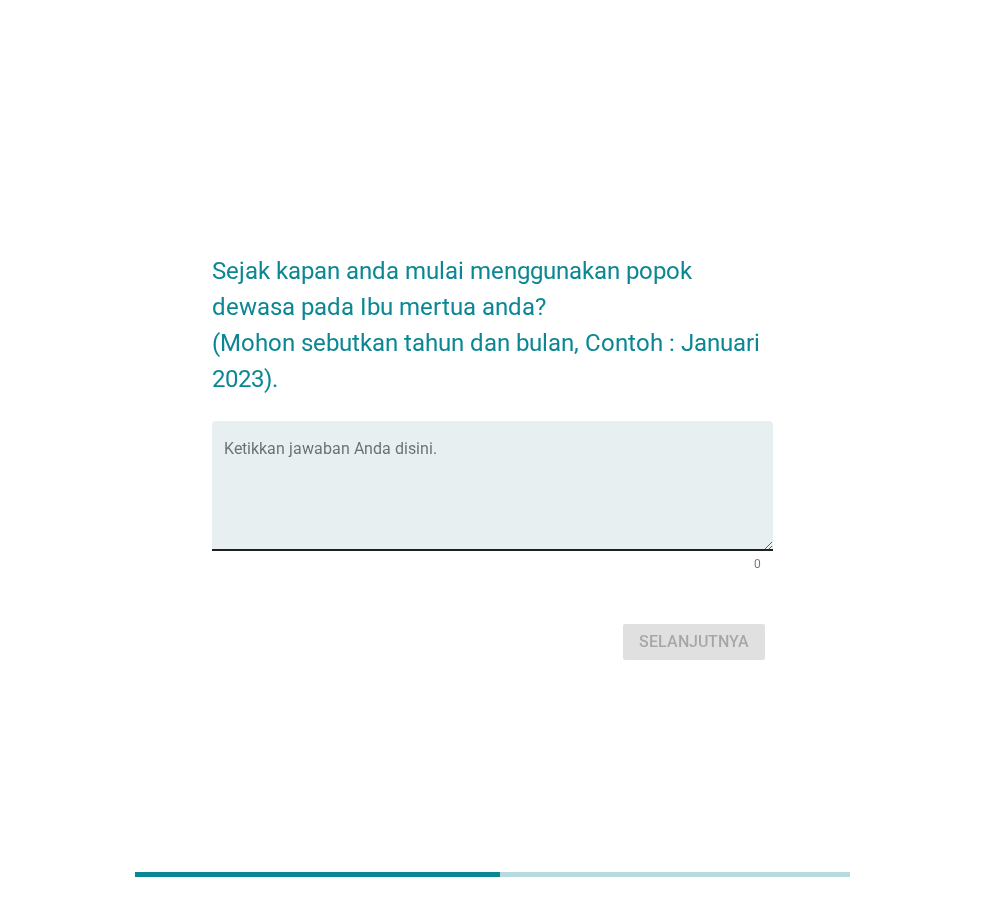 click at bounding box center (498, 497) 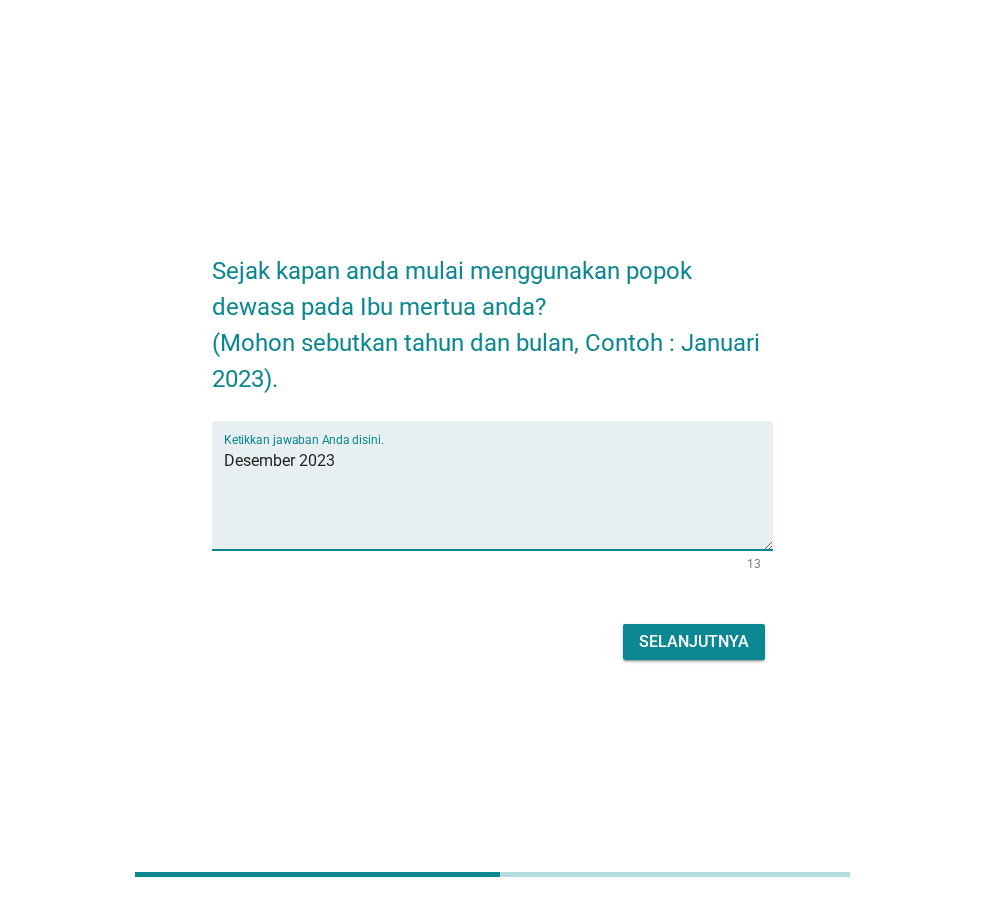 type on "Desember 2023" 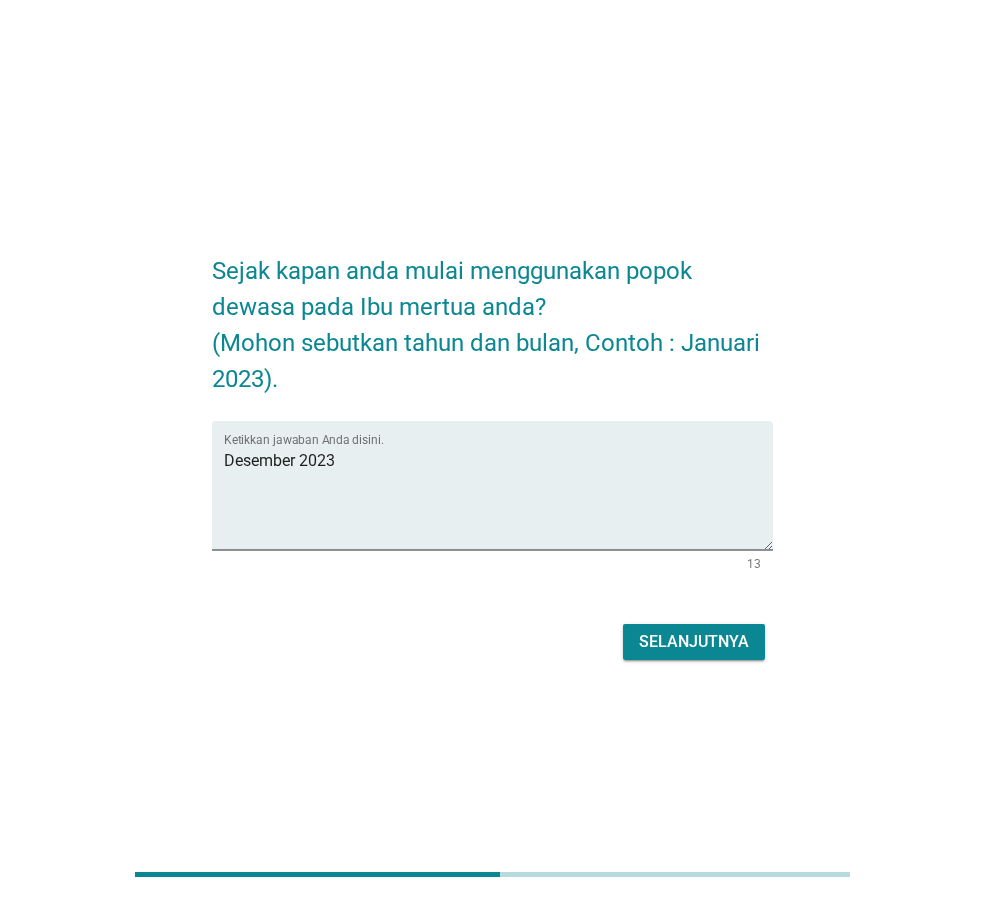 click on "Selanjutnya" at bounding box center [694, 642] 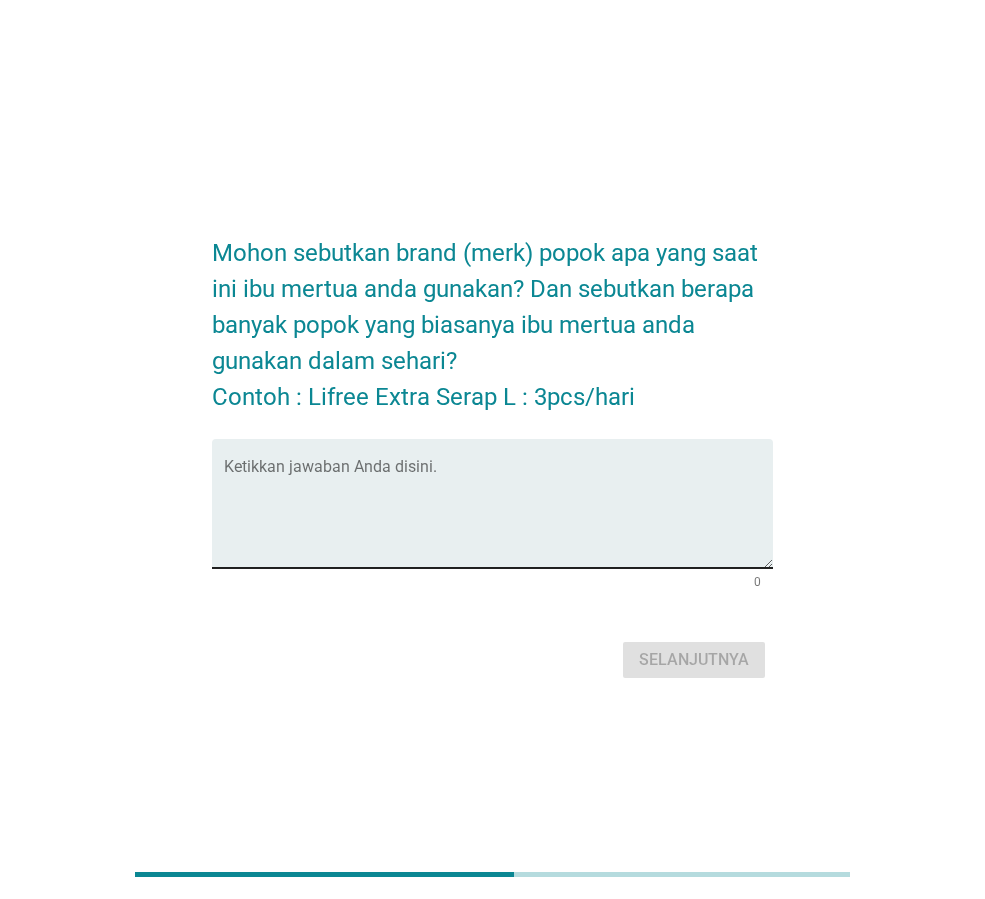 click at bounding box center [498, 515] 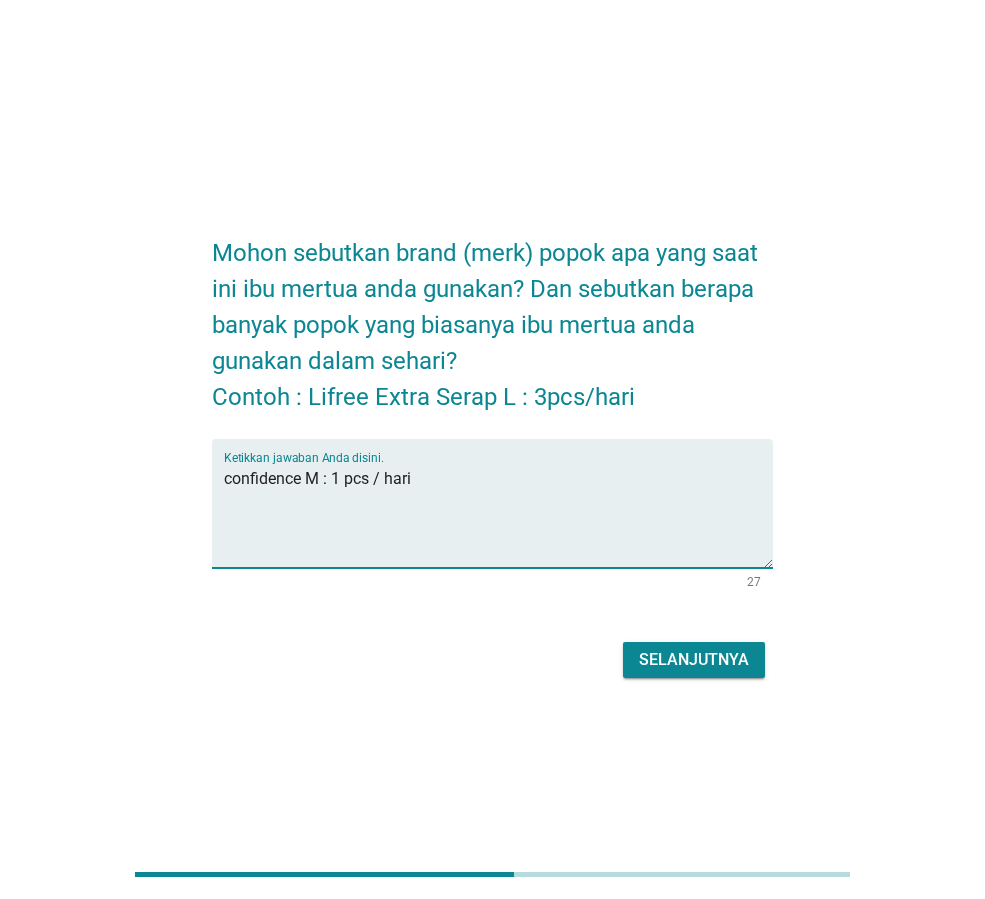 type on "confidence M : 1 pcs / hari" 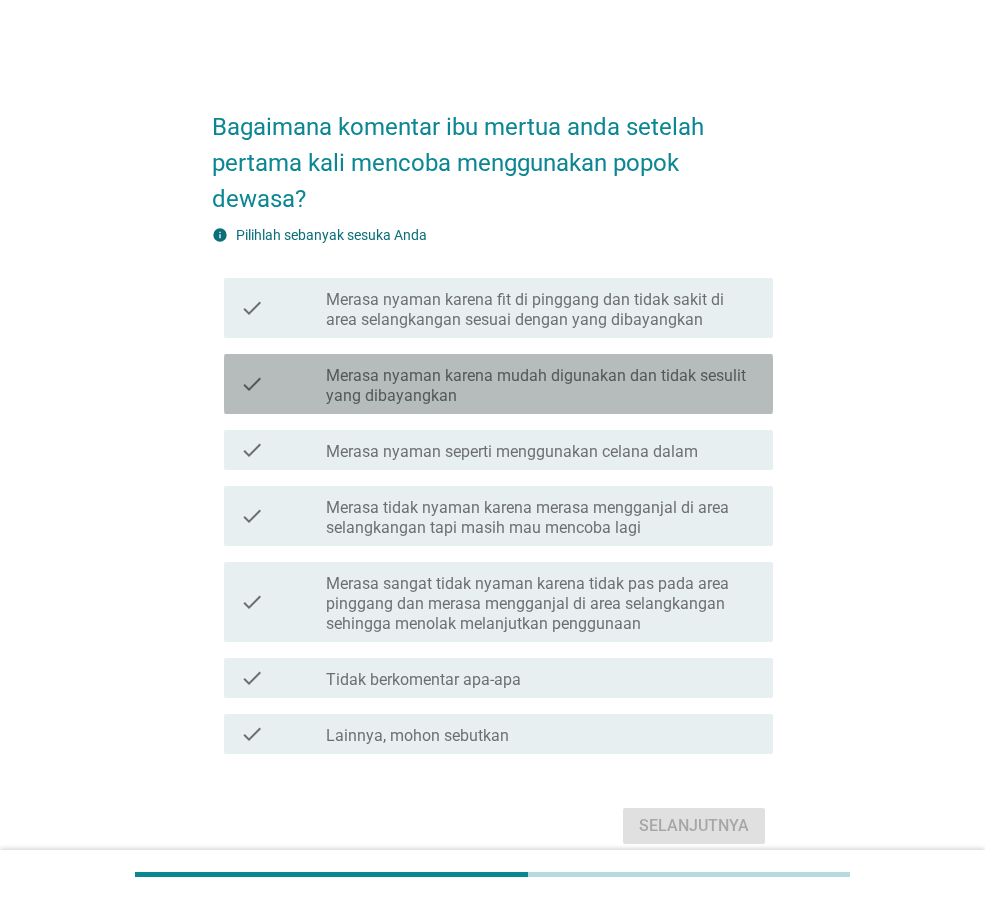 click on "Merasa nyaman karena mudah digunakan dan tidak sesulit yang dibayangkan" at bounding box center (541, 386) 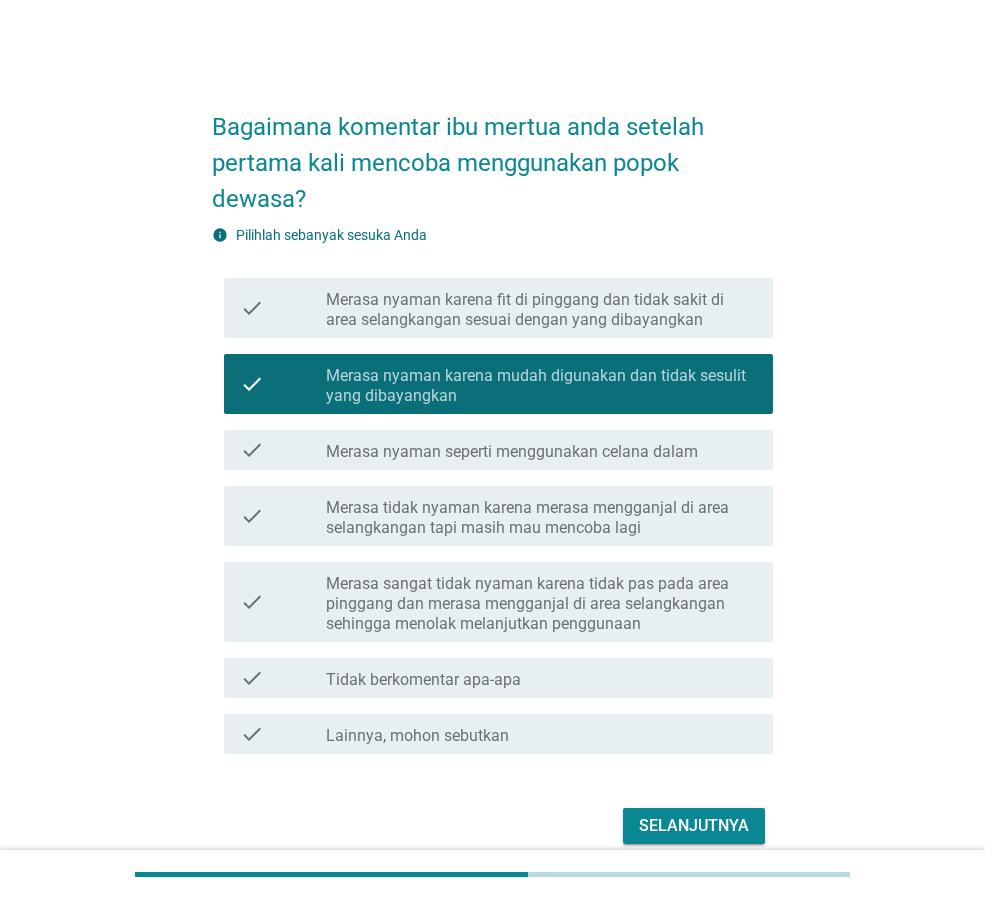 click on "Selanjutnya" at bounding box center (694, 826) 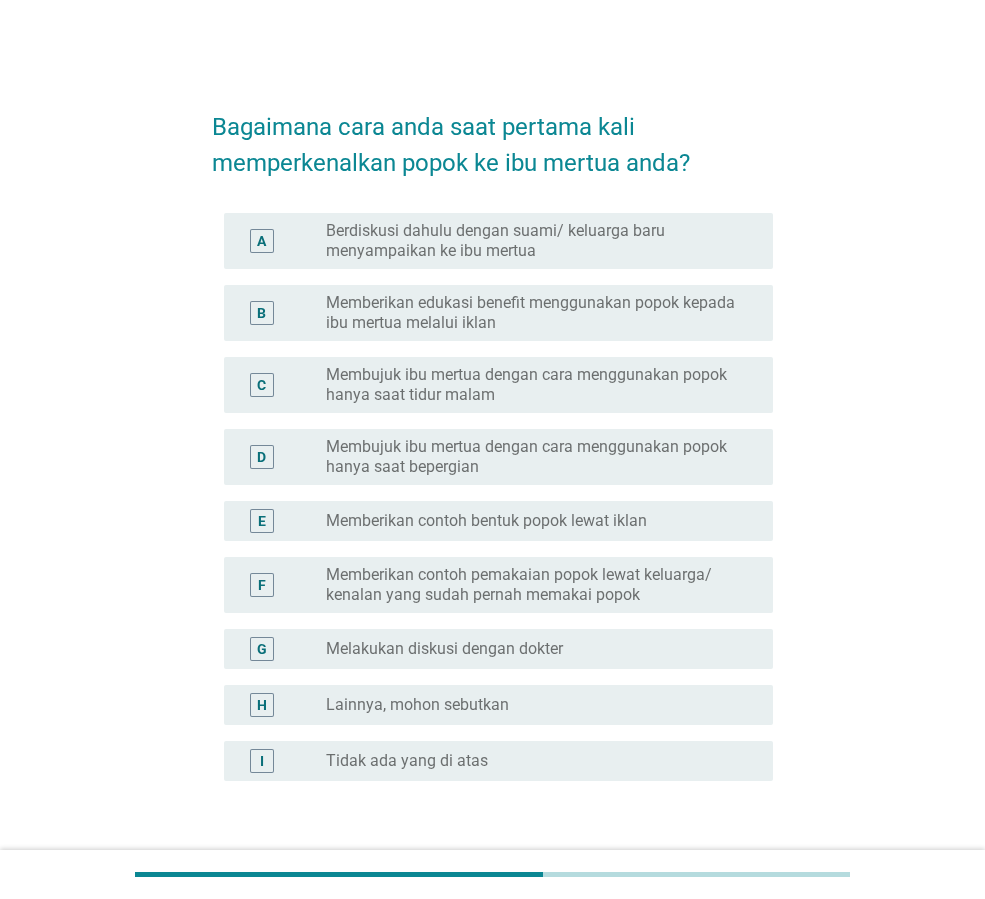 click on "Berdiskusi dahulu dengan suami/ keluarga baru menyampaikan ke ibu mertua" at bounding box center (533, 241) 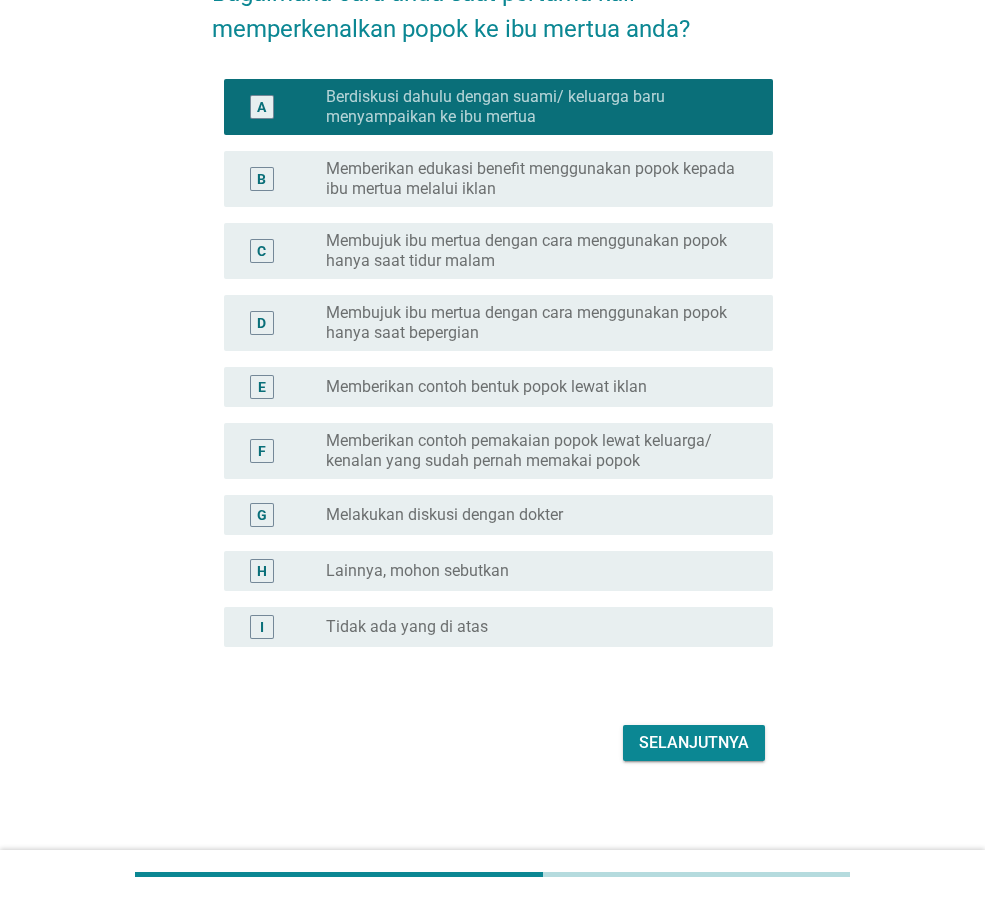 scroll, scrollTop: 139, scrollLeft: 0, axis: vertical 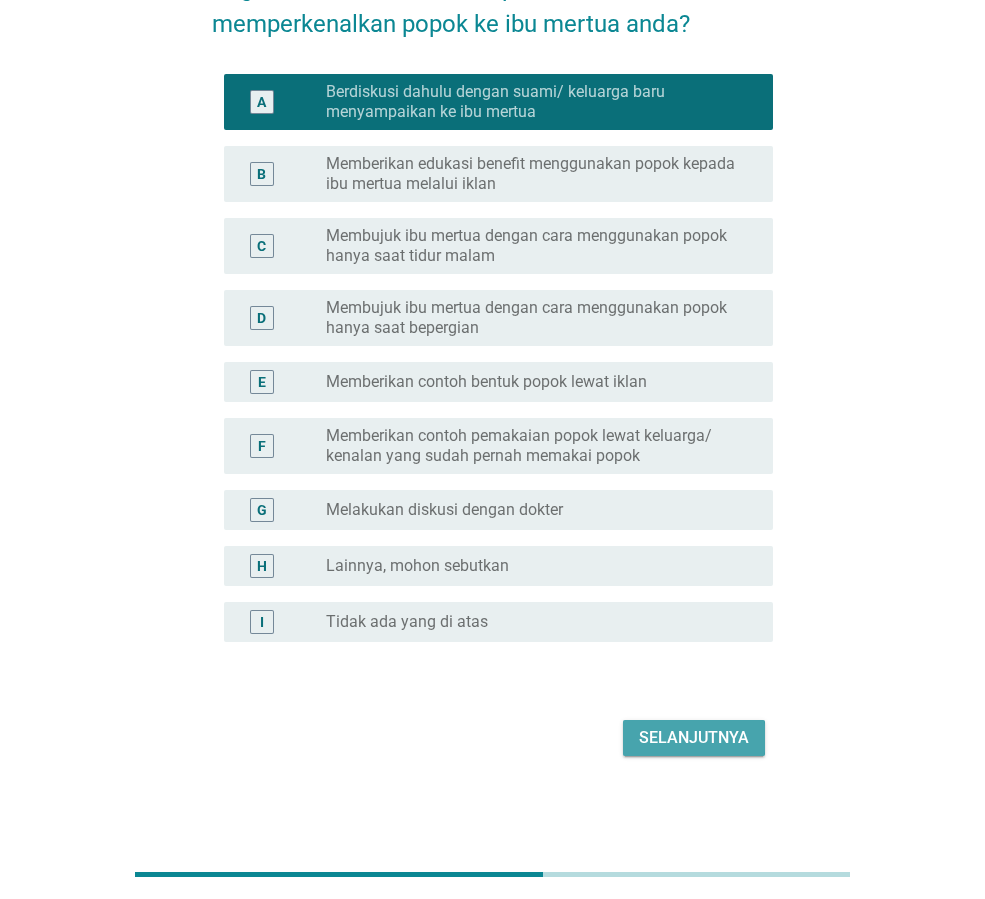 click on "Selanjutnya" at bounding box center (694, 738) 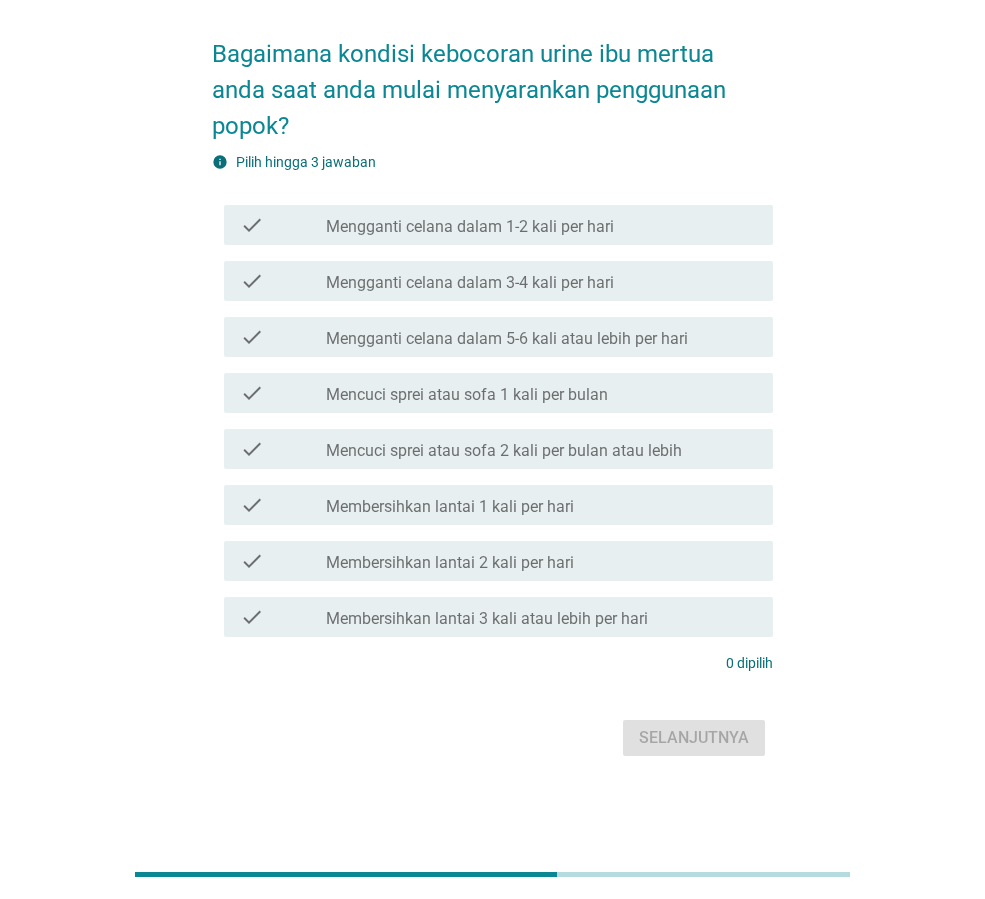 scroll, scrollTop: 0, scrollLeft: 0, axis: both 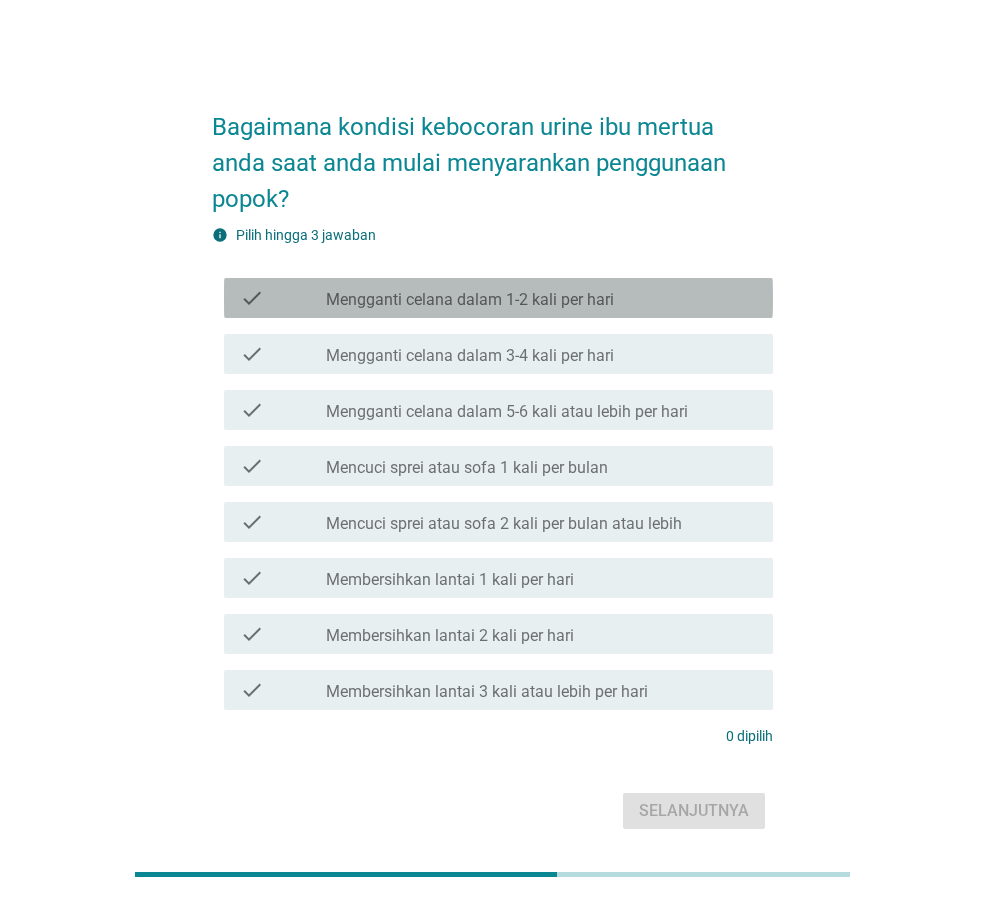 click on "Mengganti celana dalam 1-2 kali per hari" at bounding box center [470, 300] 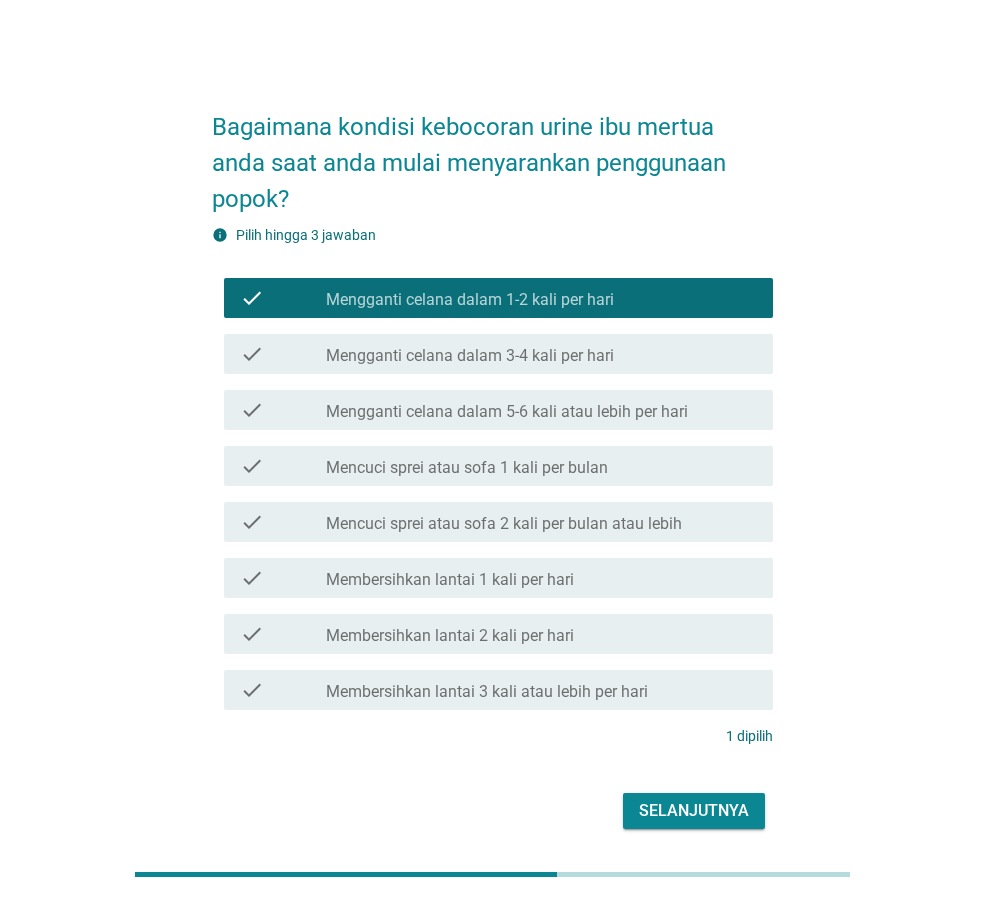 click on "Selanjutnya" at bounding box center (694, 811) 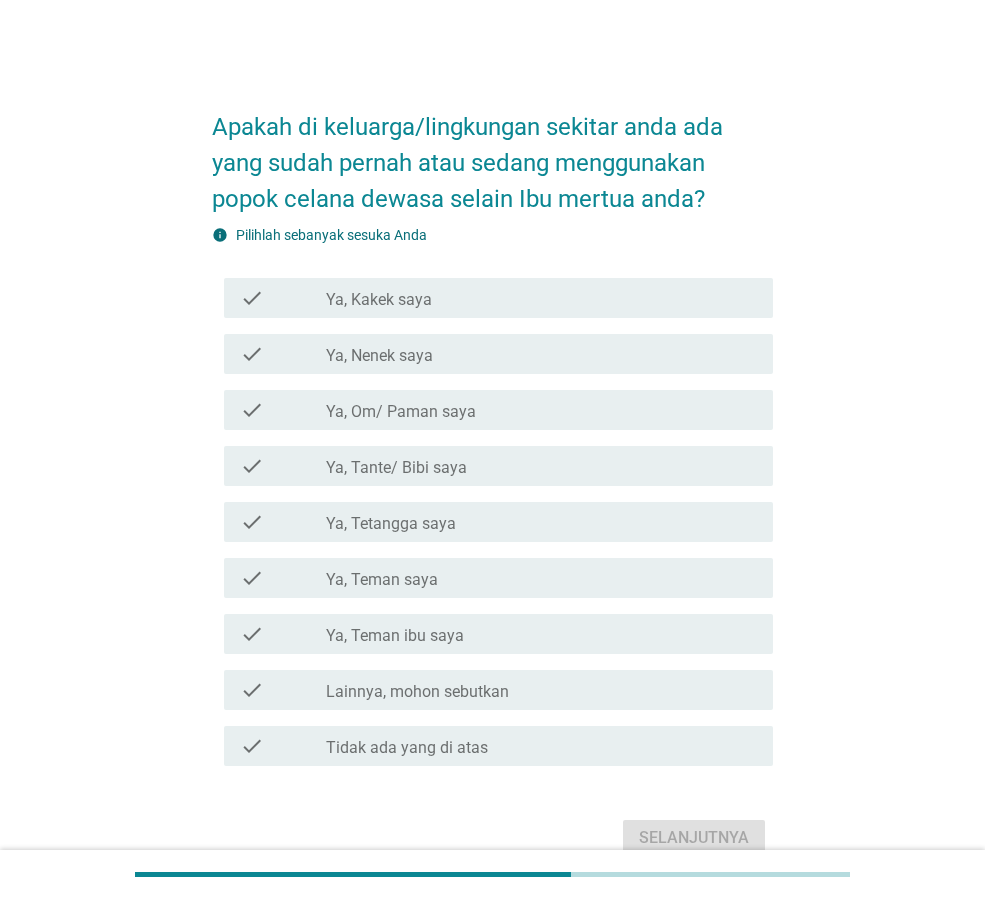 click on "check_box_outline_blank Ya, Nenek saya" at bounding box center [541, 354] 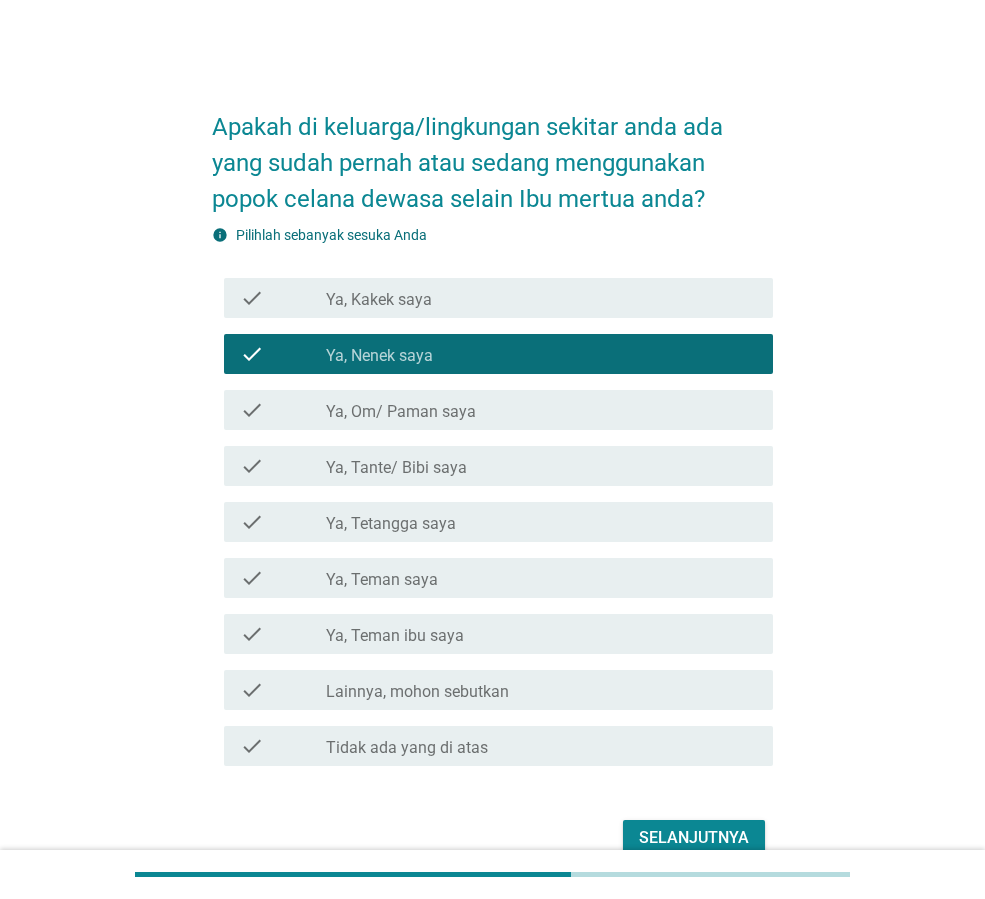 click on "Selanjutnya" at bounding box center (694, 838) 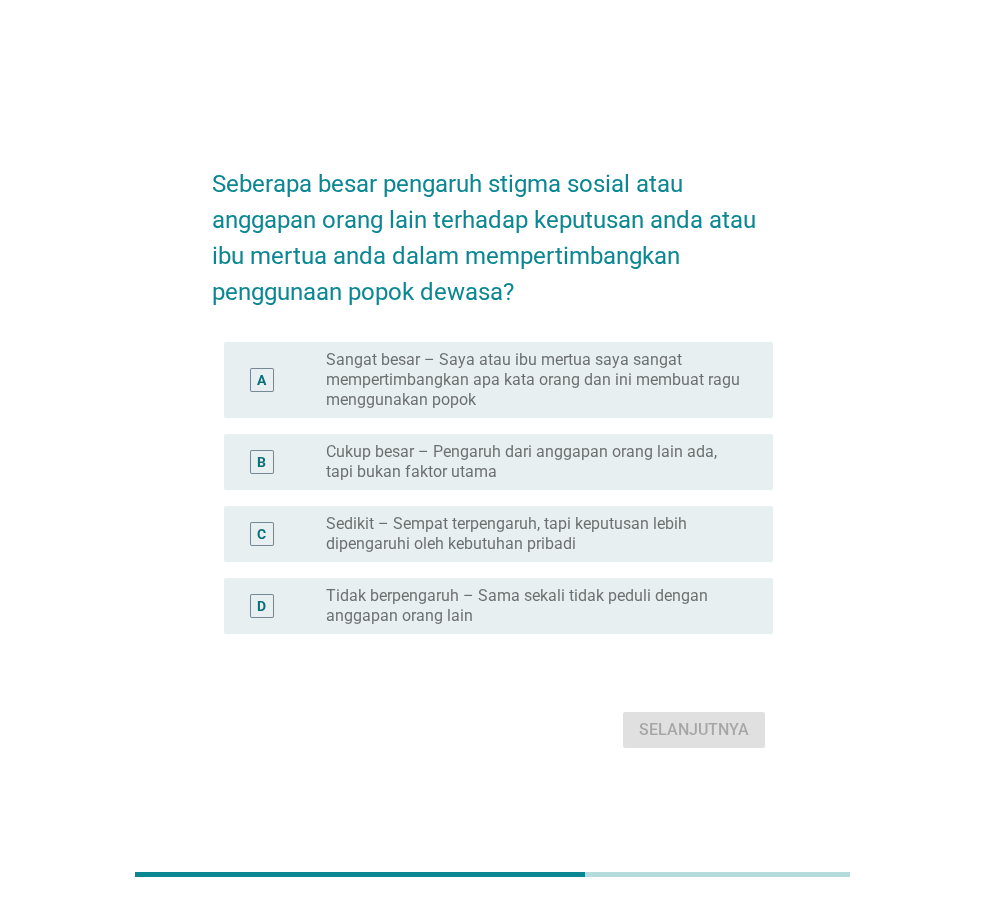click on "Sedikit – Sempat terpengaruh, tapi keputusan lebih dipengaruhi oleh kebutuhan pribadi" at bounding box center (533, 534) 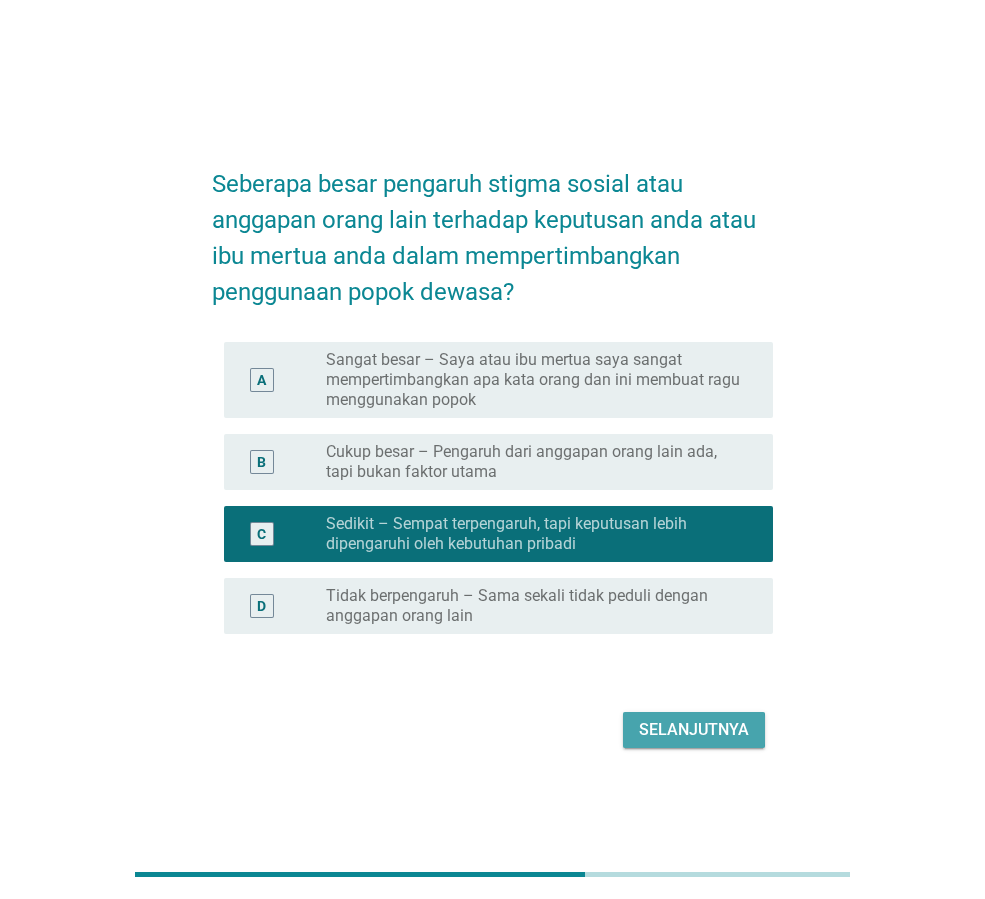 click on "Selanjutnya" at bounding box center [694, 730] 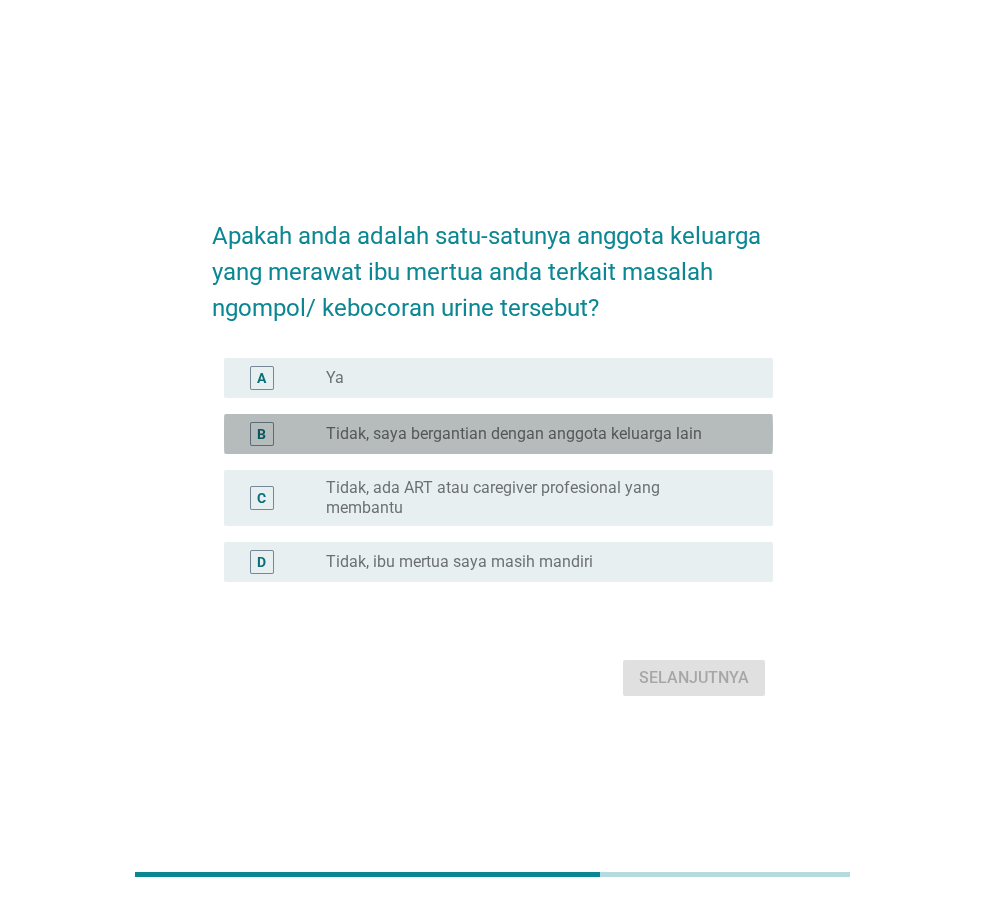 click on "Tidak, saya bergantian dengan anggota keluarga lain" at bounding box center (514, 434) 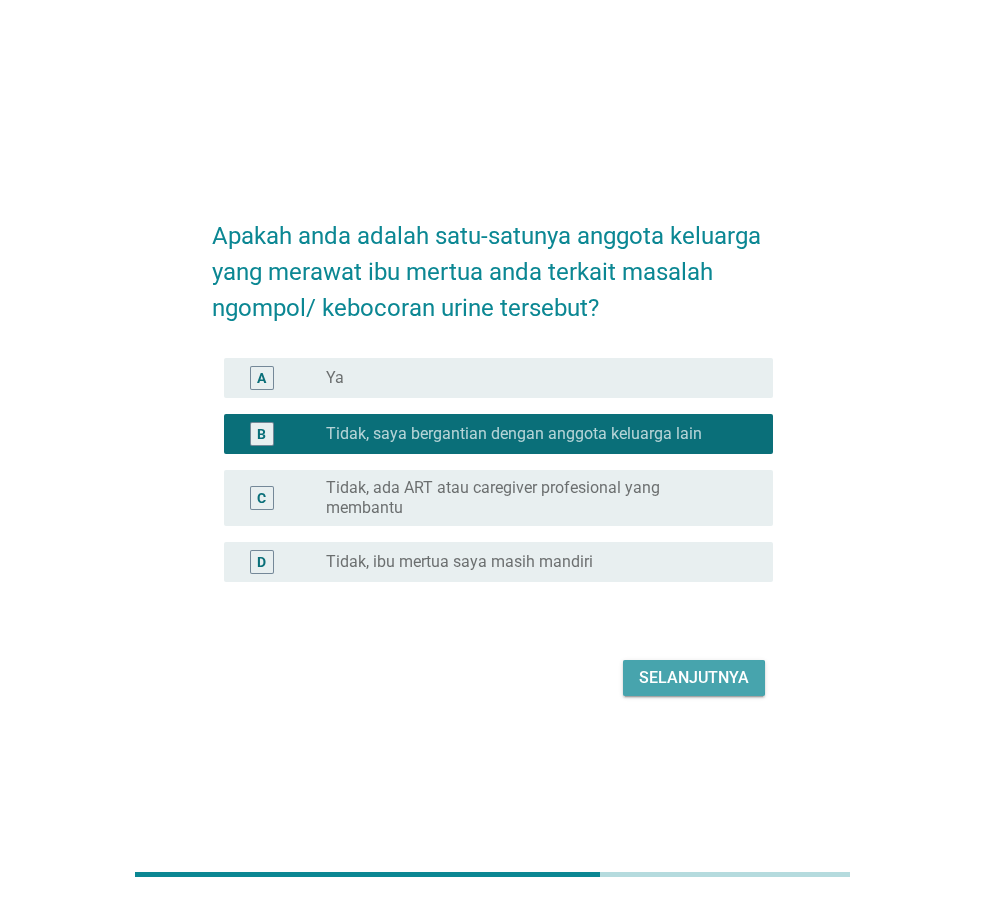 click on "Selanjutnya" at bounding box center (694, 678) 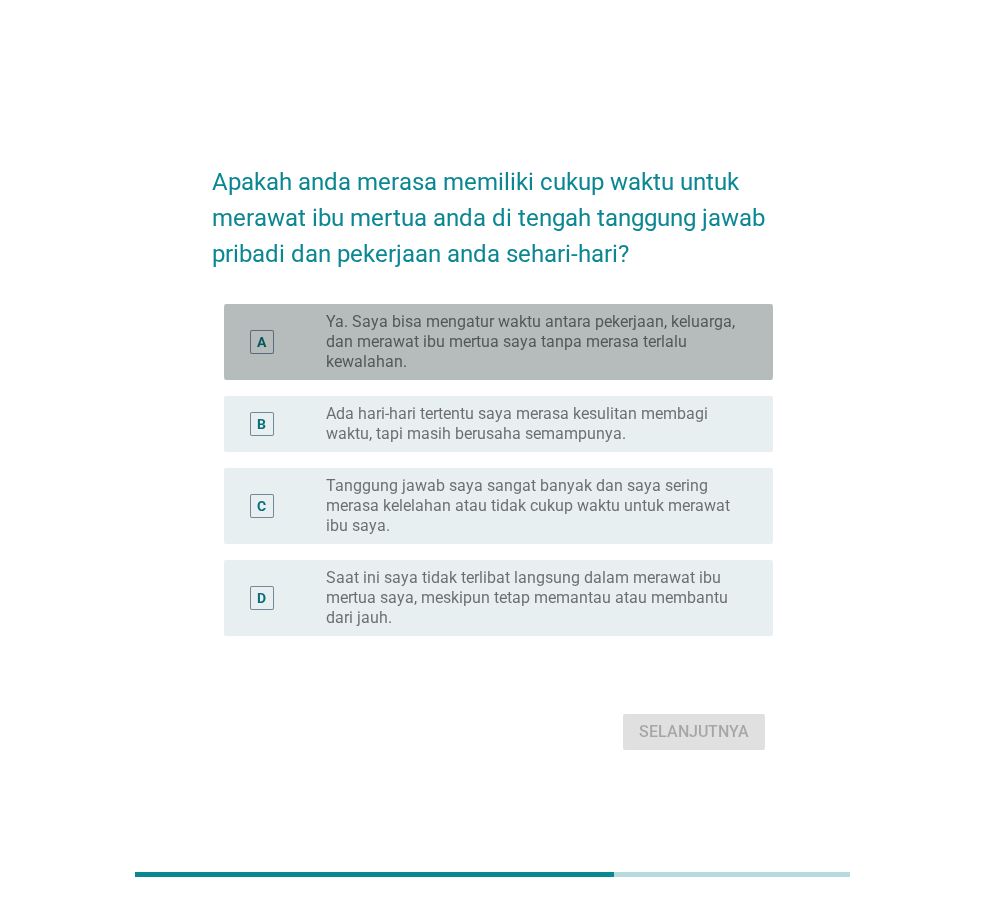 click on "Ya. Saya bisa mengatur waktu antara pekerjaan, keluarga, dan merawat ibu mertua saya tanpa merasa terlalu kewalahan." at bounding box center (533, 342) 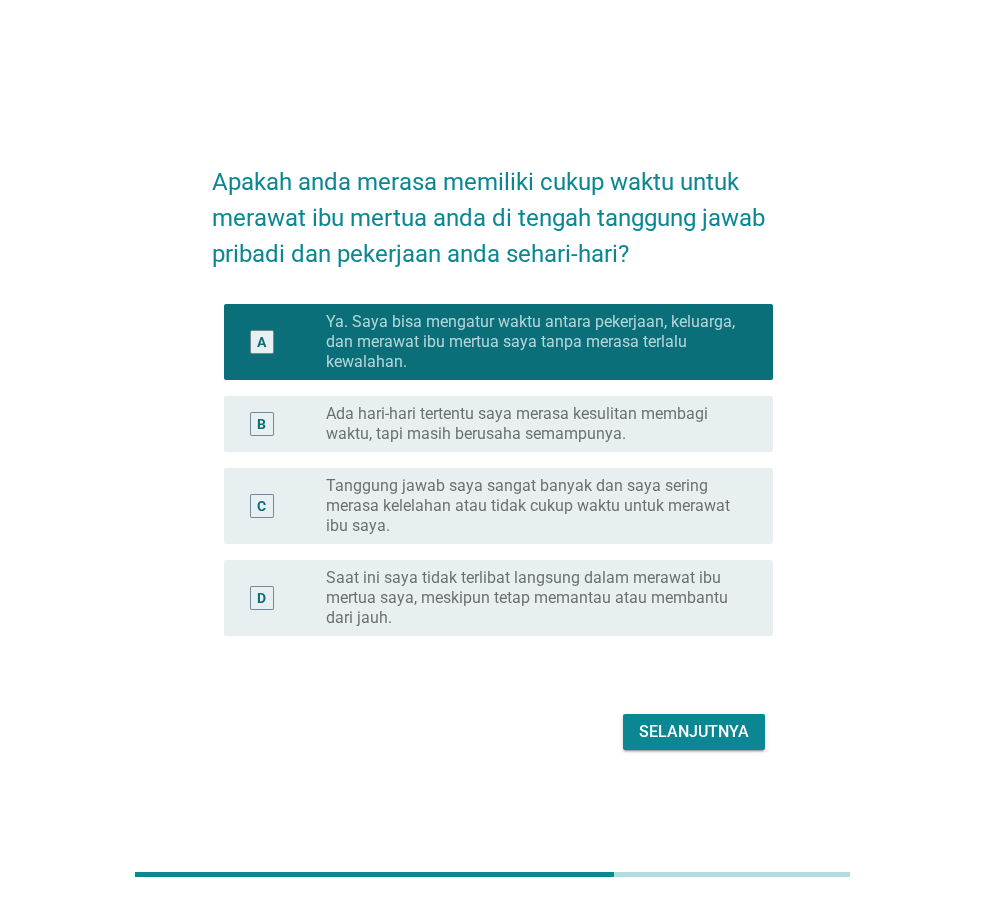 click on "Selanjutnya" at bounding box center [694, 732] 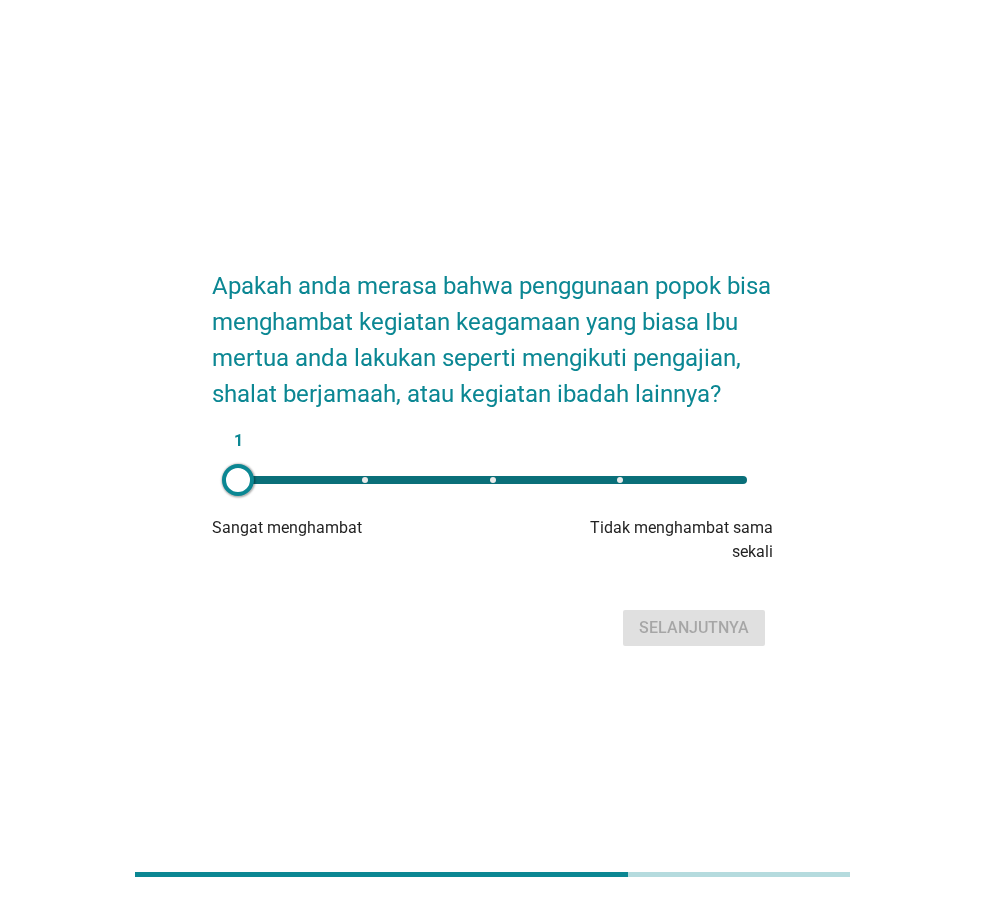 click on "1" at bounding box center (492, 480) 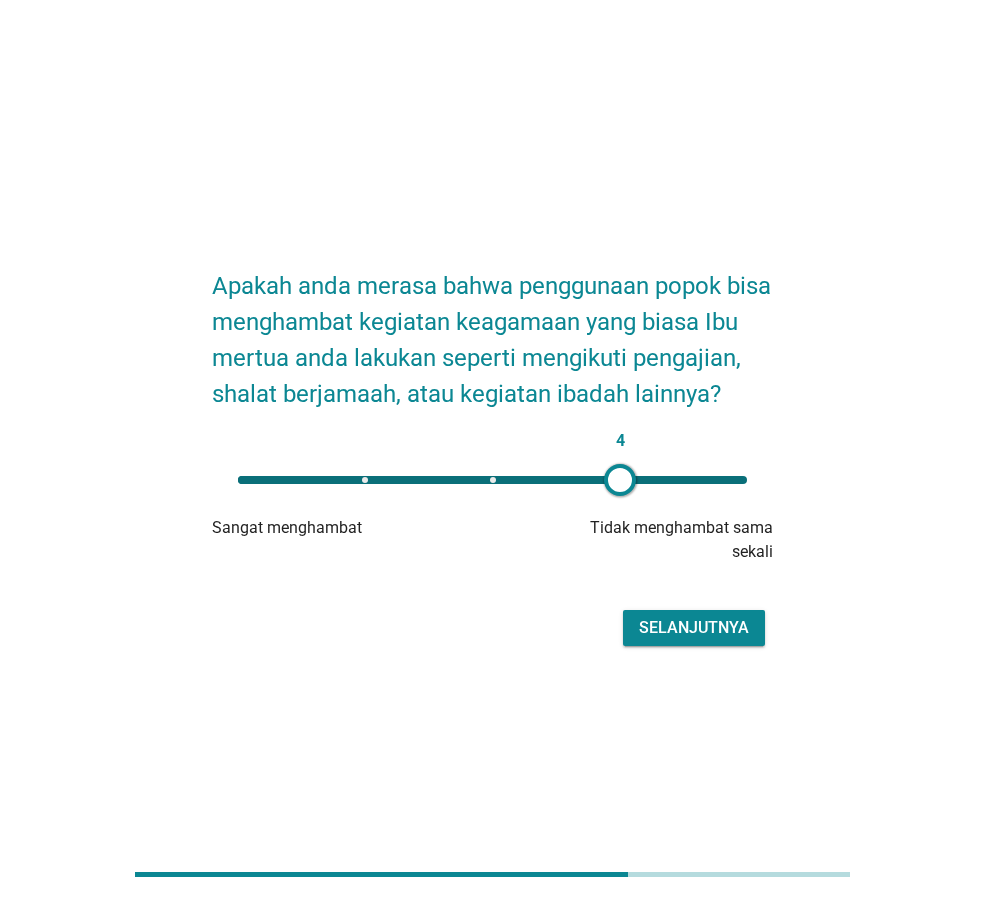 click on "Selanjutnya" at bounding box center [694, 628] 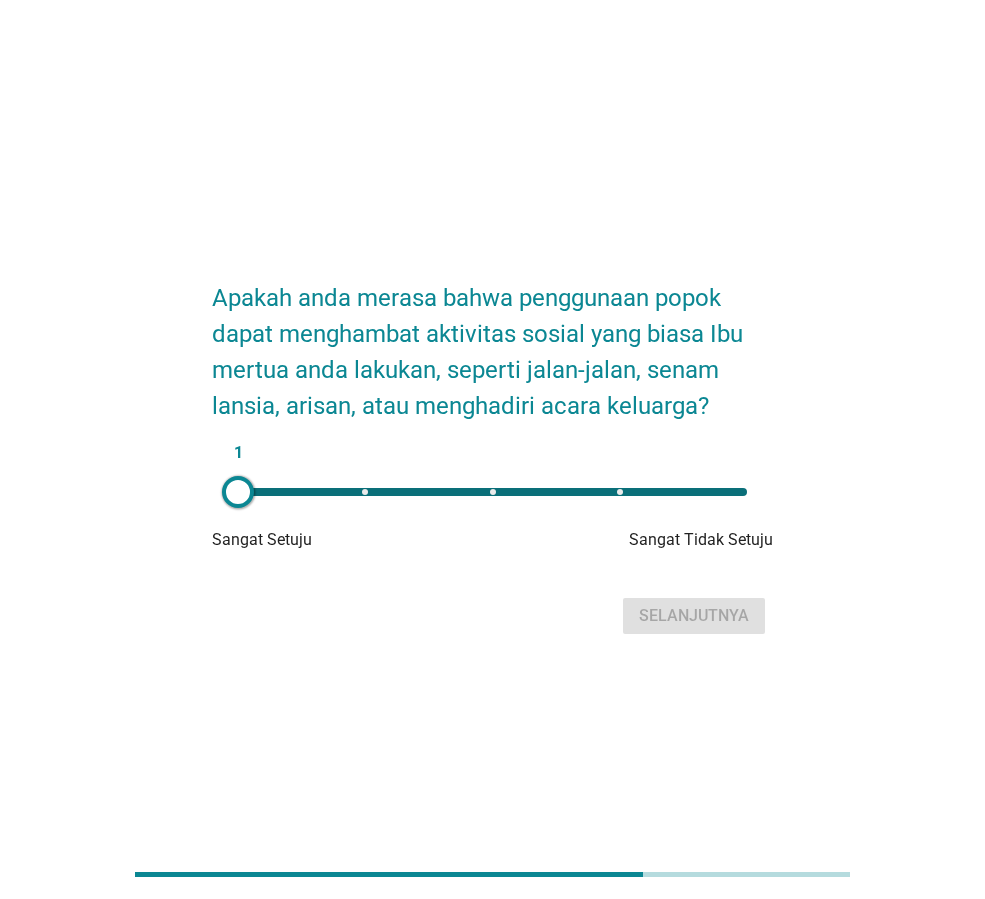 click on "1" at bounding box center (492, 492) 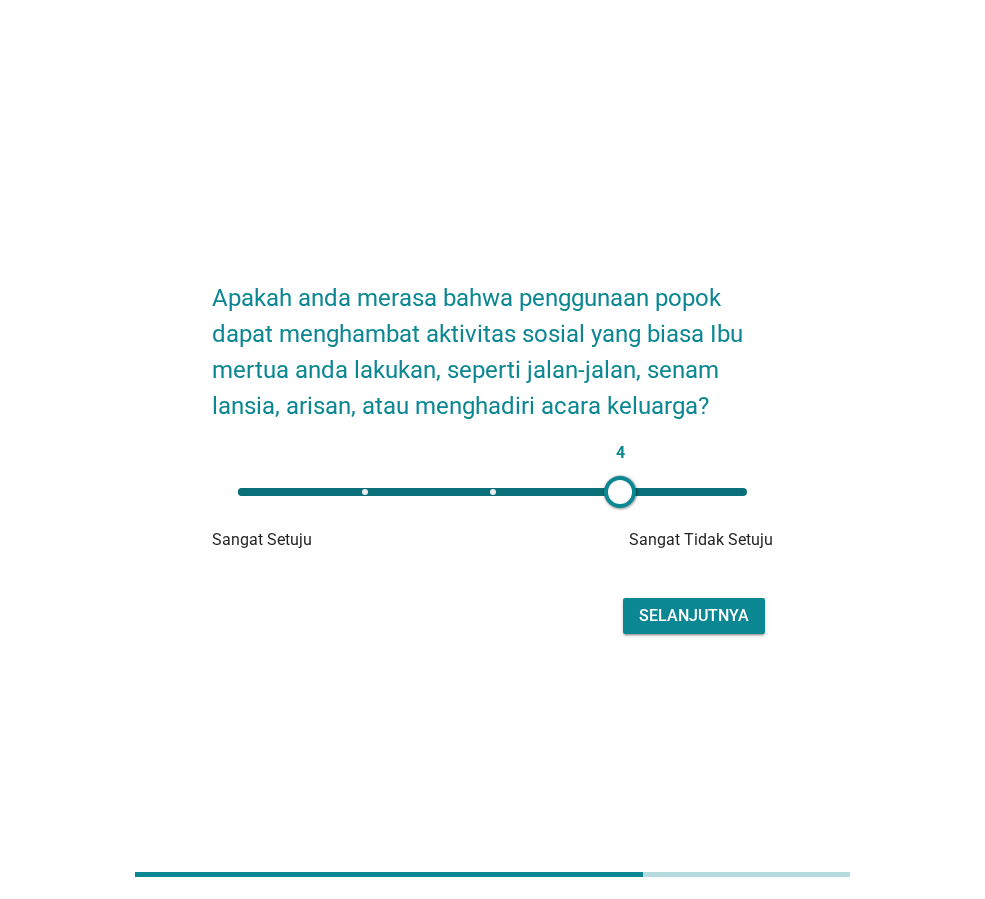 click on "Selanjutnya" at bounding box center [694, 616] 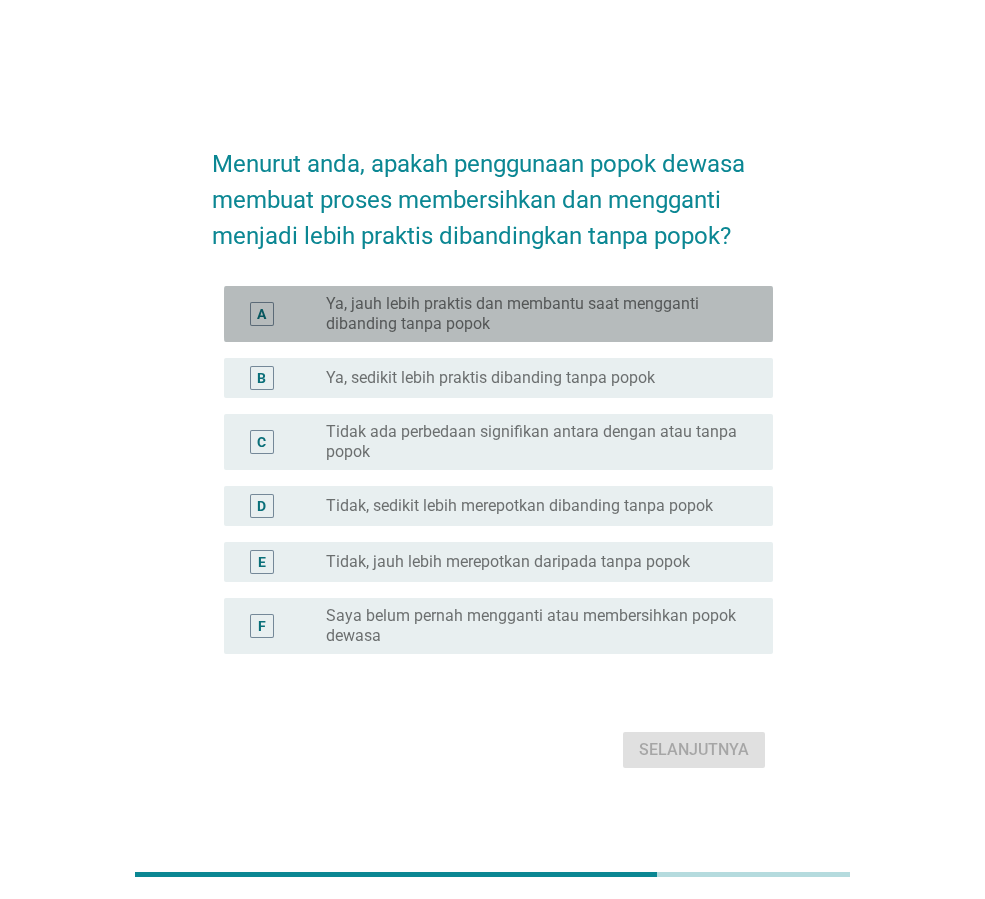 click on "Ya, jauh lebih praktis dan membantu saat mengganti dibanding tanpa popok" at bounding box center [533, 314] 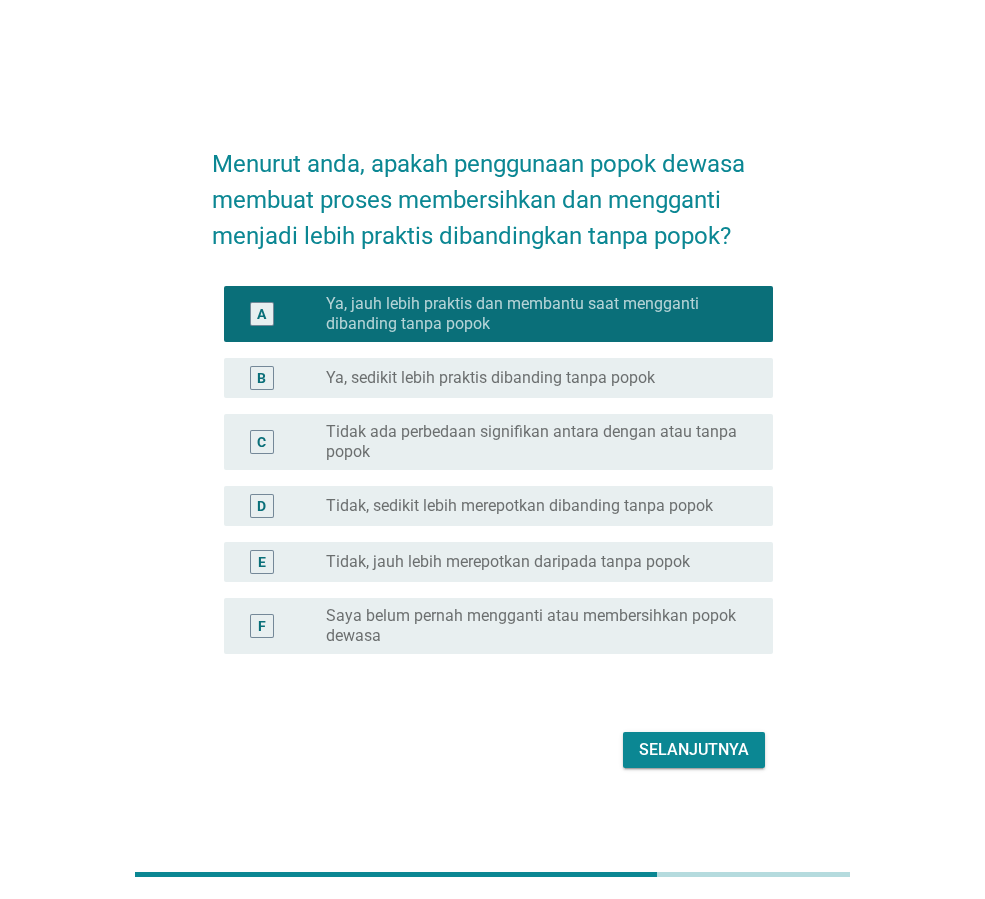 click on "Selanjutnya" at bounding box center [492, 750] 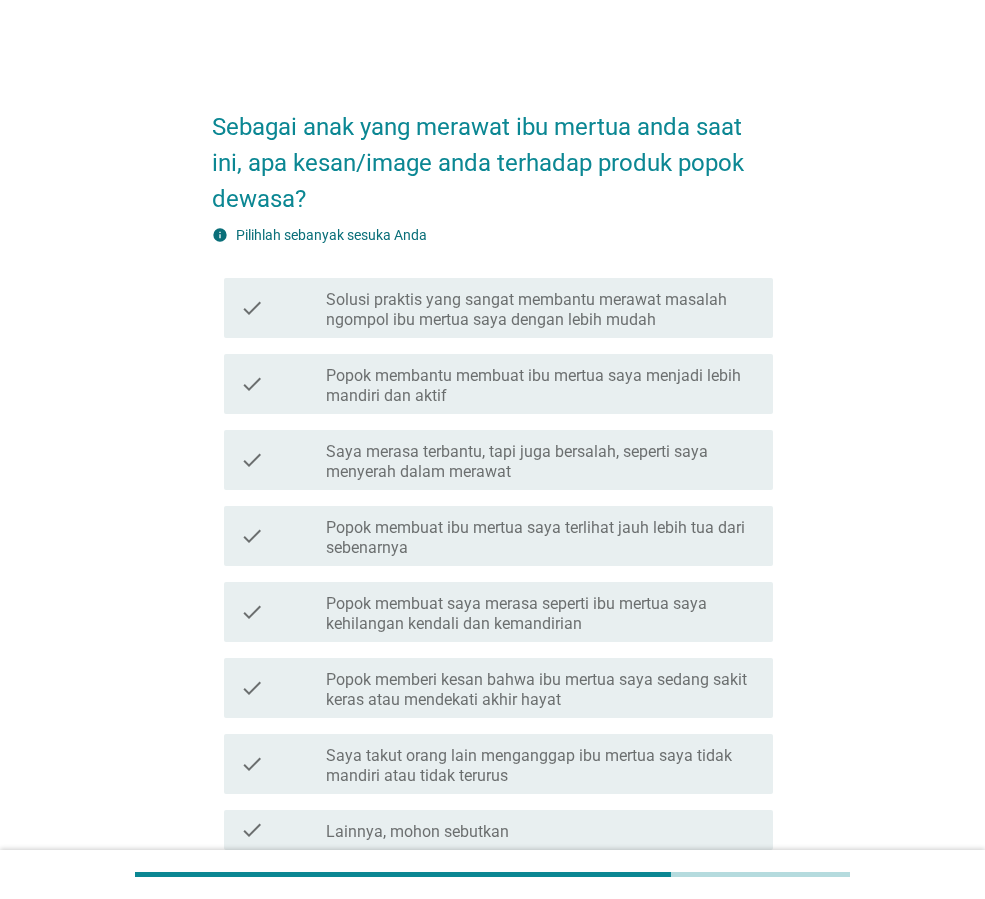 click on "Solusi praktis yang sangat membantu merawat masalah ngompol ibu mertua saya dengan lebih mudah" at bounding box center [541, 310] 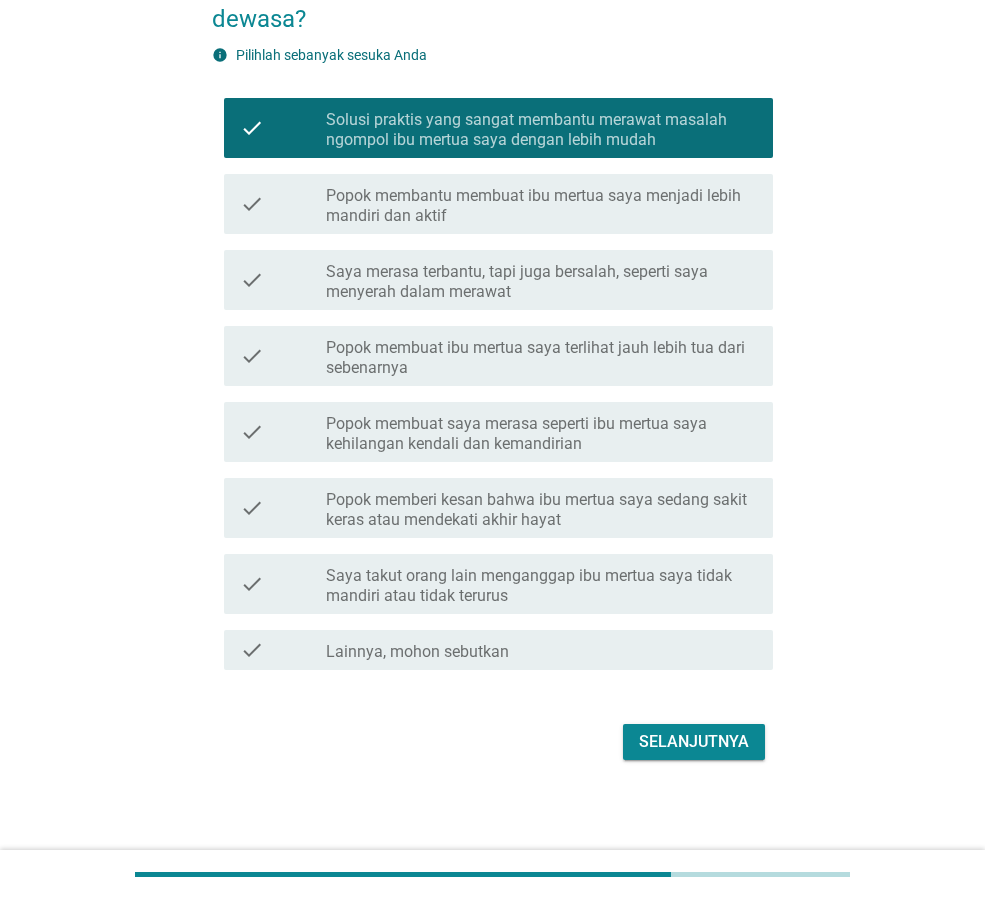 scroll, scrollTop: 184, scrollLeft: 0, axis: vertical 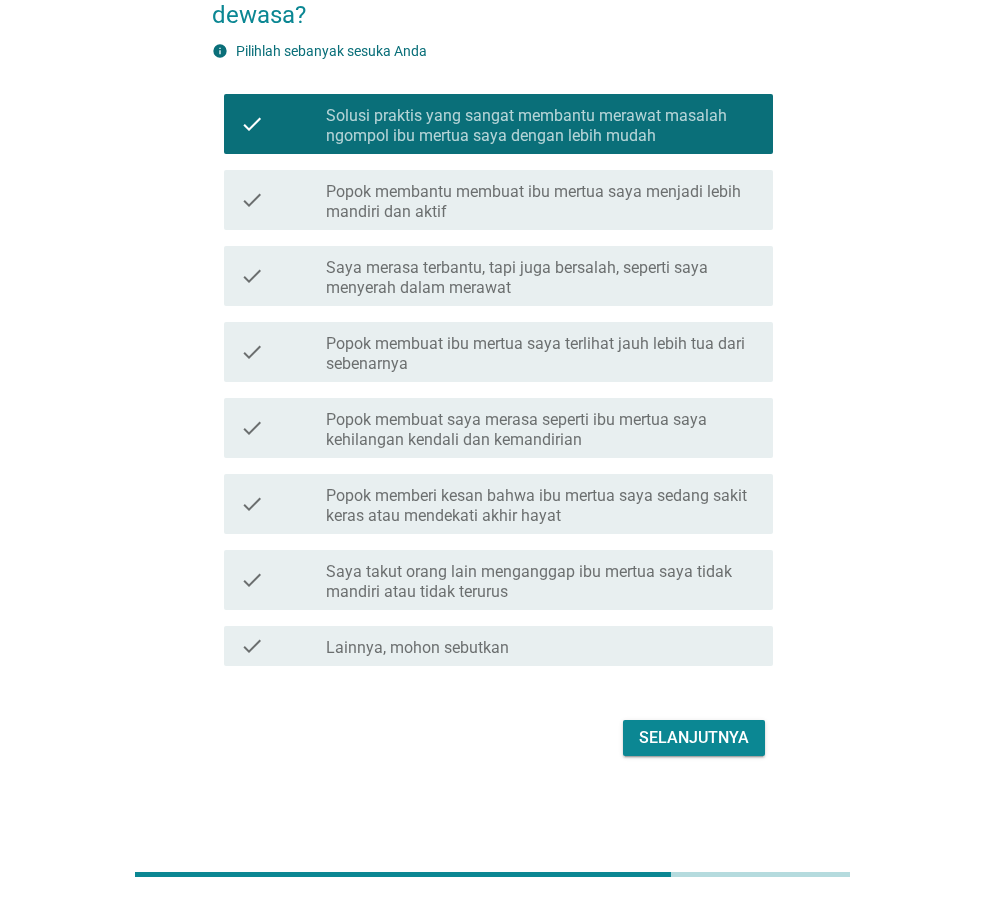 click on "Selanjutnya" at bounding box center [694, 738] 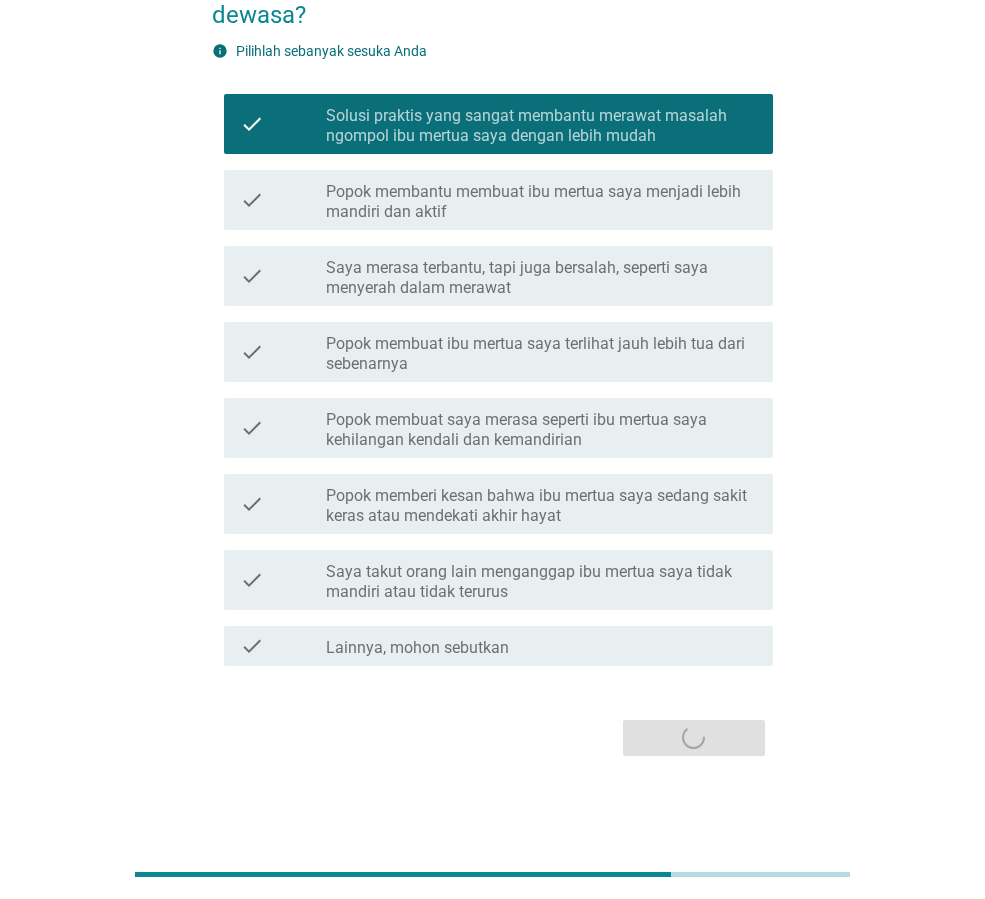 scroll, scrollTop: 0, scrollLeft: 0, axis: both 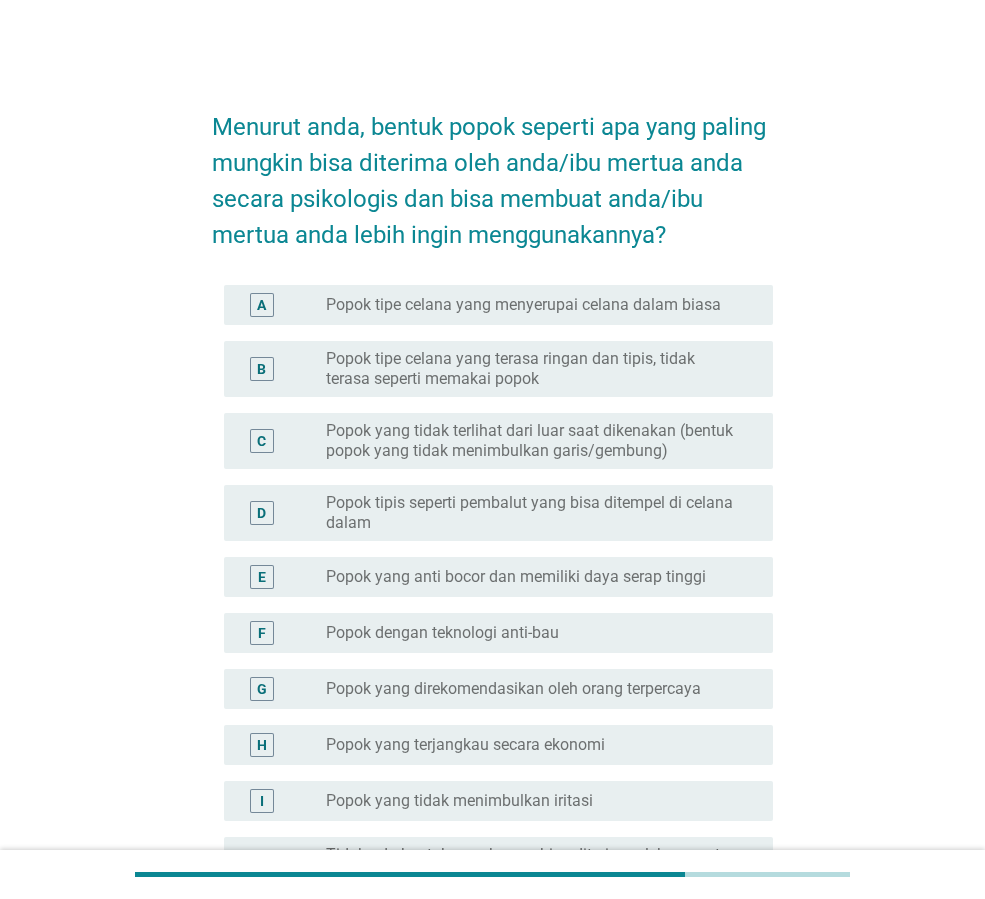 click on "radio_button_unchecked Popok tipe celana yang menyerupai celana dalam biasa" at bounding box center (541, 305) 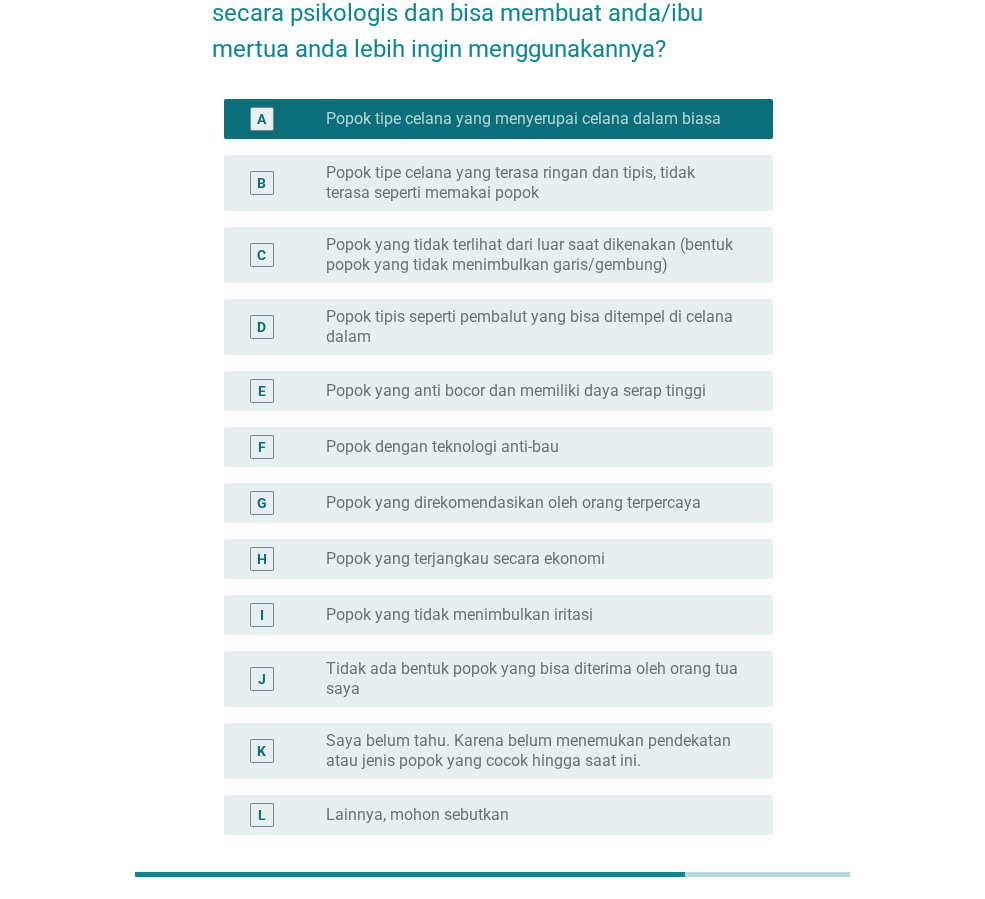 scroll, scrollTop: 179, scrollLeft: 0, axis: vertical 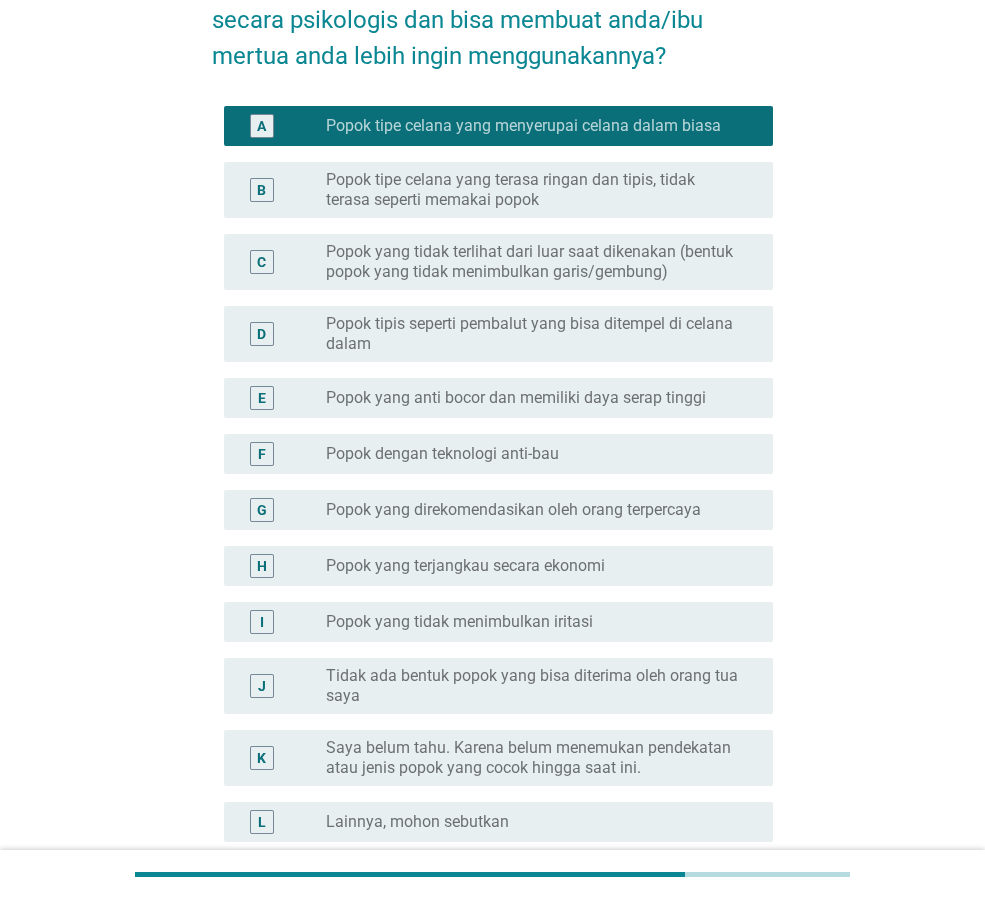 click on "Popok tipe celana yang terasa ringan dan tipis, tidak terasa seperti memakai popok" at bounding box center [533, 190] 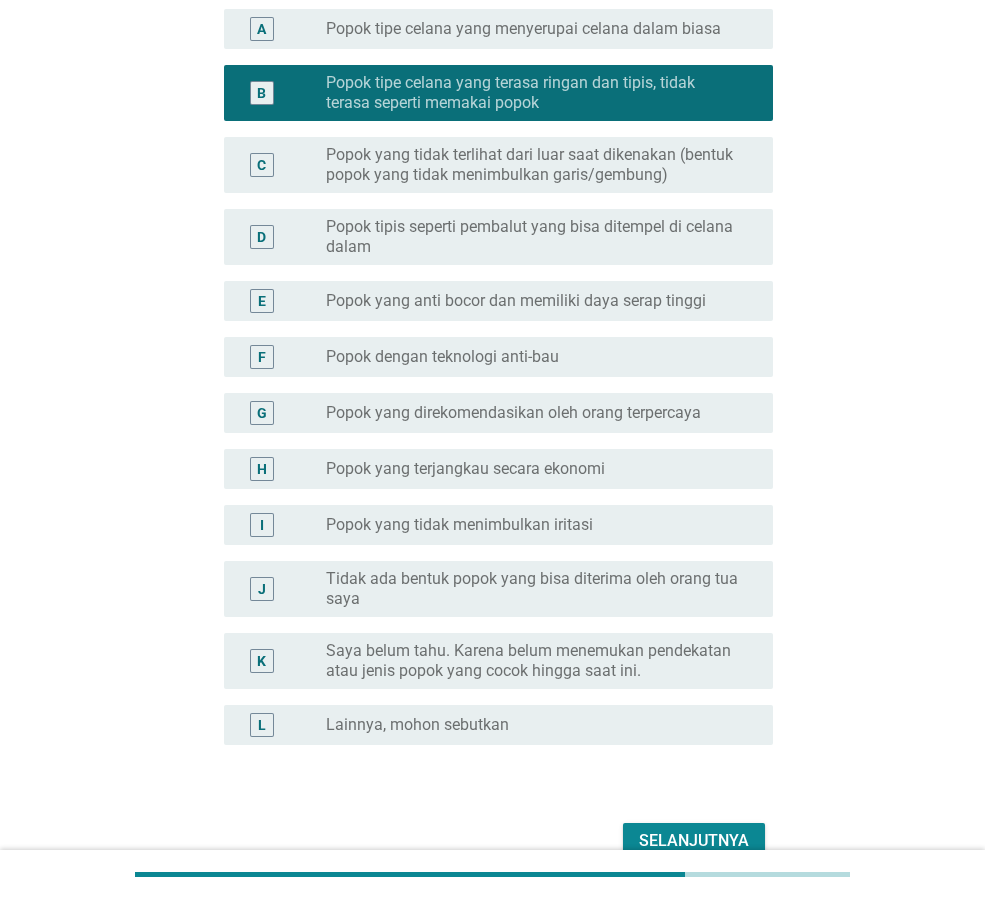 scroll, scrollTop: 379, scrollLeft: 0, axis: vertical 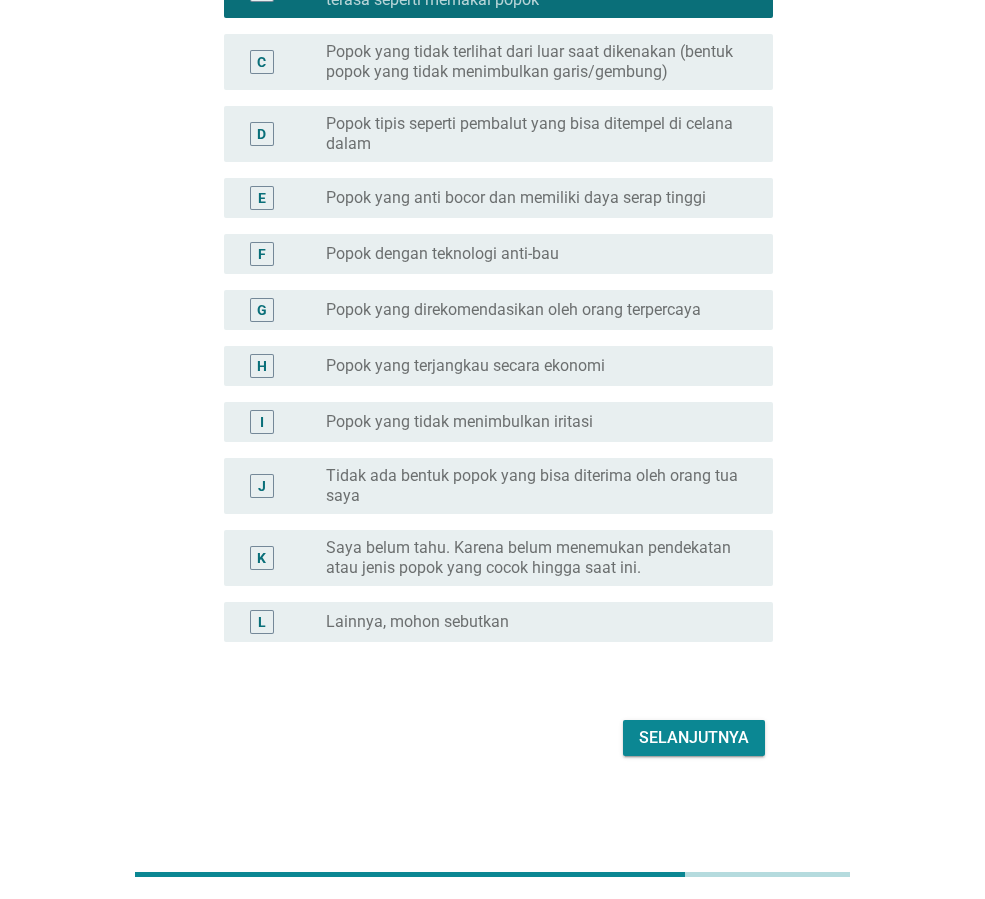 click on "Selanjutnya" at bounding box center (694, 738) 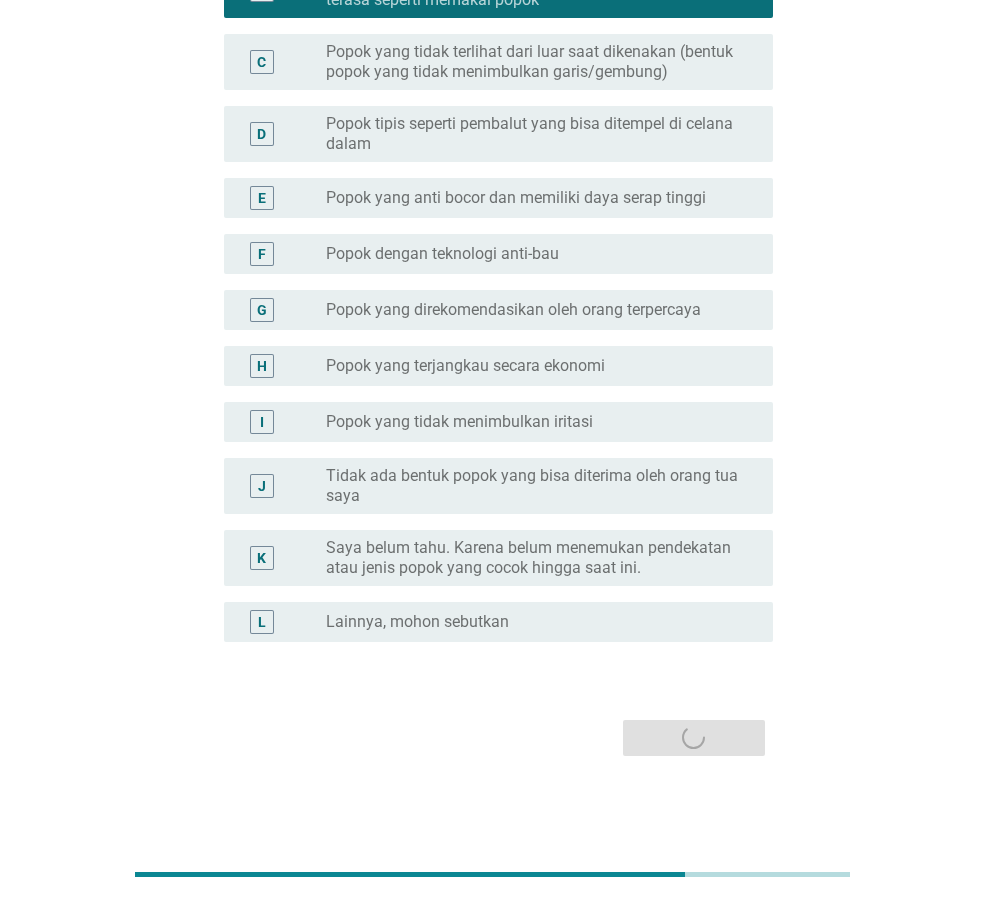 scroll, scrollTop: 0, scrollLeft: 0, axis: both 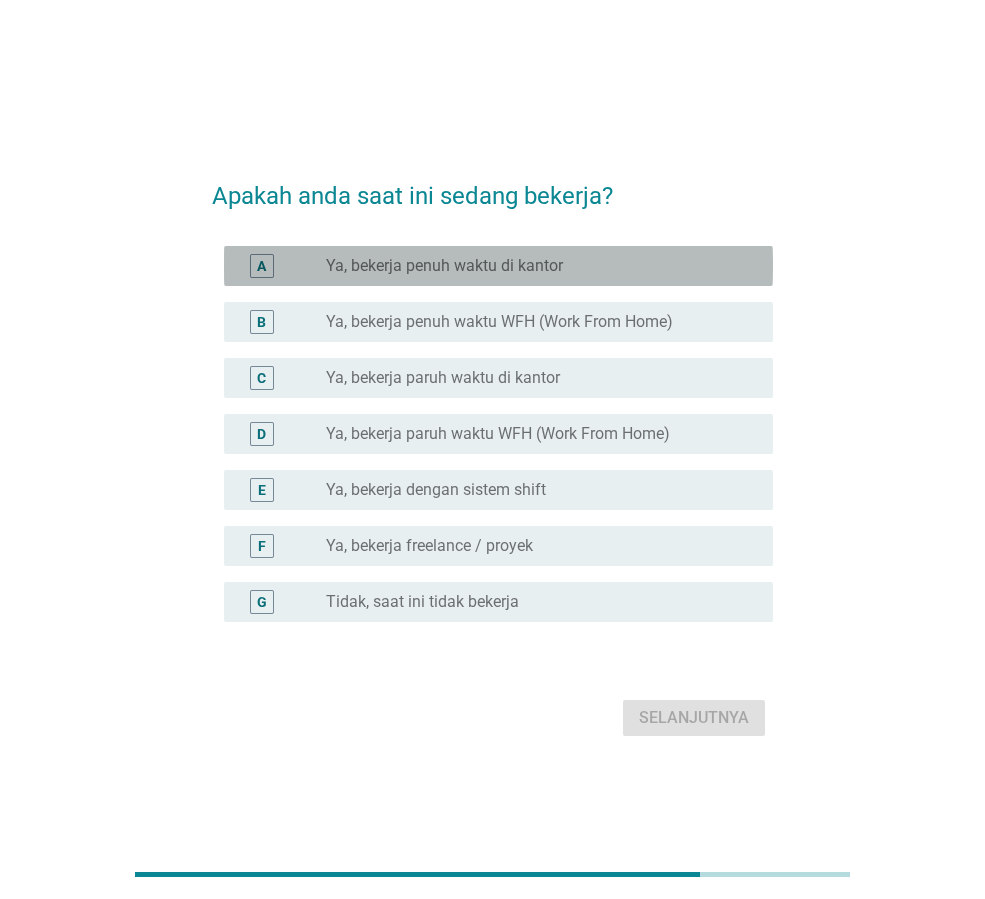 click on "Ya, bekerja penuh waktu di kantor" at bounding box center [444, 266] 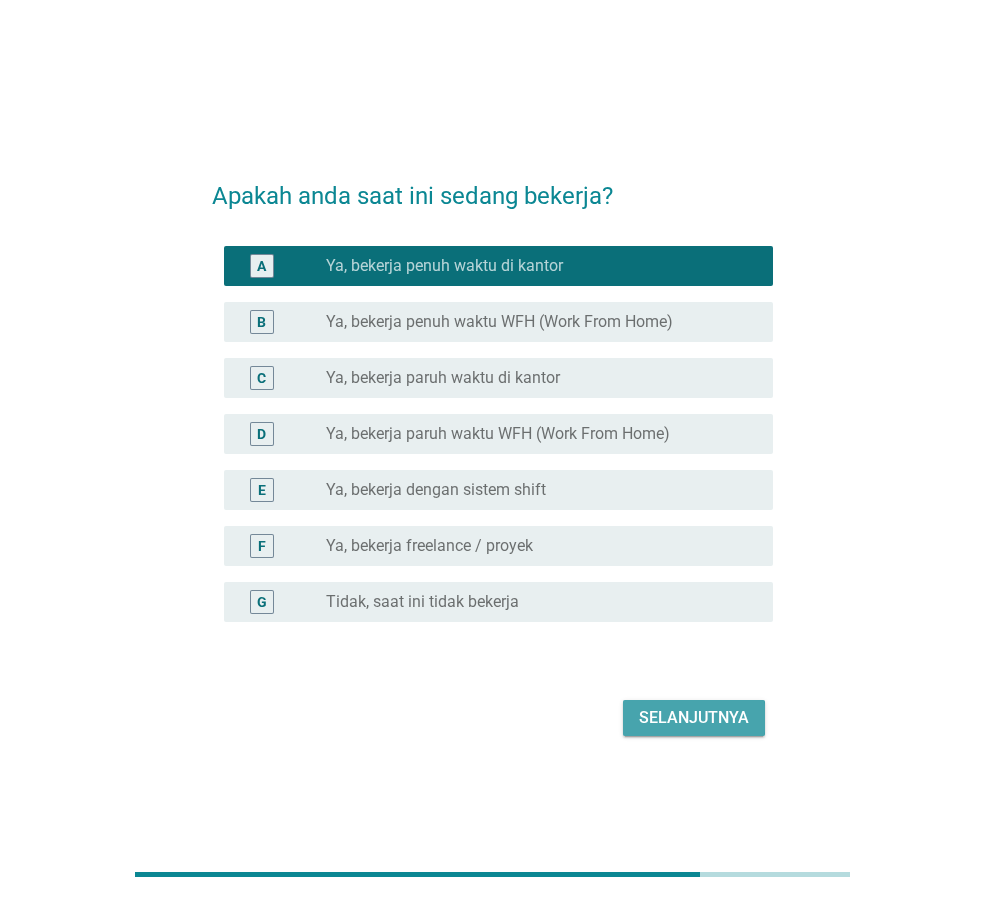 click on "Selanjutnya" at bounding box center (694, 718) 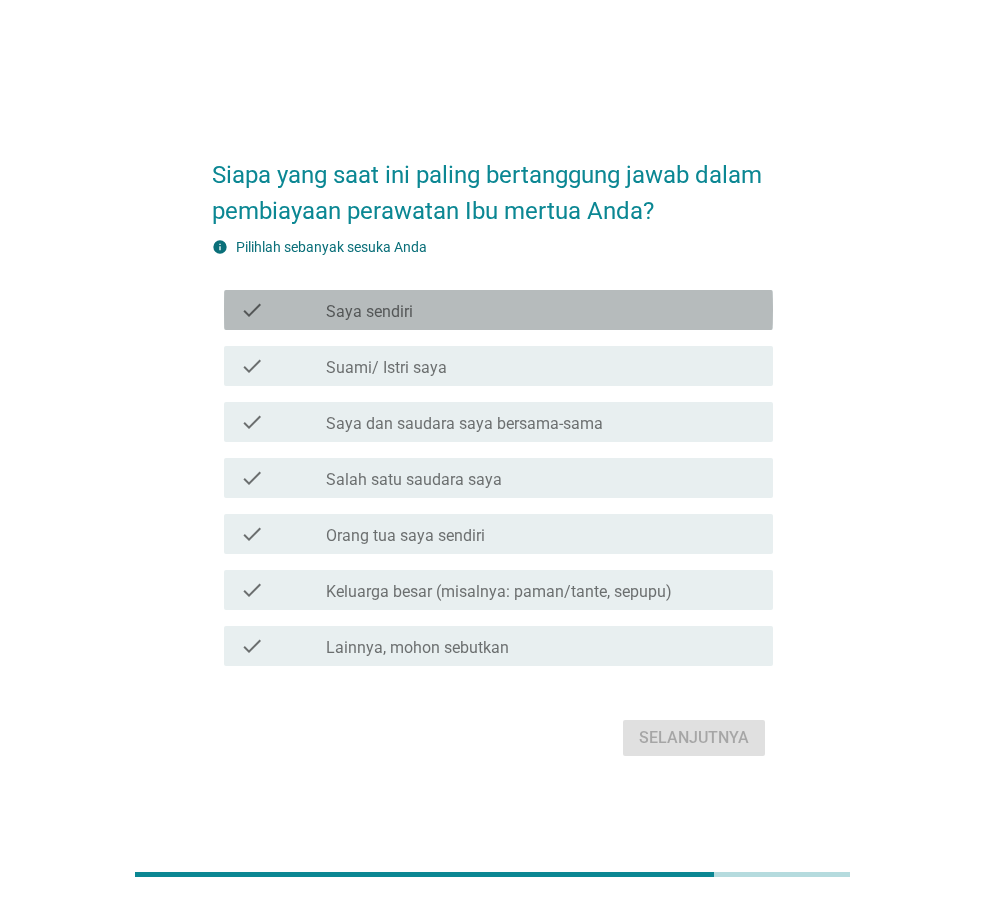 click on "check_box_outline_blank Saya sendiri" at bounding box center (541, 310) 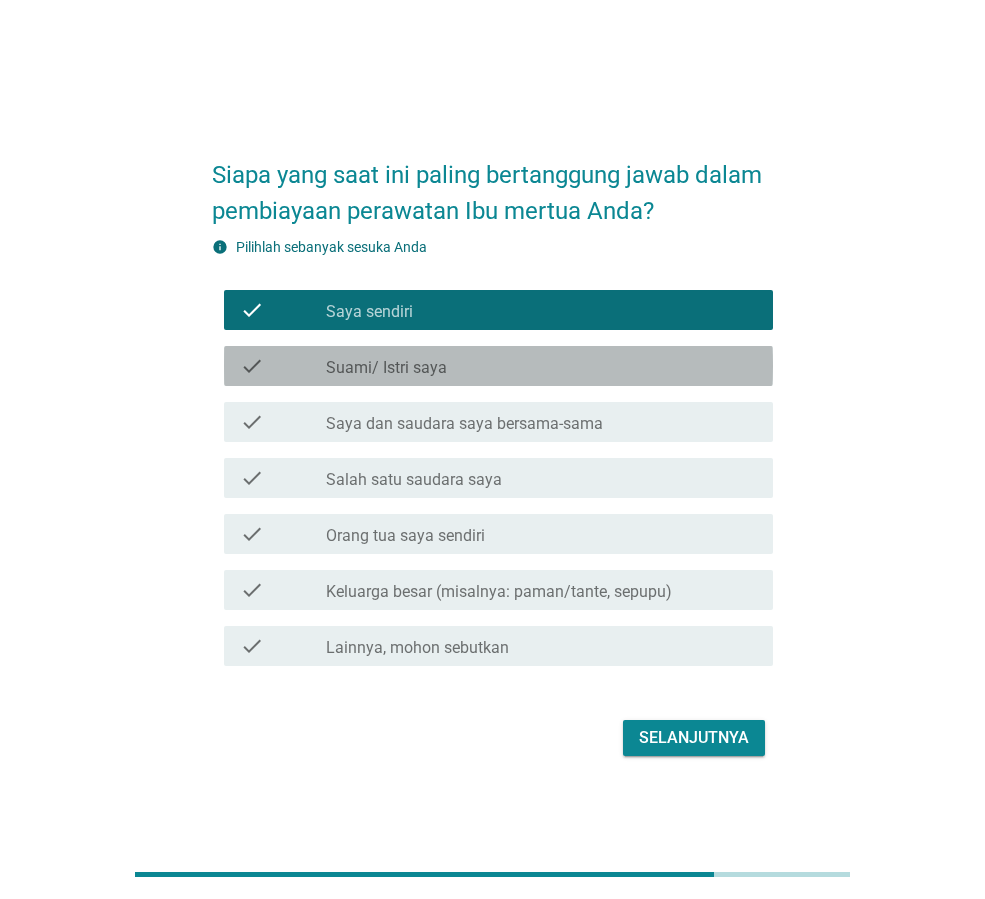click on "check_box_outline_blank Suami/ Istri saya" at bounding box center (541, 366) 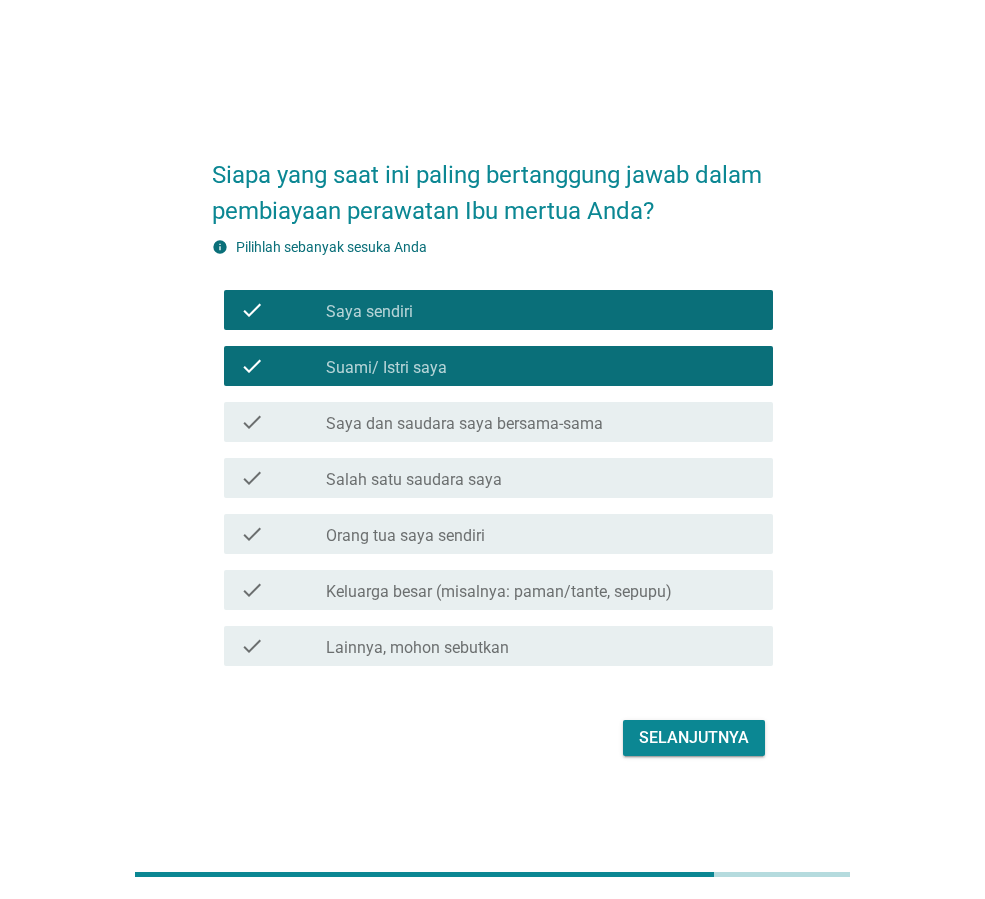 click on "check     check_box_outline_blank Saya dan saudara saya bersama-sama" at bounding box center [498, 422] 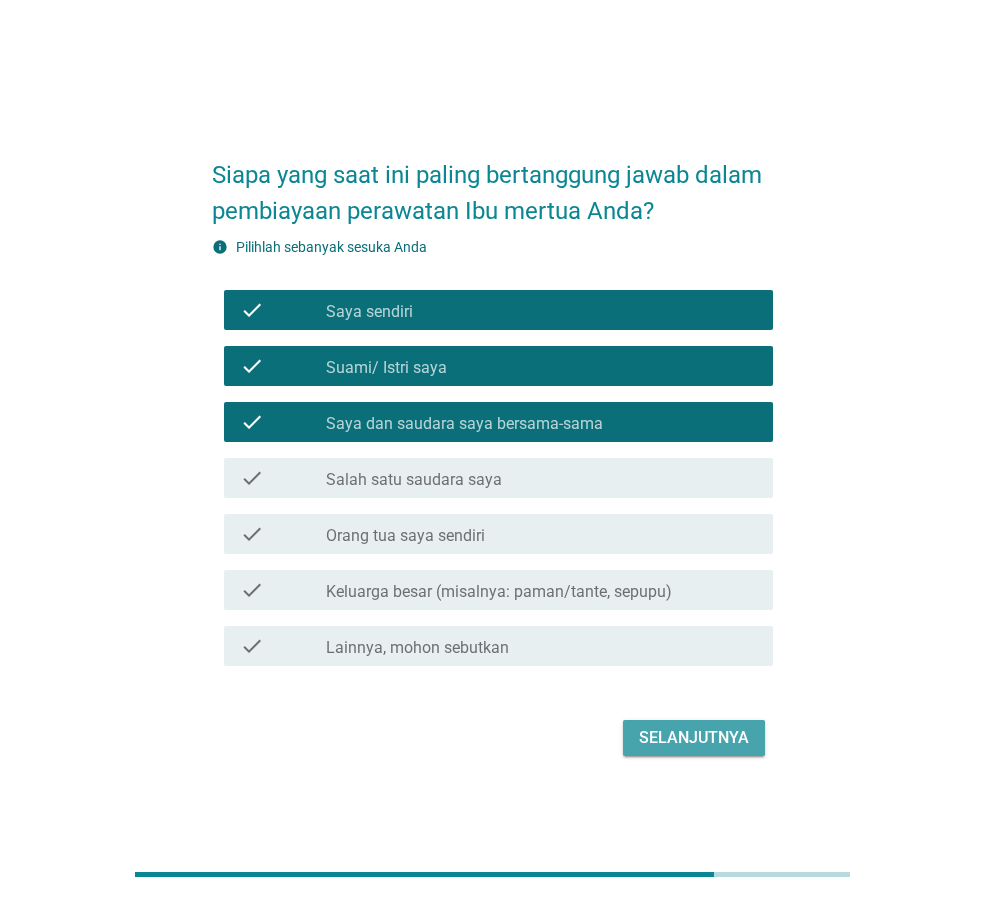 click on "Selanjutnya" at bounding box center (694, 738) 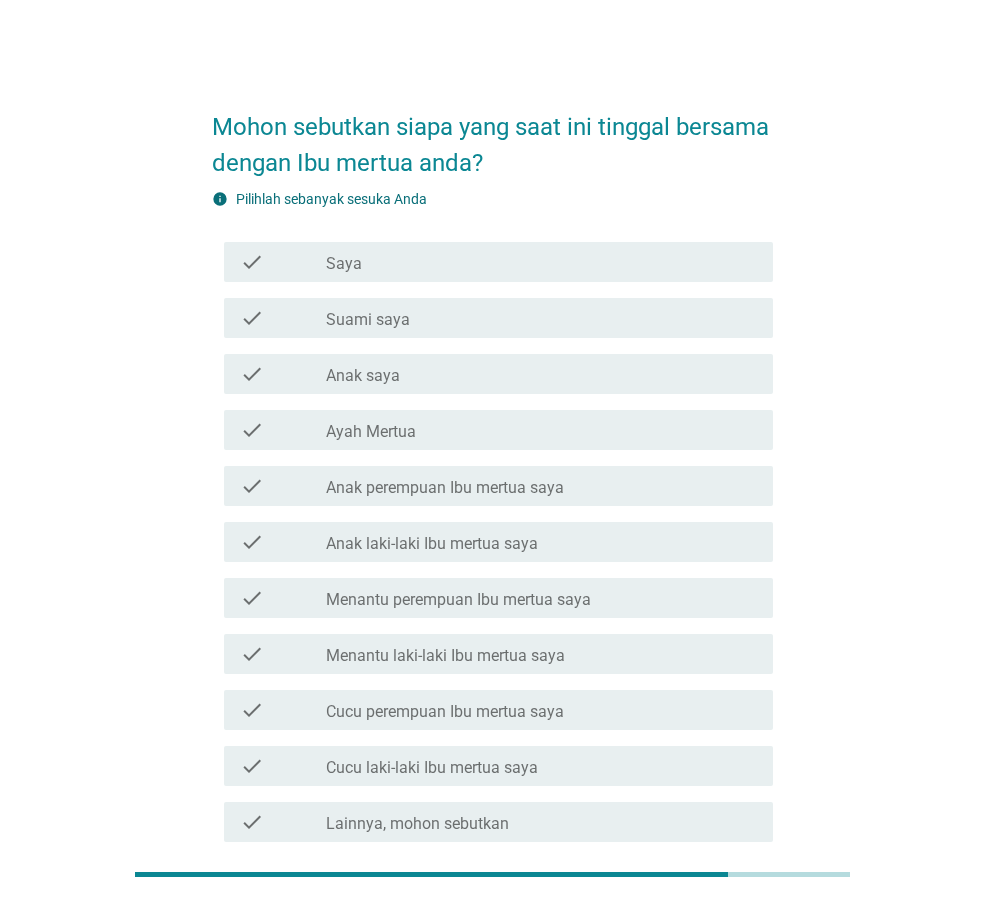 click on "check_box_outline_blank Saya" at bounding box center [541, 262] 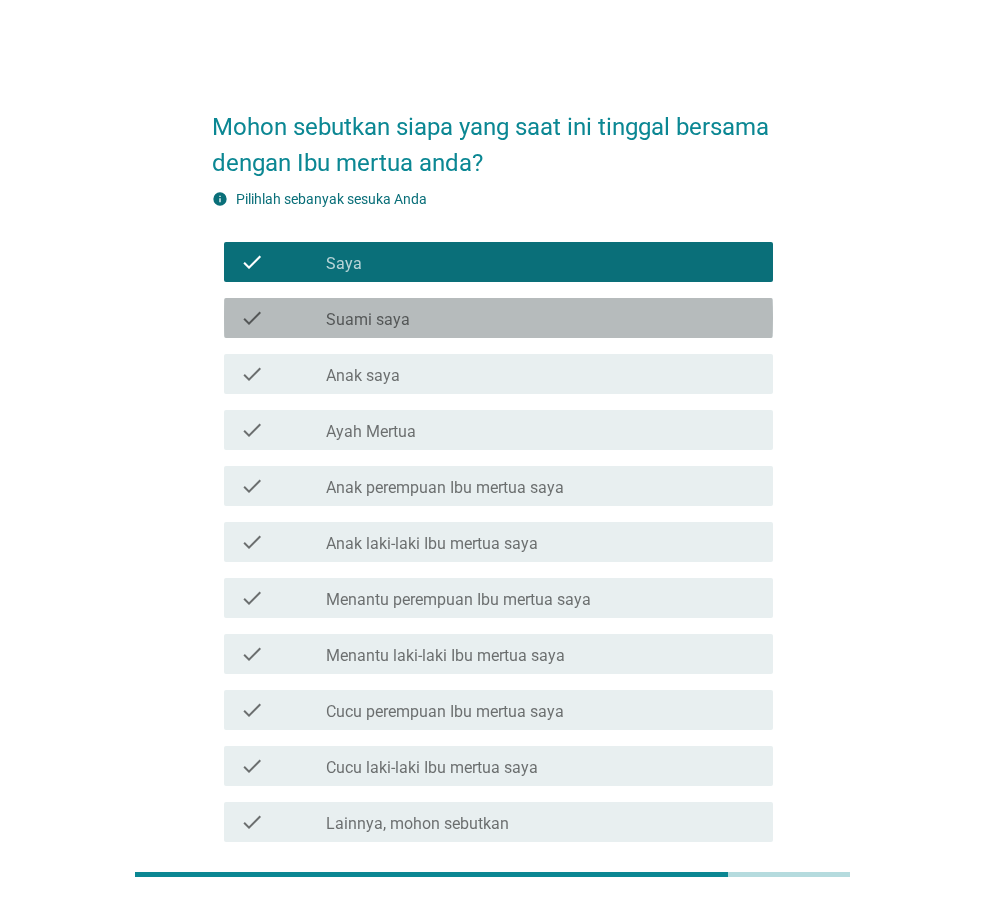 click on "Suami saya" at bounding box center (368, 320) 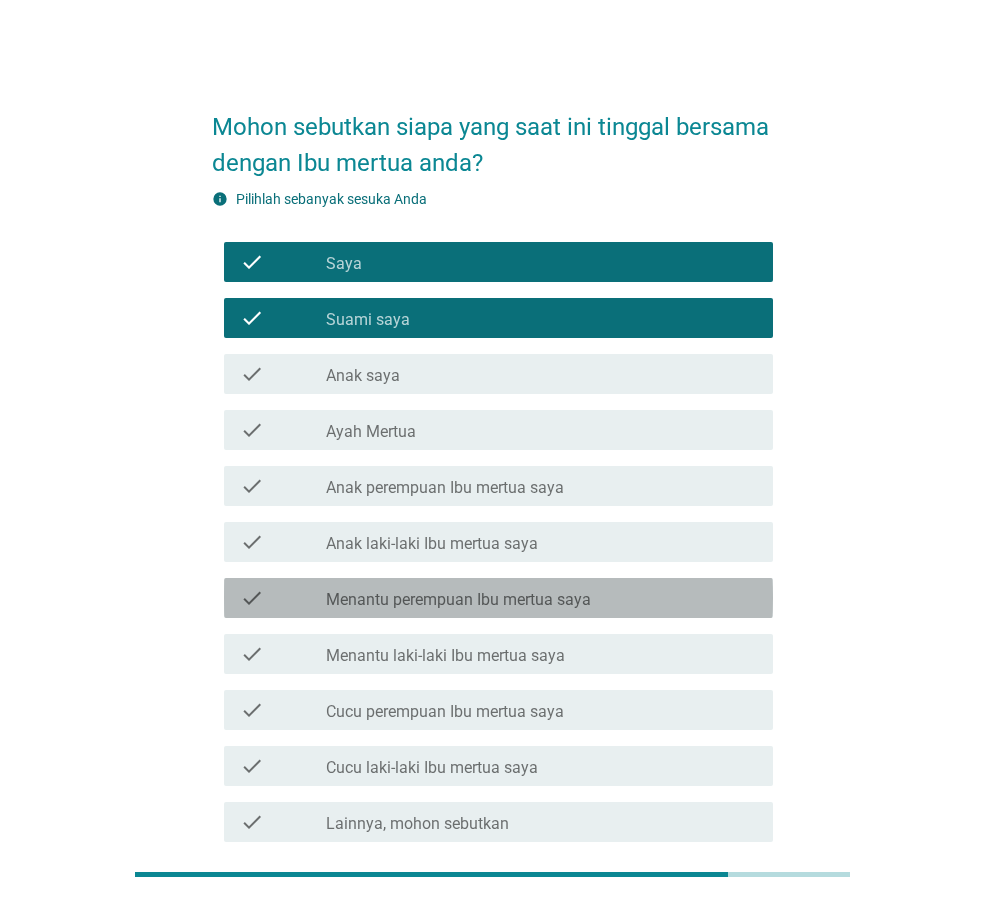 click on "Menantu perempuan Ibu mertua saya" at bounding box center [458, 600] 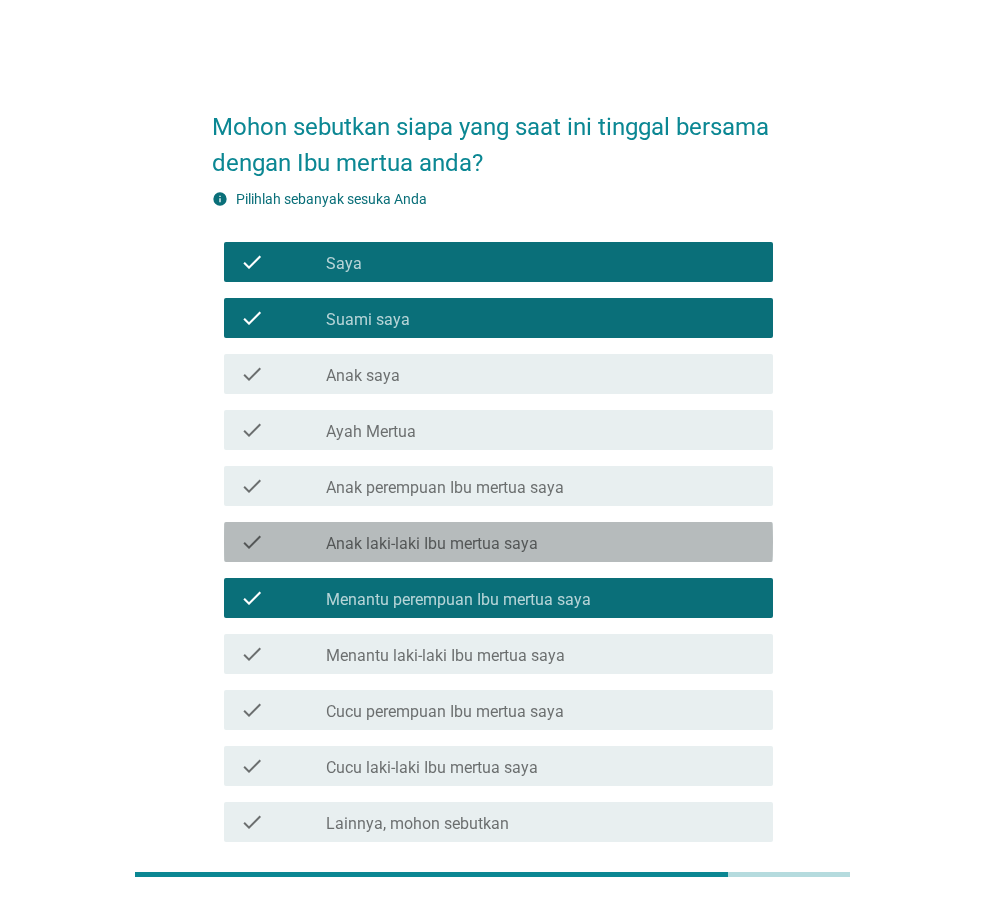 click on "Anak laki-laki Ibu mertua saya" at bounding box center [432, 544] 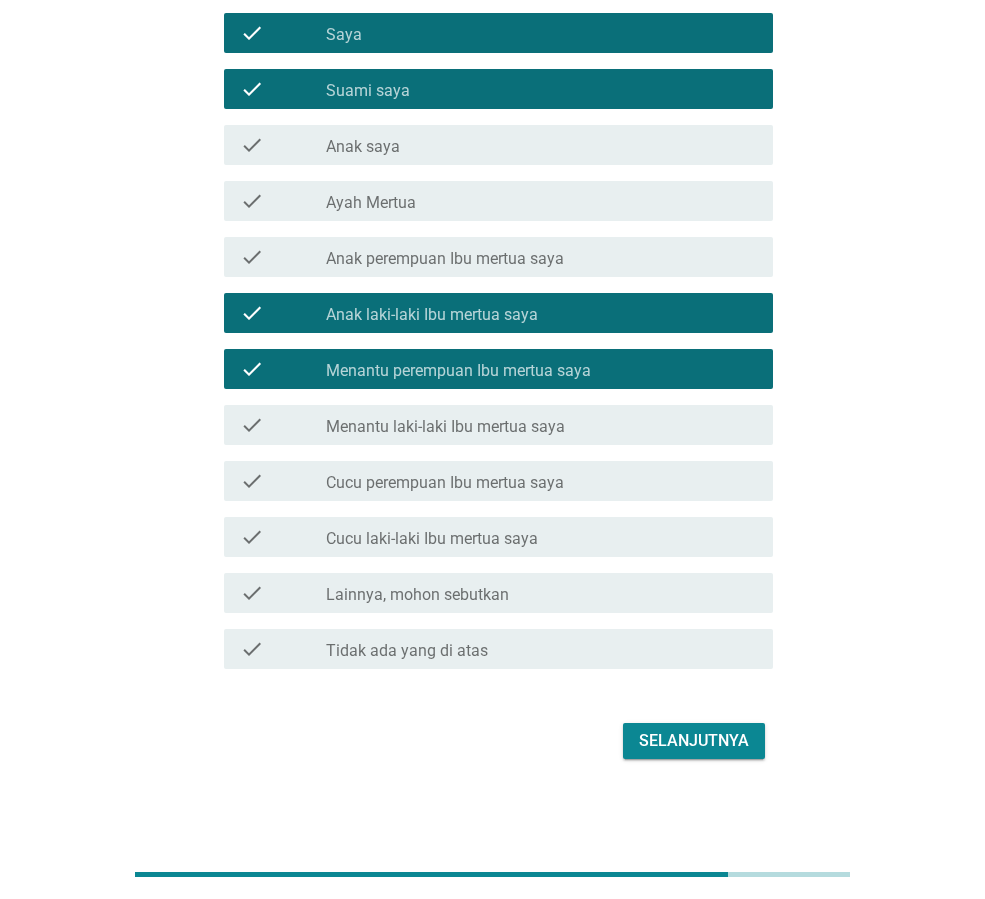 scroll, scrollTop: 232, scrollLeft: 0, axis: vertical 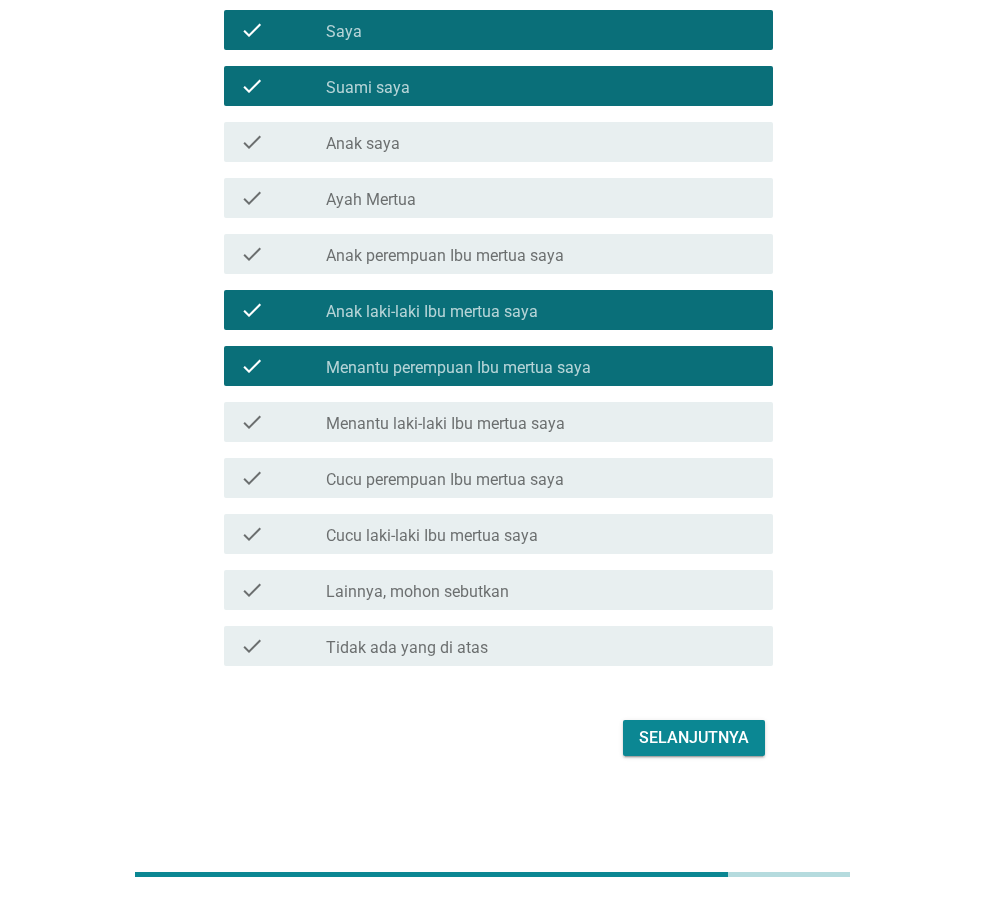 click on "Selanjutnya" at bounding box center (694, 738) 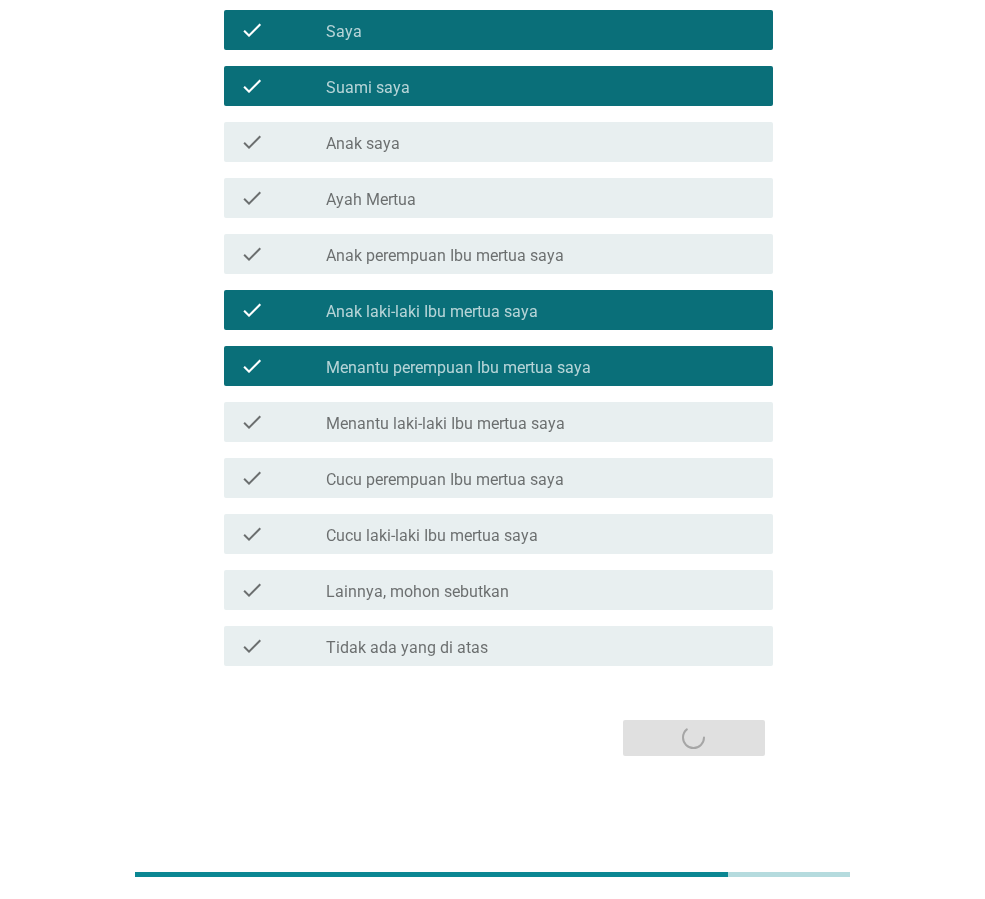 scroll, scrollTop: 0, scrollLeft: 0, axis: both 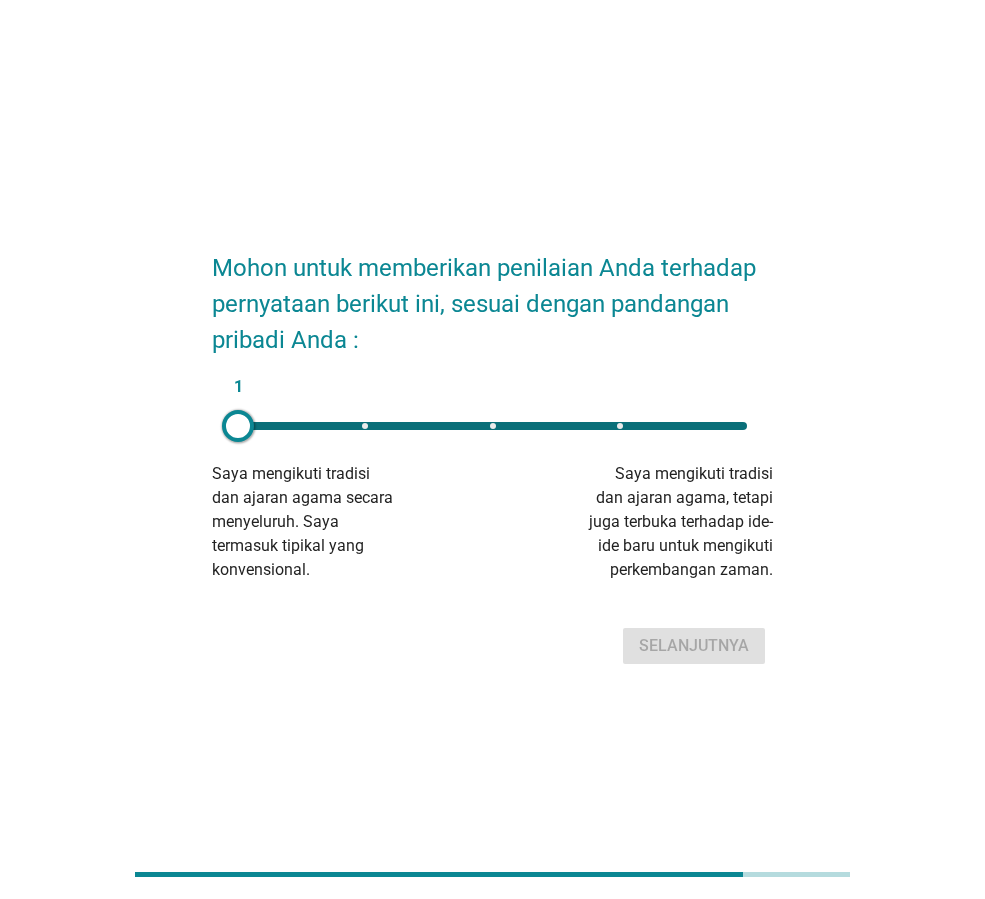 click on "1" at bounding box center [492, 426] 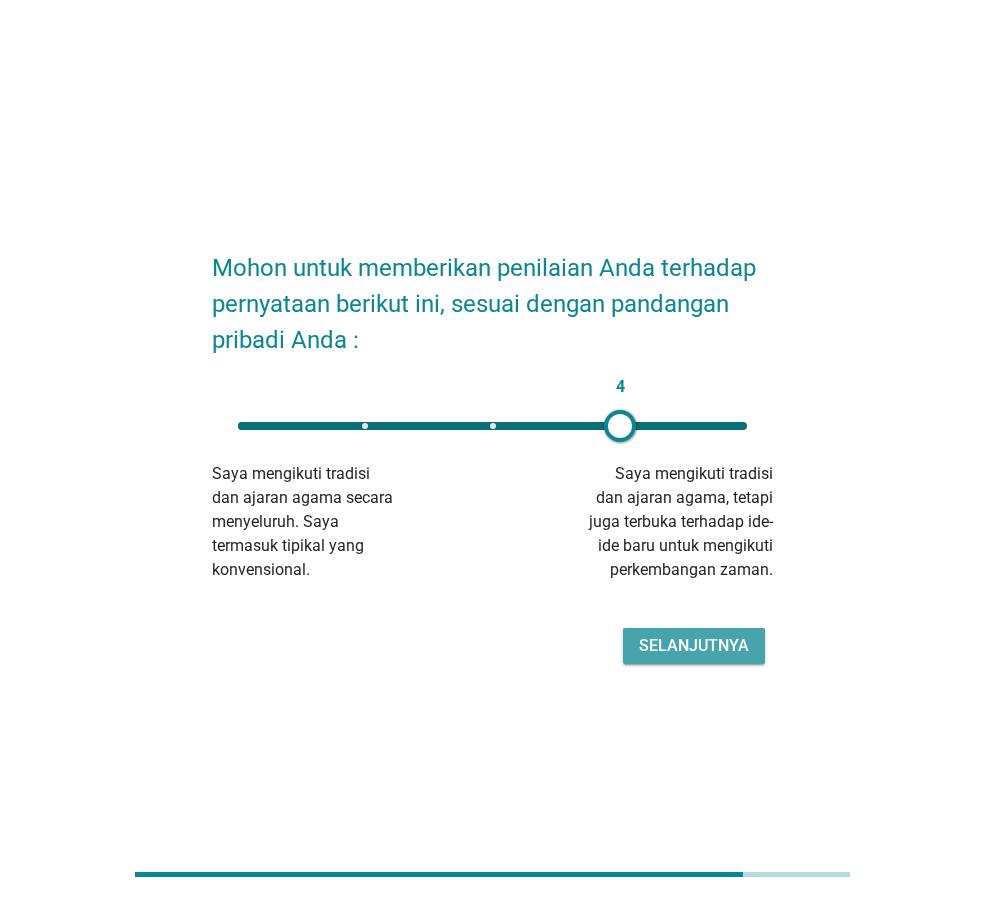 click on "Selanjutnya" at bounding box center [694, 646] 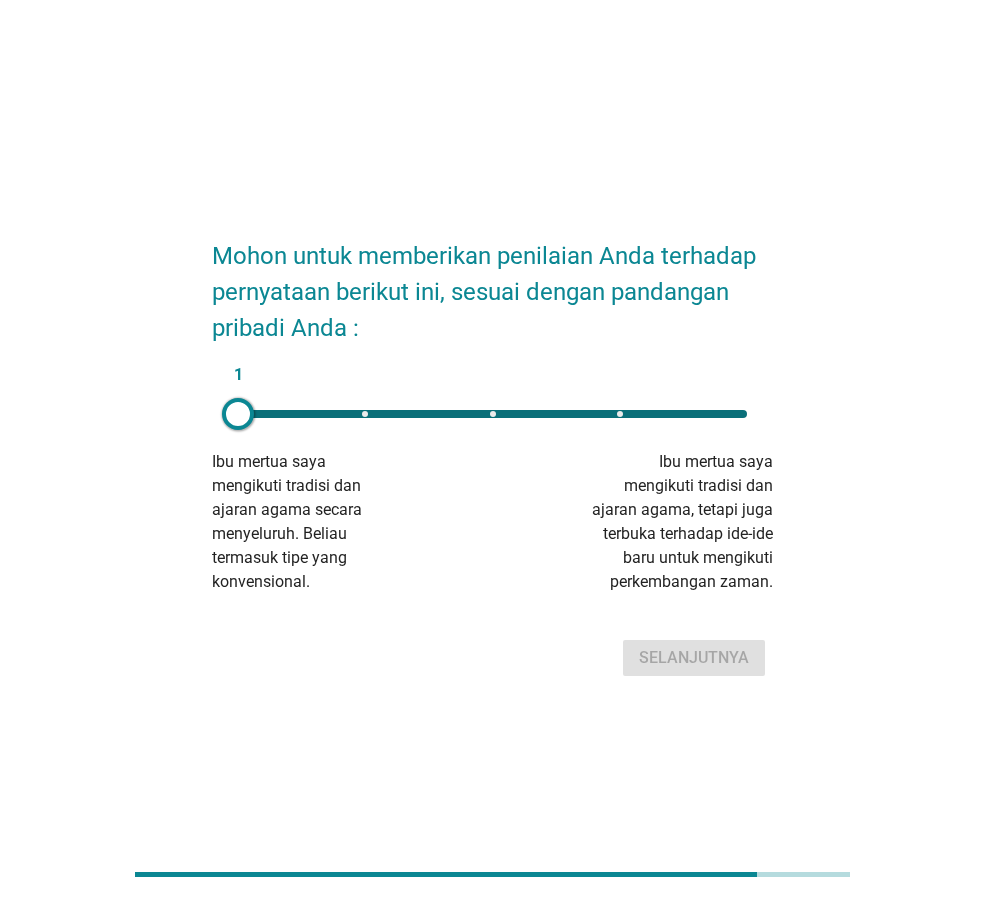 click on "1" at bounding box center (492, 414) 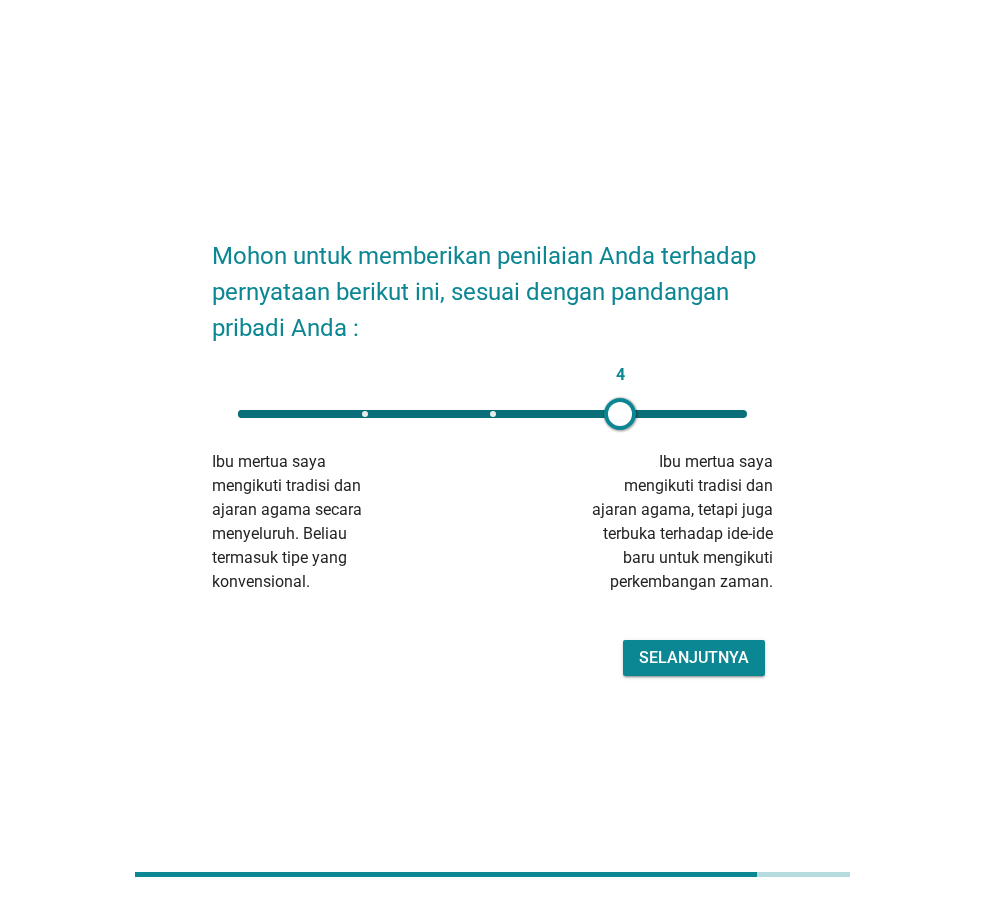 click on "Selanjutnya" at bounding box center [694, 658] 